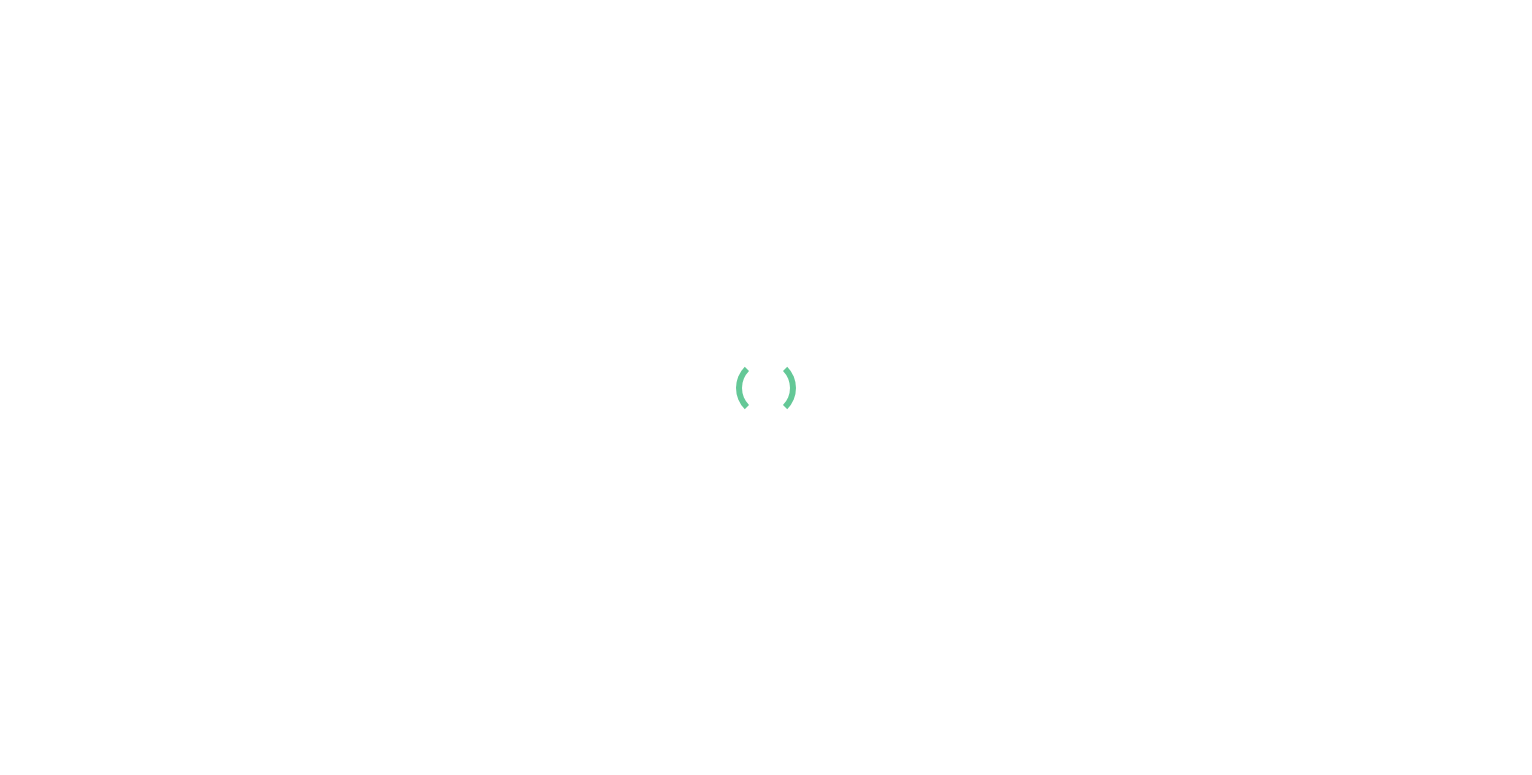 scroll, scrollTop: 0, scrollLeft: 0, axis: both 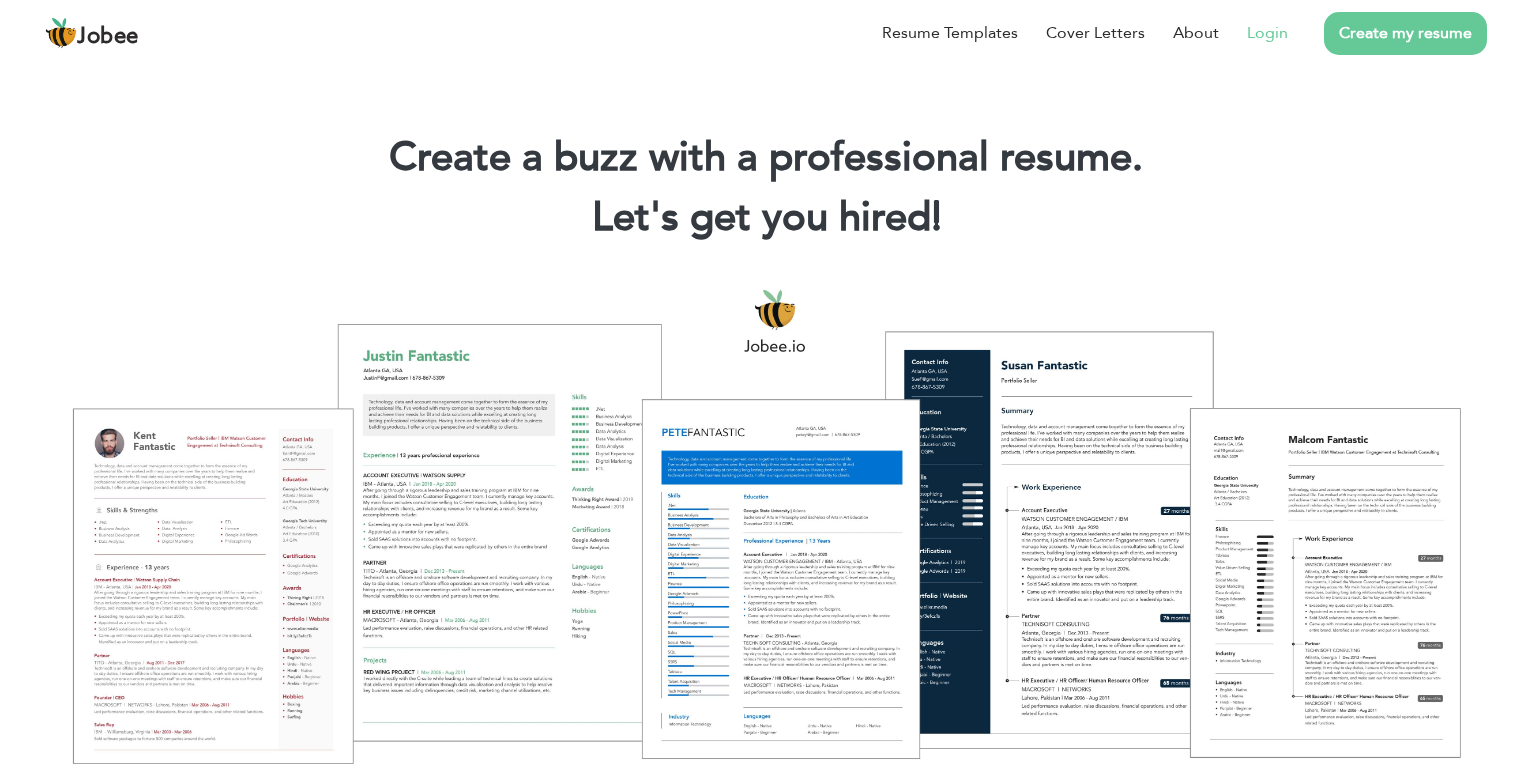 click on "Login" at bounding box center (1267, 33) 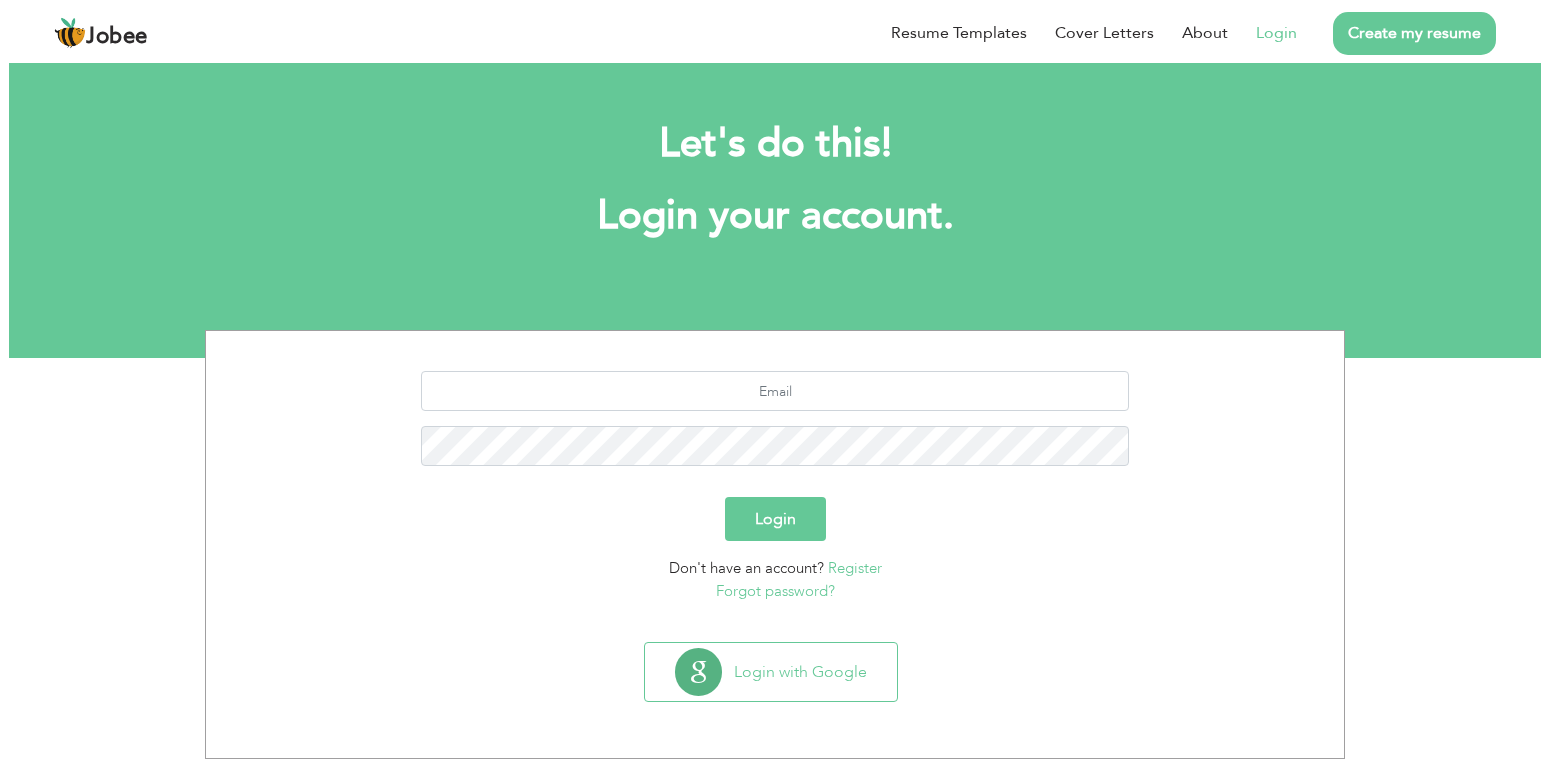 scroll, scrollTop: 0, scrollLeft: 0, axis: both 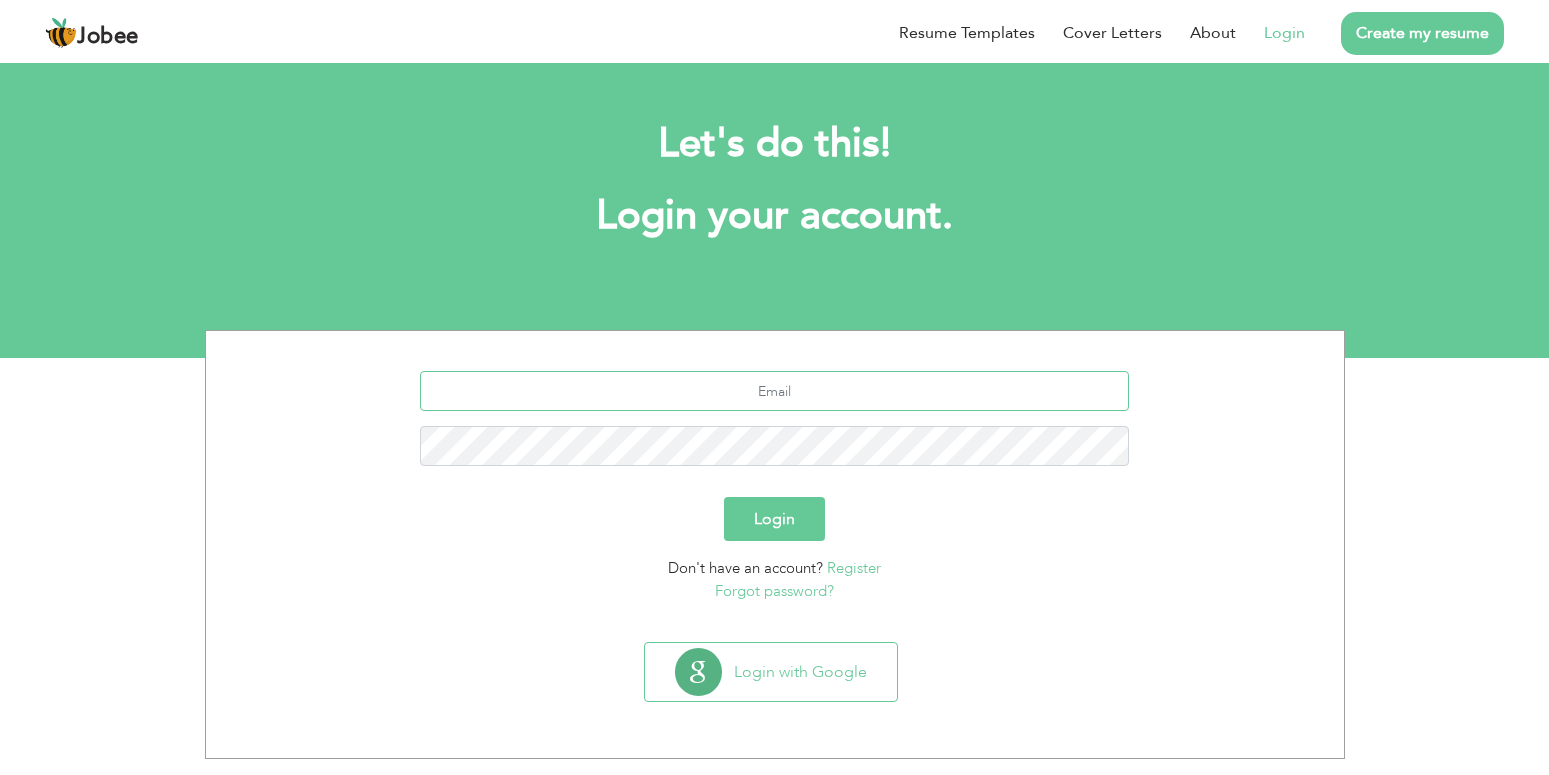 click at bounding box center (774, 391) 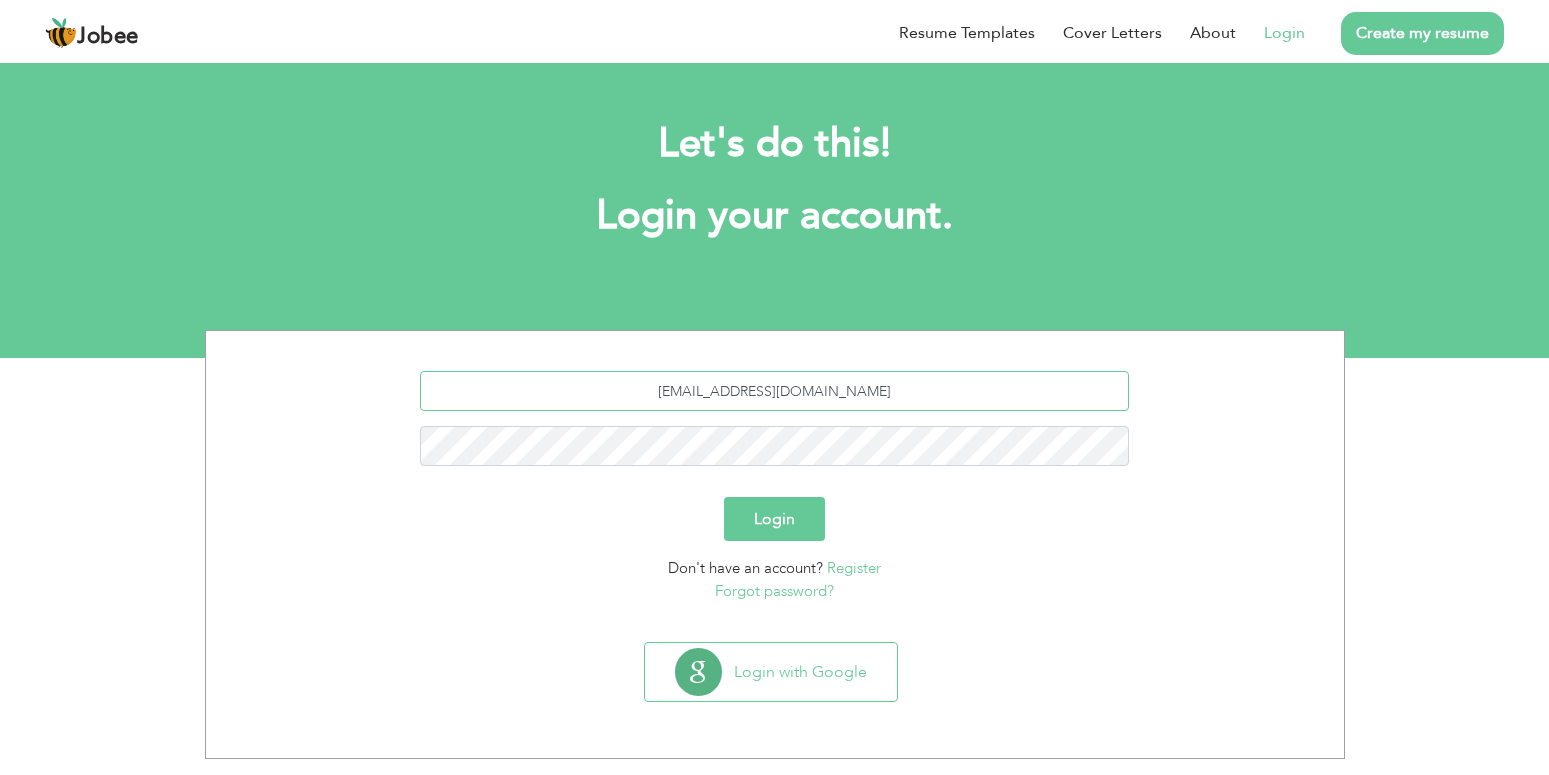 type on "[EMAIL_ADDRESS][DOMAIN_NAME]" 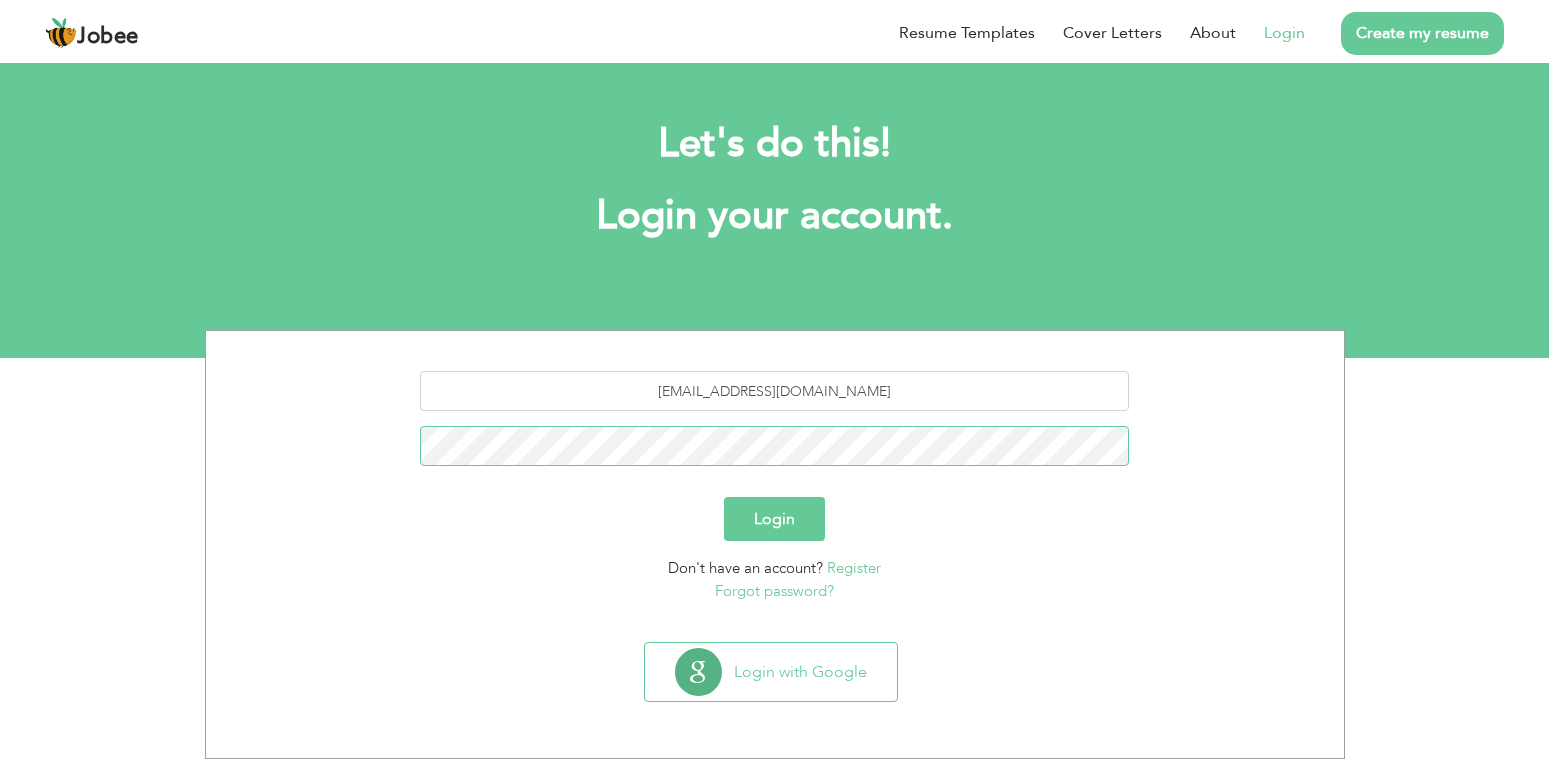 click on "Login" at bounding box center (774, 519) 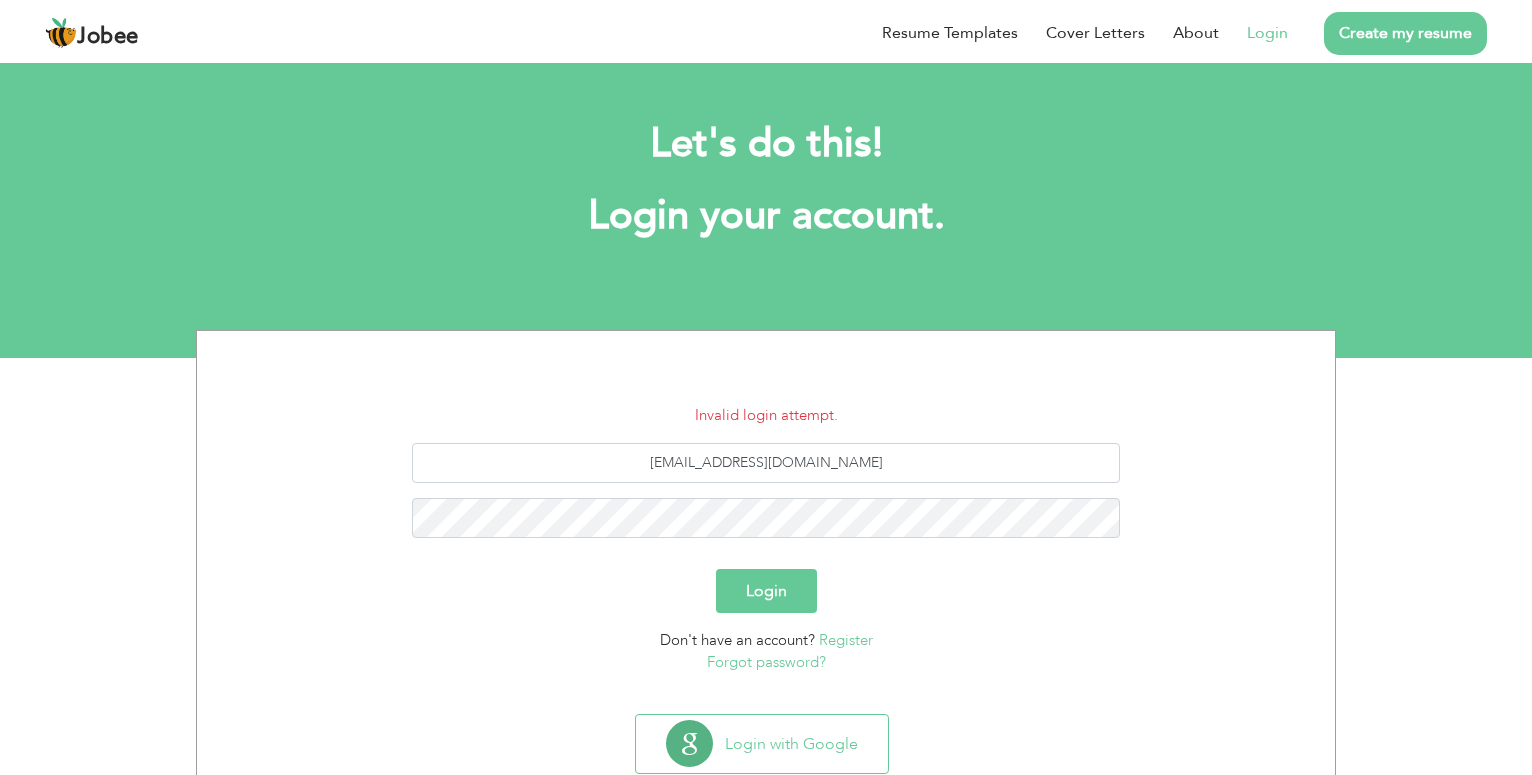 scroll, scrollTop: 0, scrollLeft: 0, axis: both 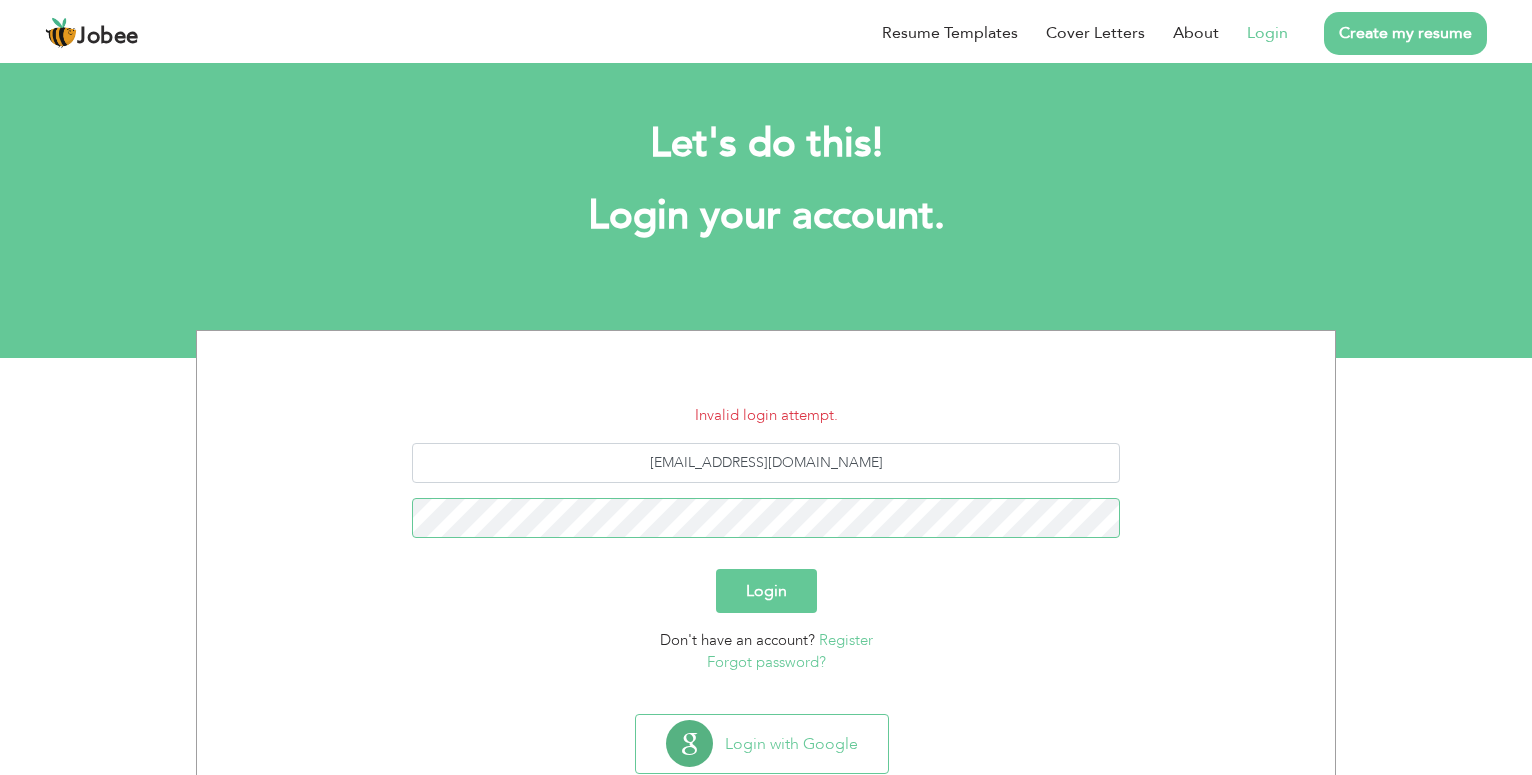 click on "Login" at bounding box center [766, 591] 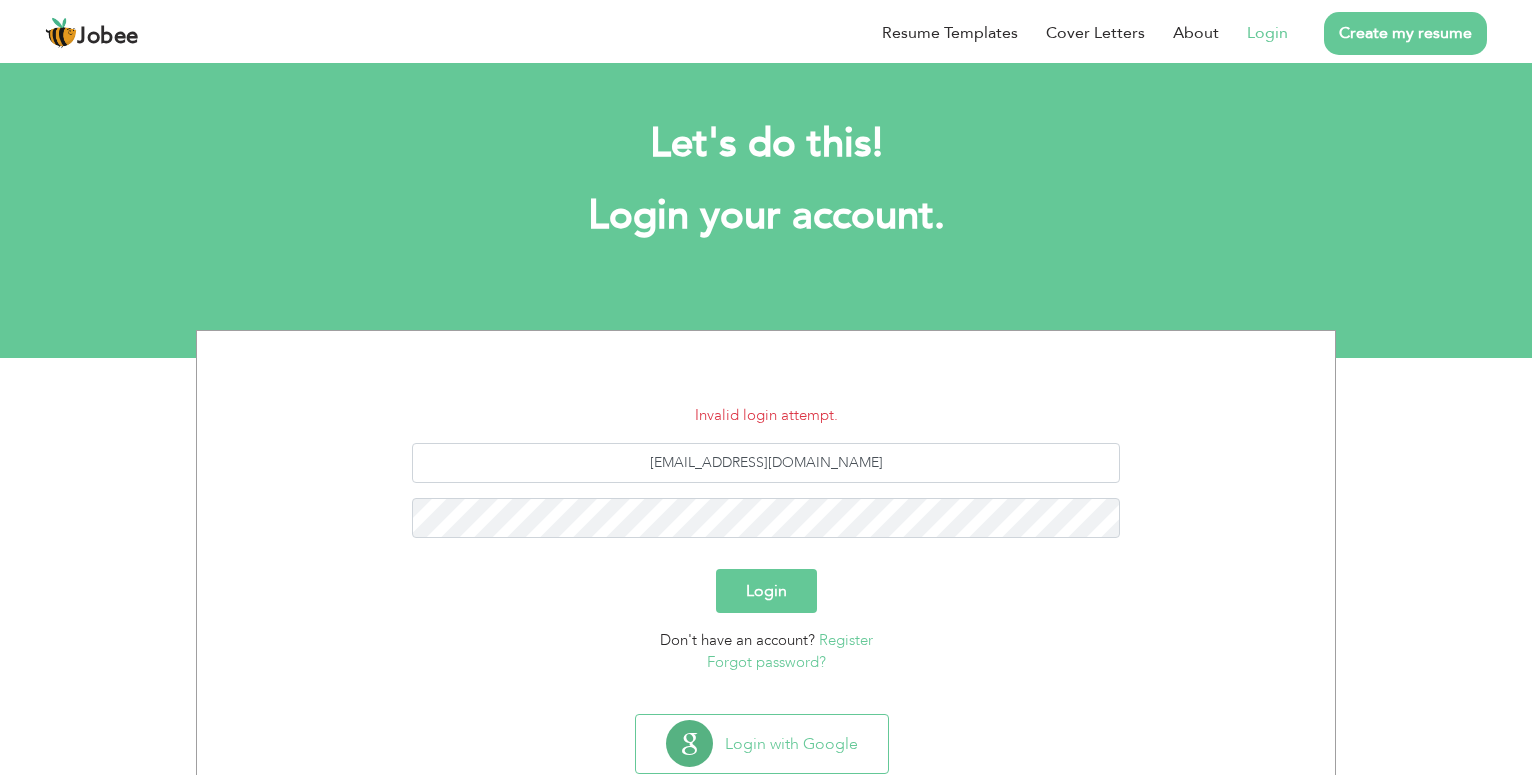 scroll, scrollTop: 0, scrollLeft: 0, axis: both 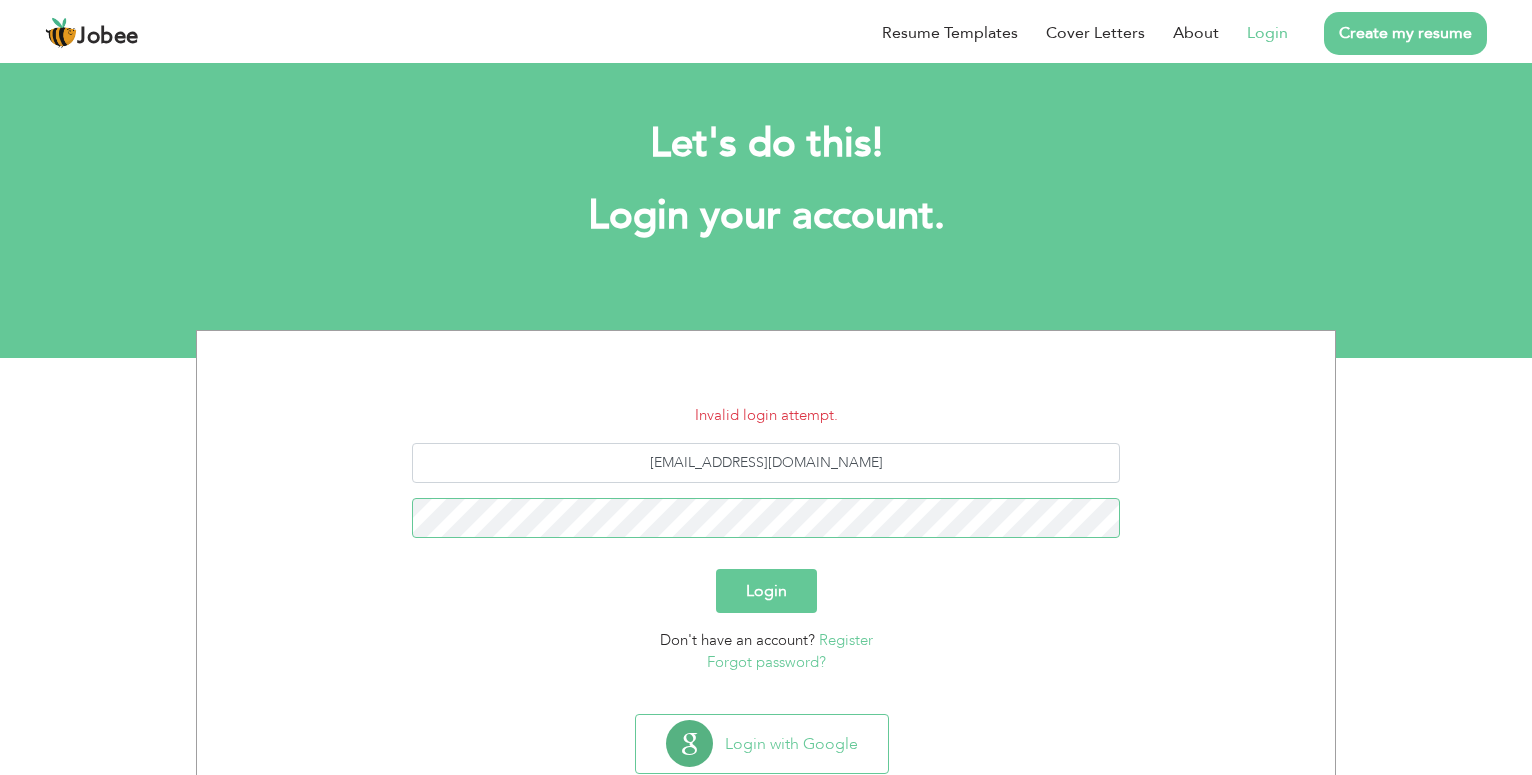 click on "Login" at bounding box center (766, 591) 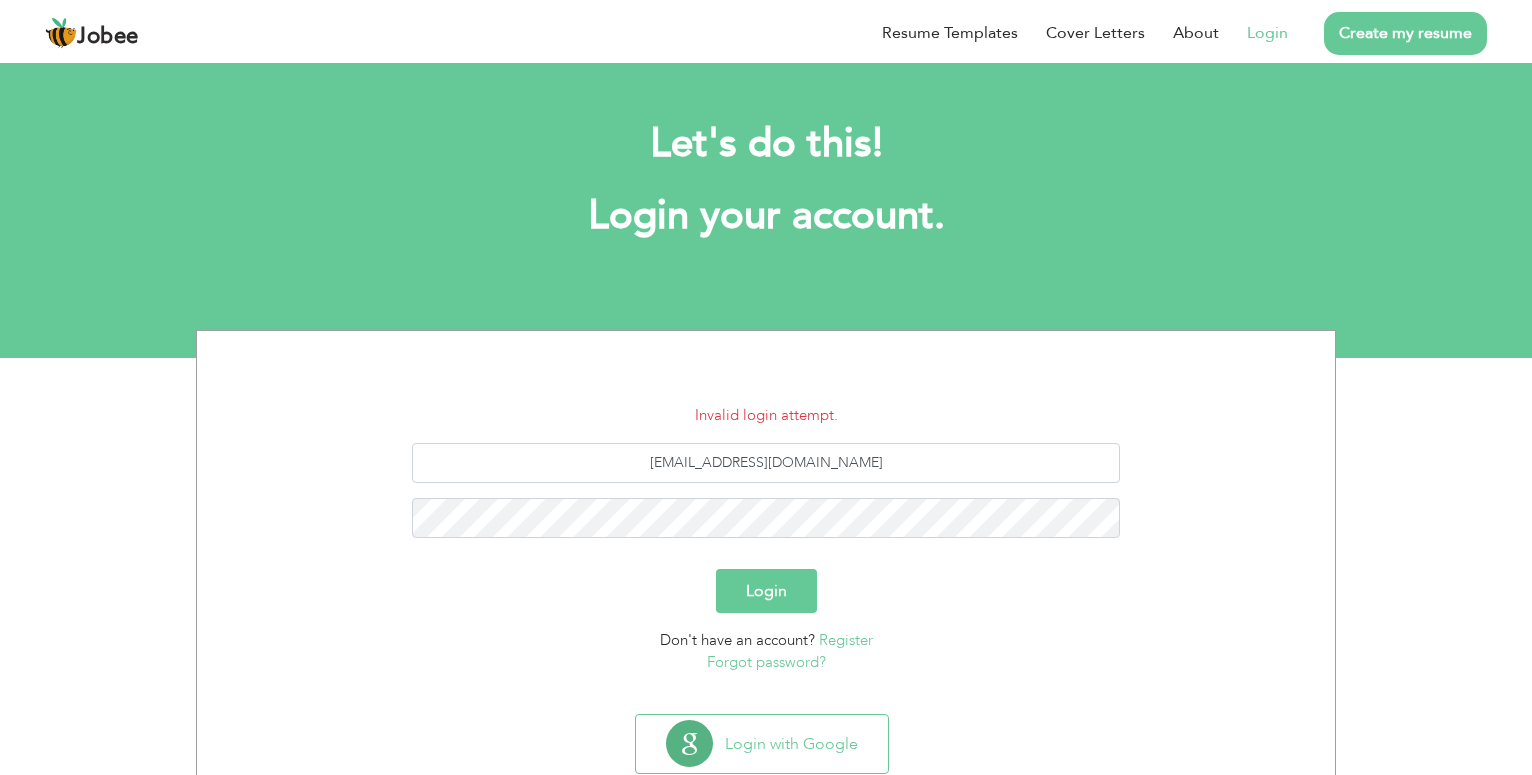 scroll, scrollTop: 0, scrollLeft: 0, axis: both 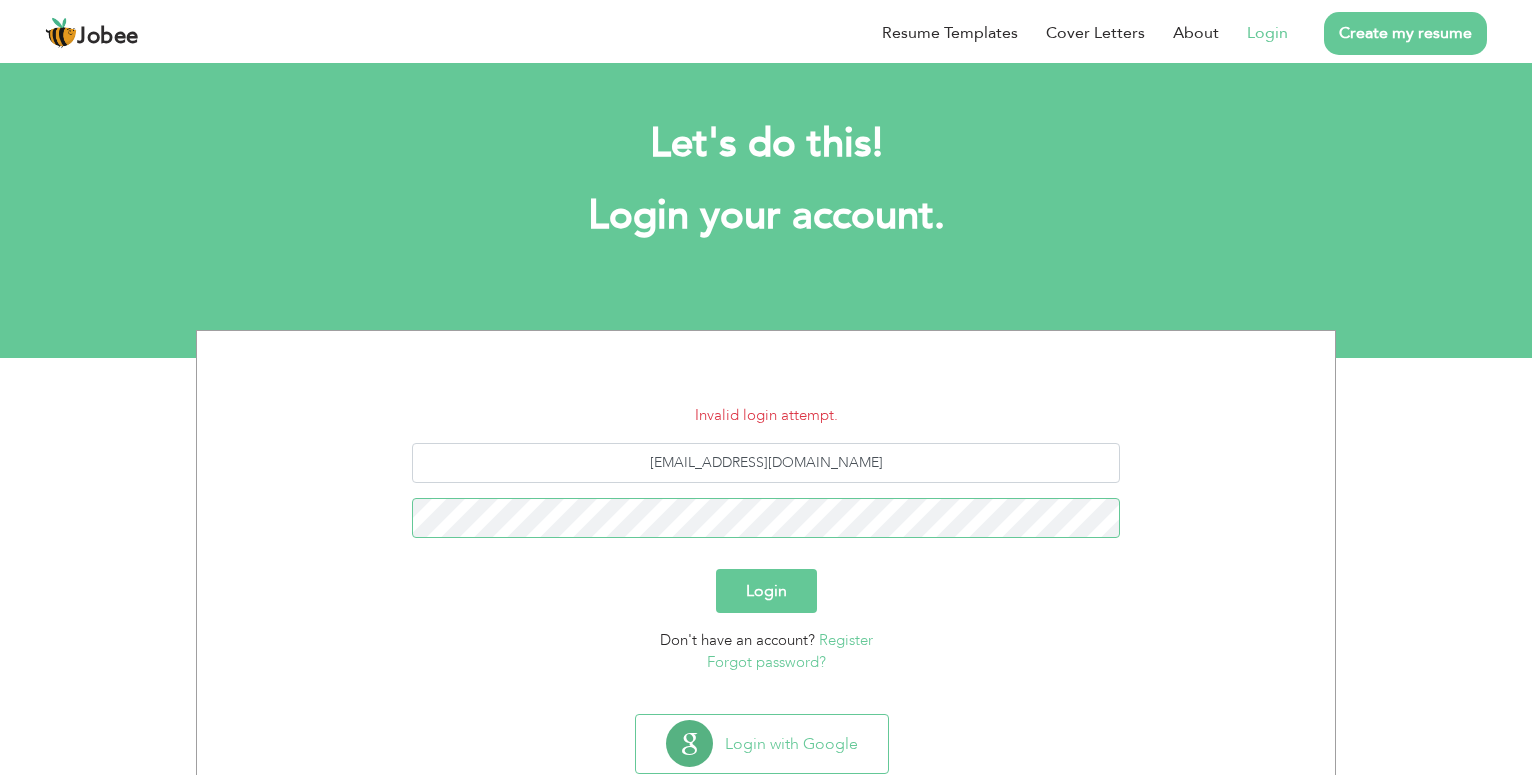 click on "Login" at bounding box center [766, 591] 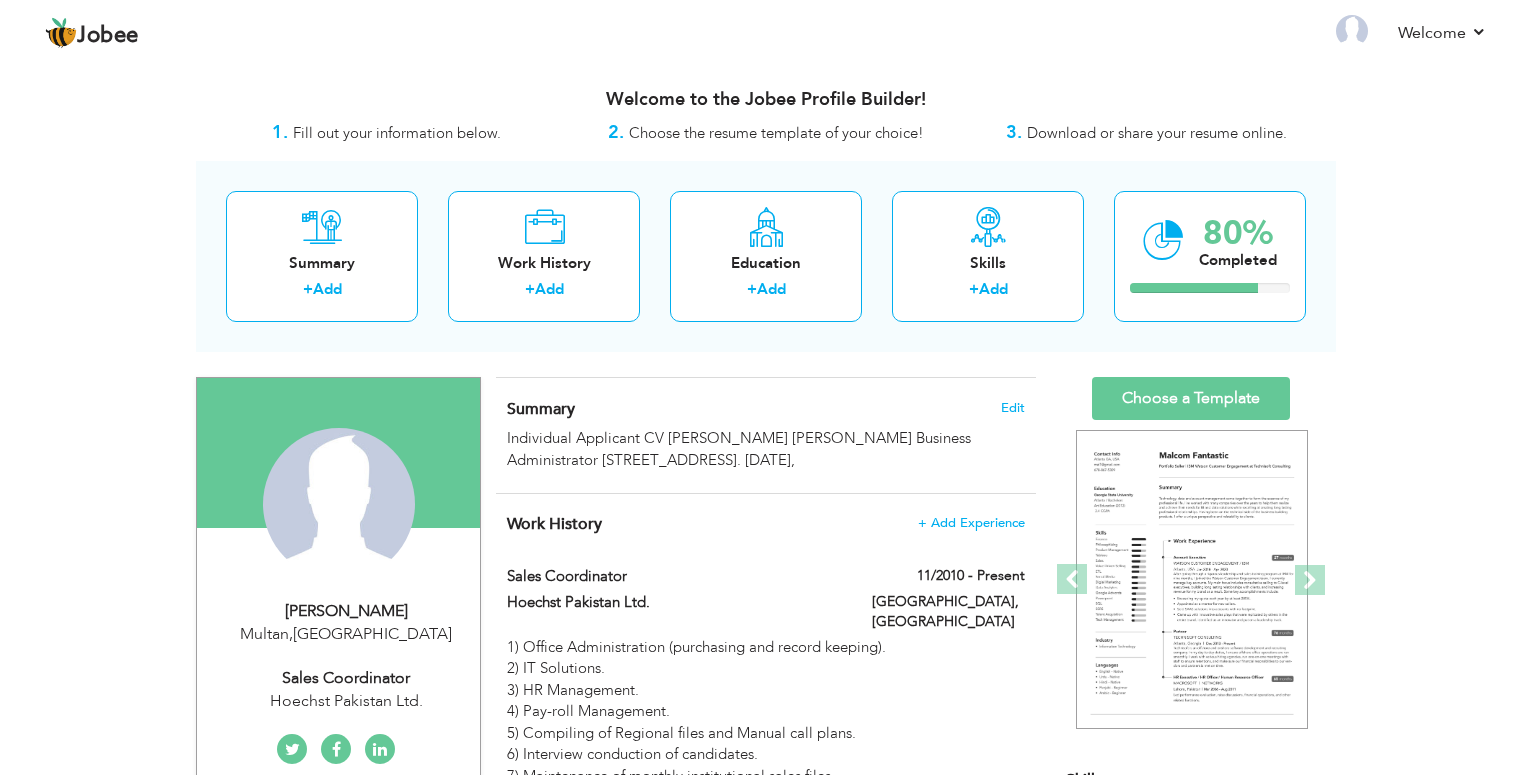 scroll, scrollTop: 0, scrollLeft: 0, axis: both 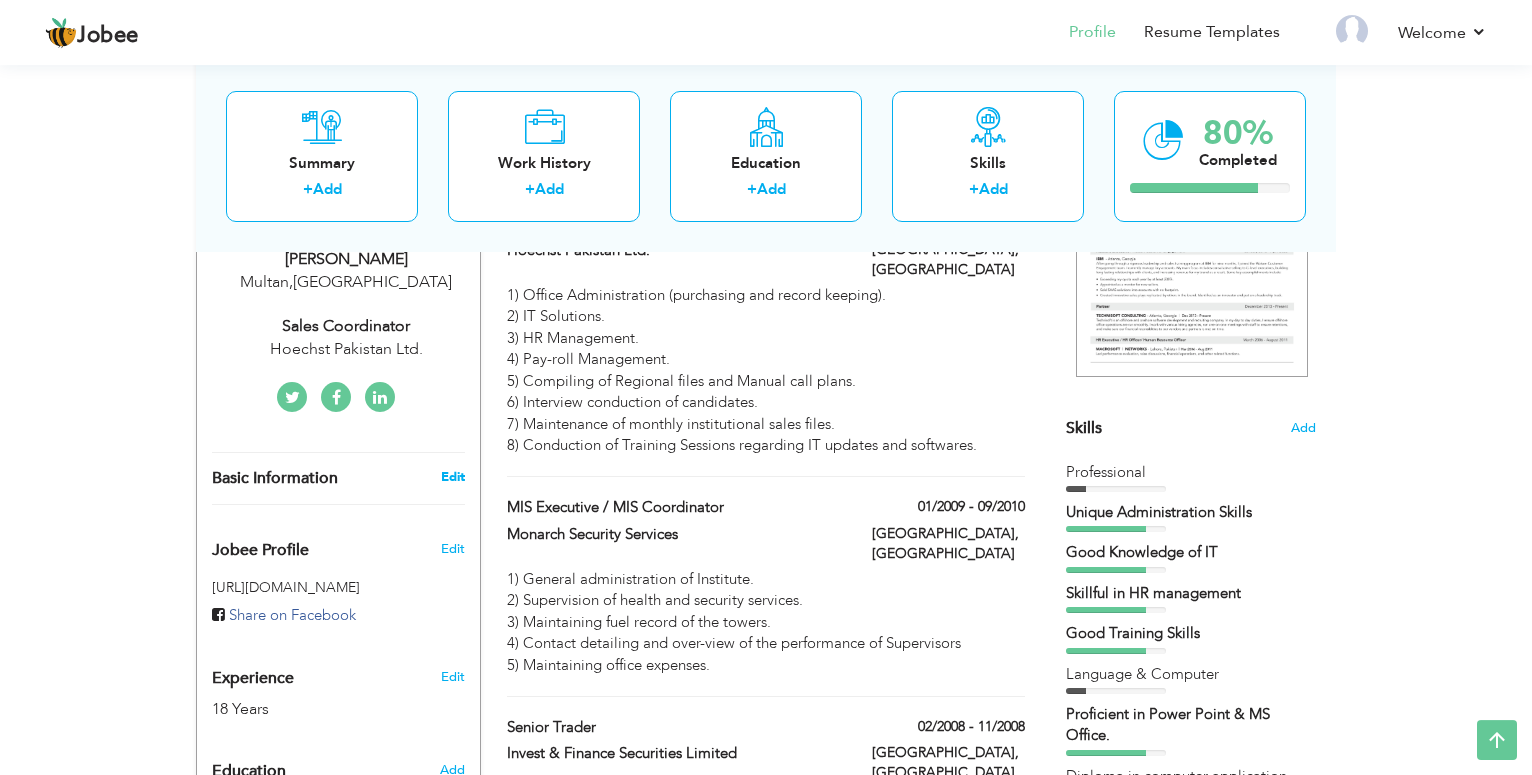 click on "Edit" at bounding box center [453, 477] 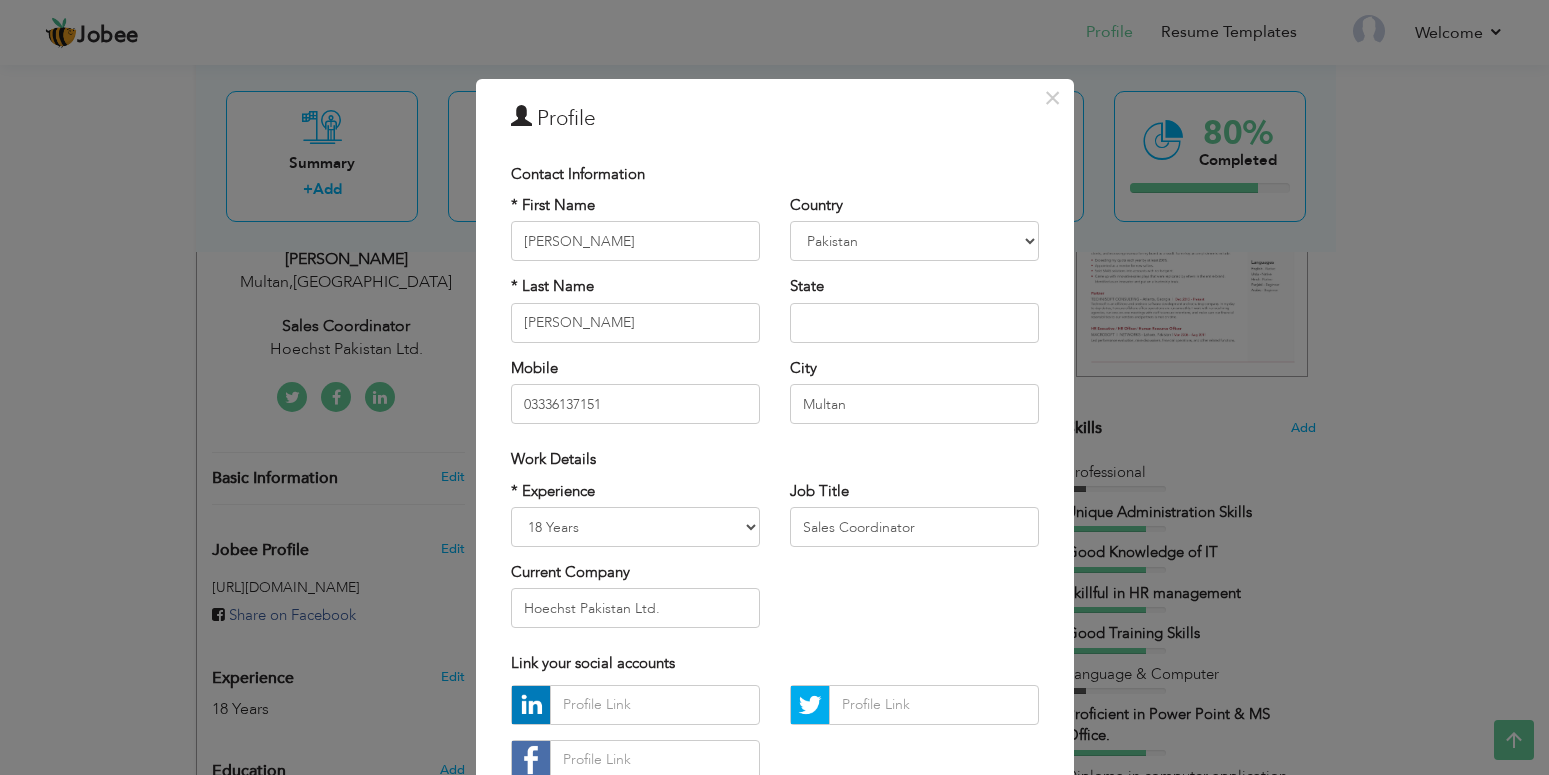 click on "×
Profile
Contact Information
* First Name
Faheem
* Last Name
Ali U.K" at bounding box center [774, 387] 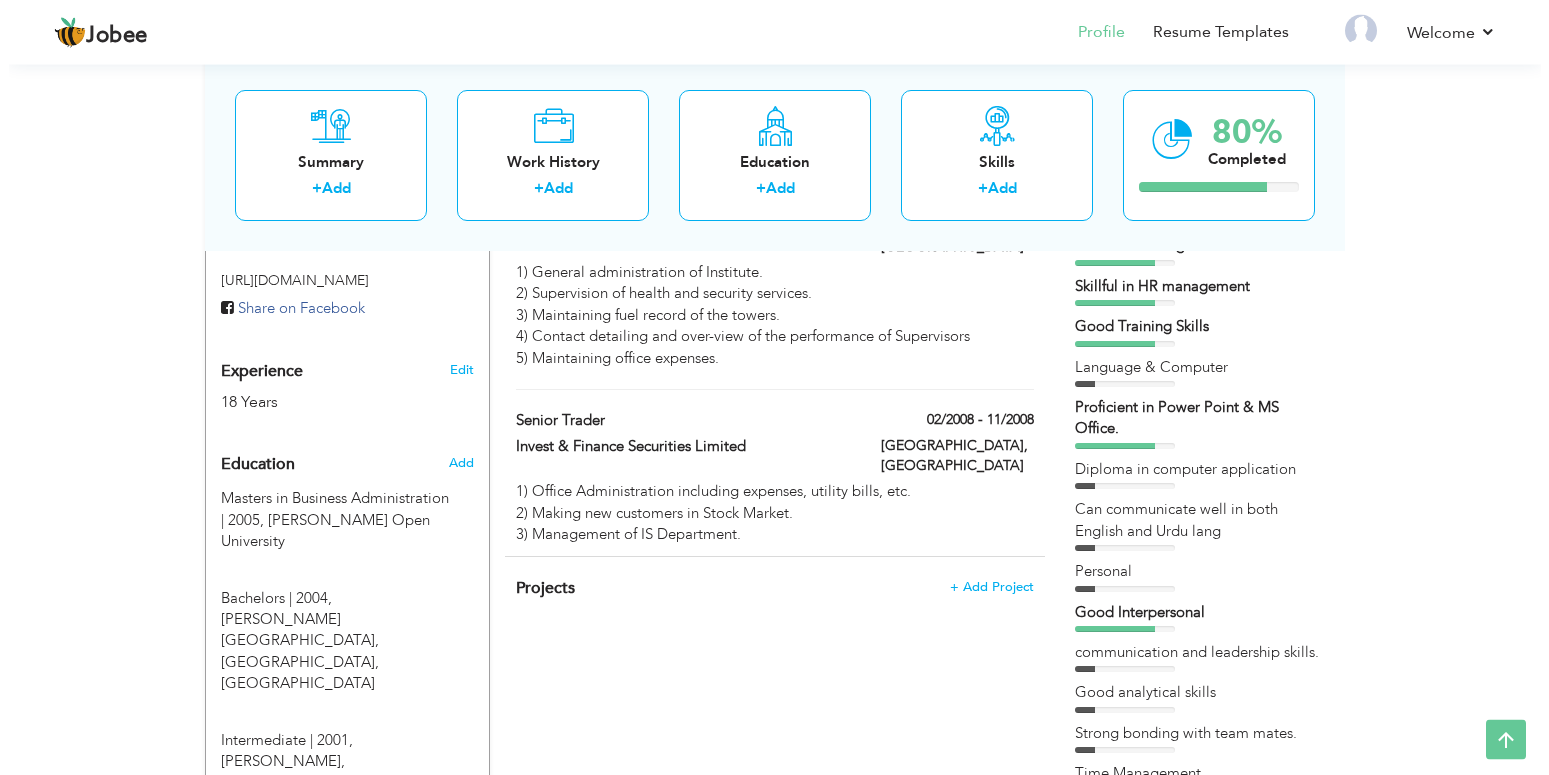 scroll, scrollTop: 671, scrollLeft: 0, axis: vertical 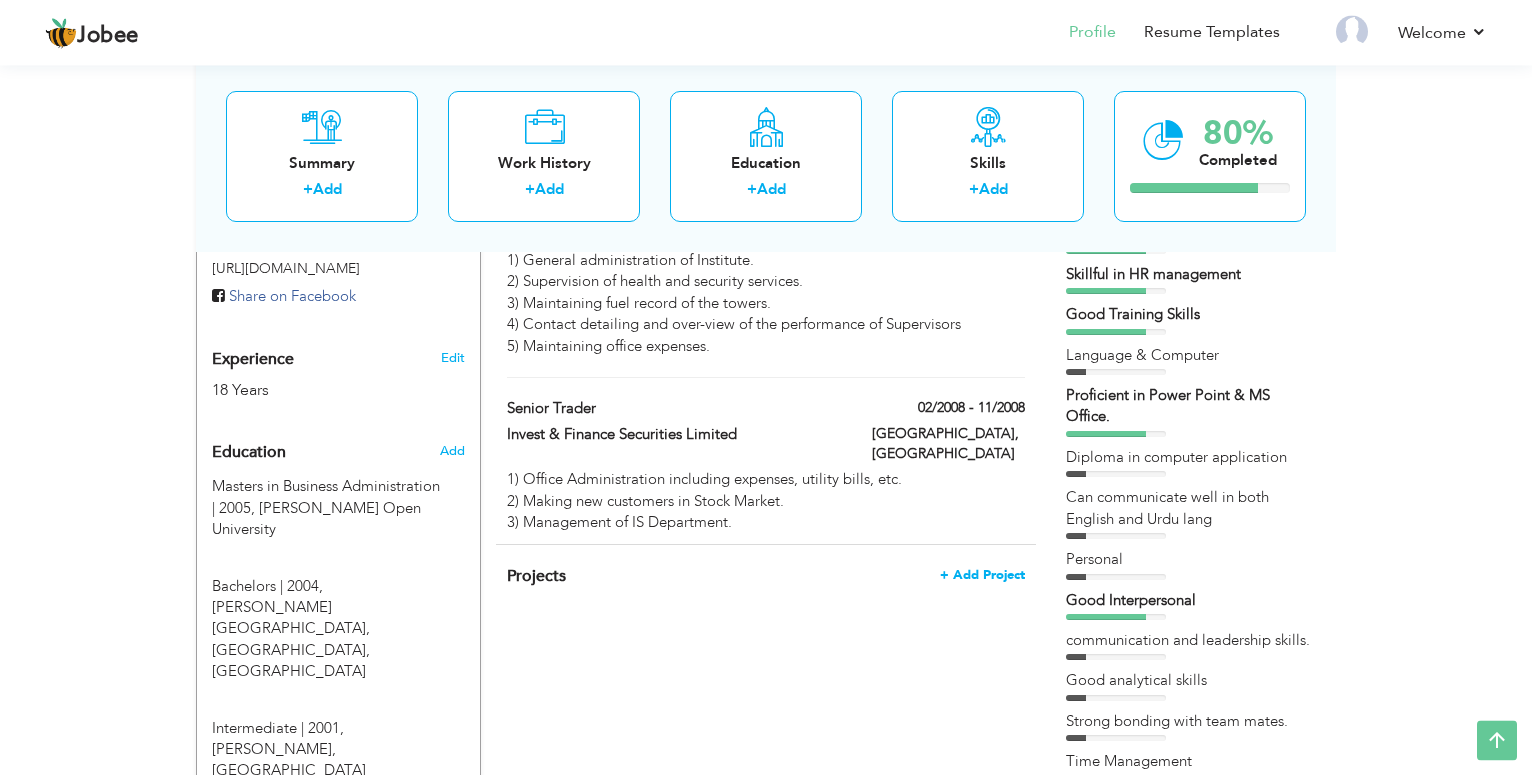 click on "+ Add Project" at bounding box center (982, 575) 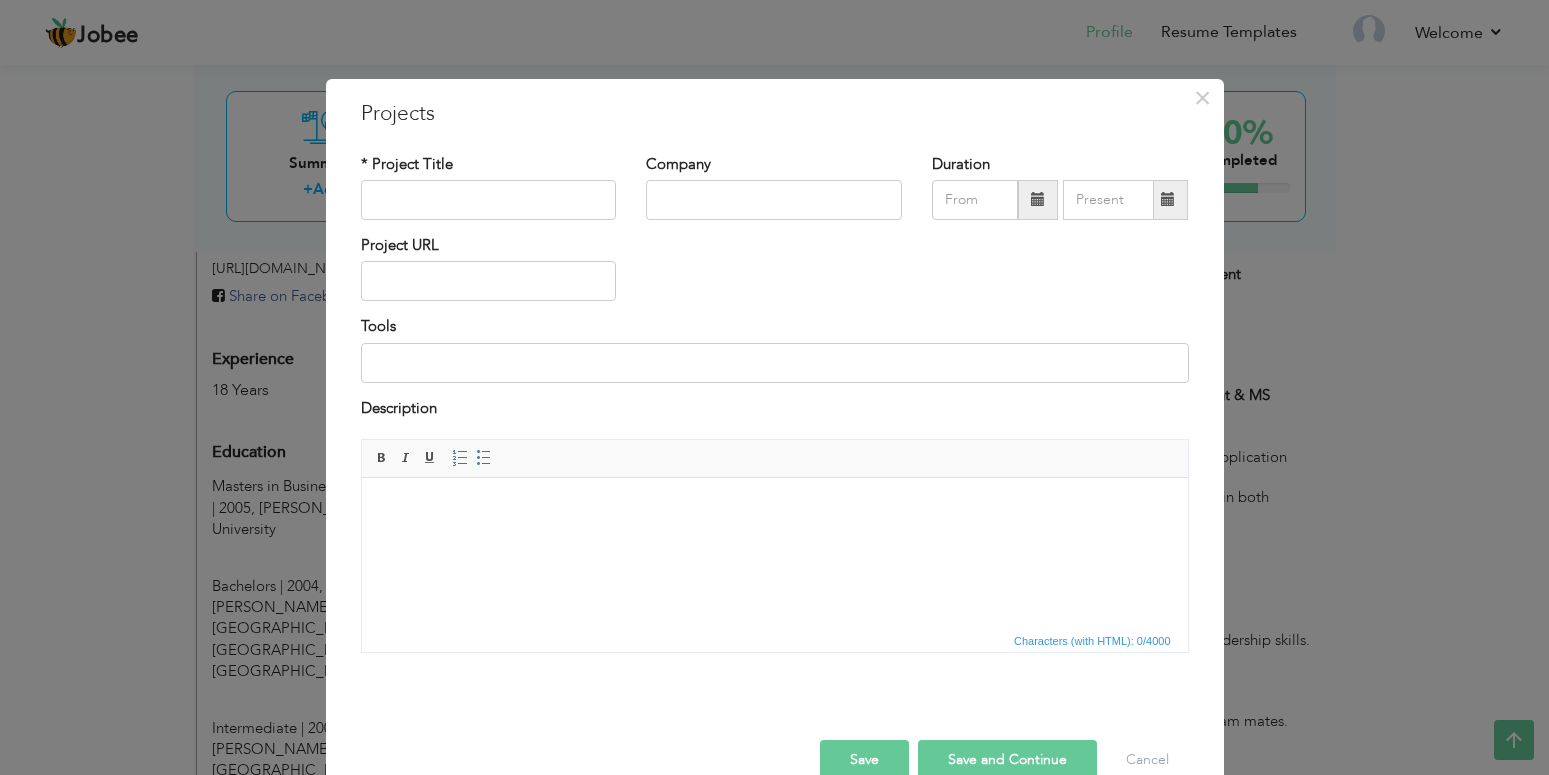 scroll, scrollTop: 0, scrollLeft: 0, axis: both 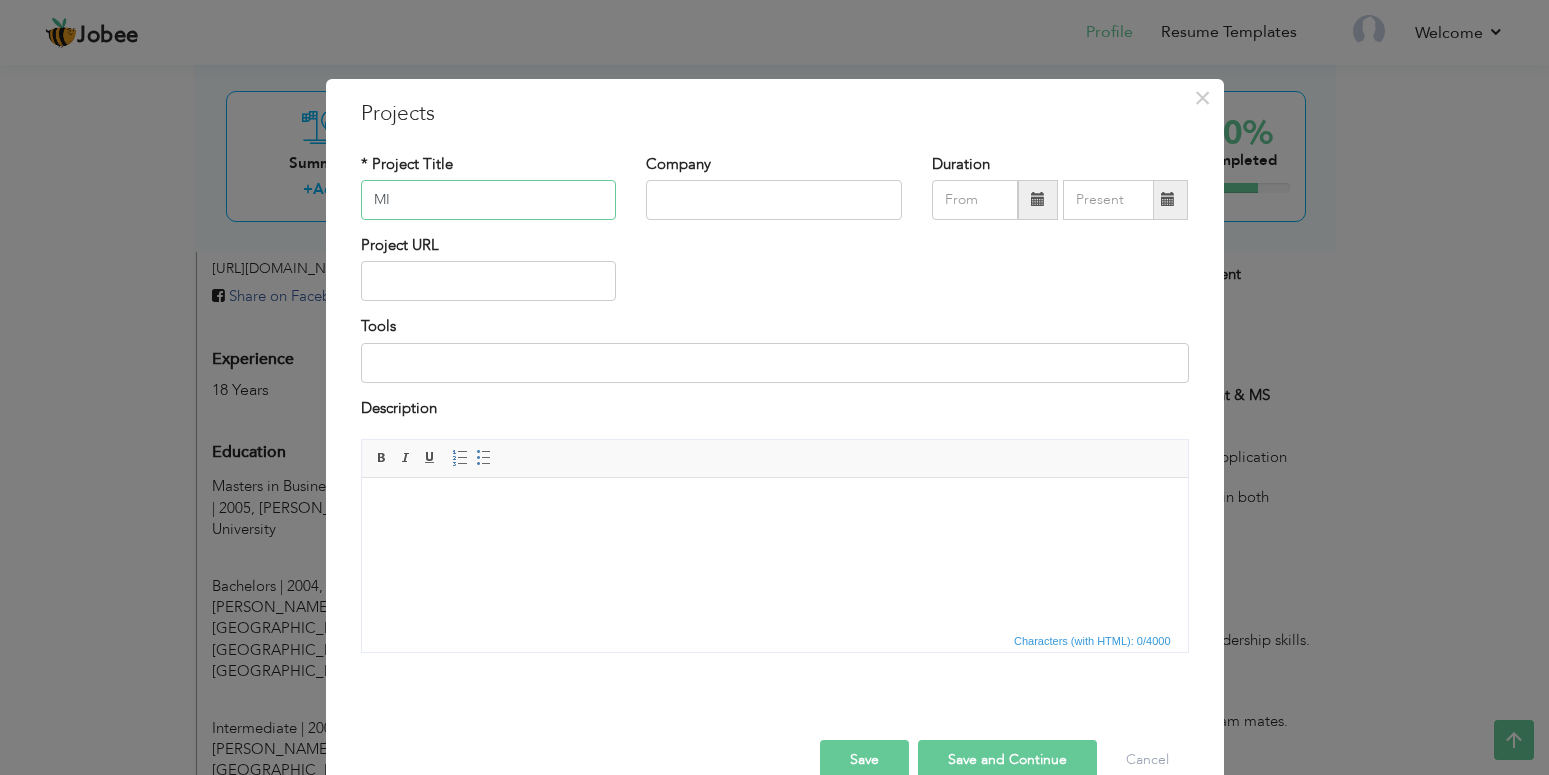 type on "M" 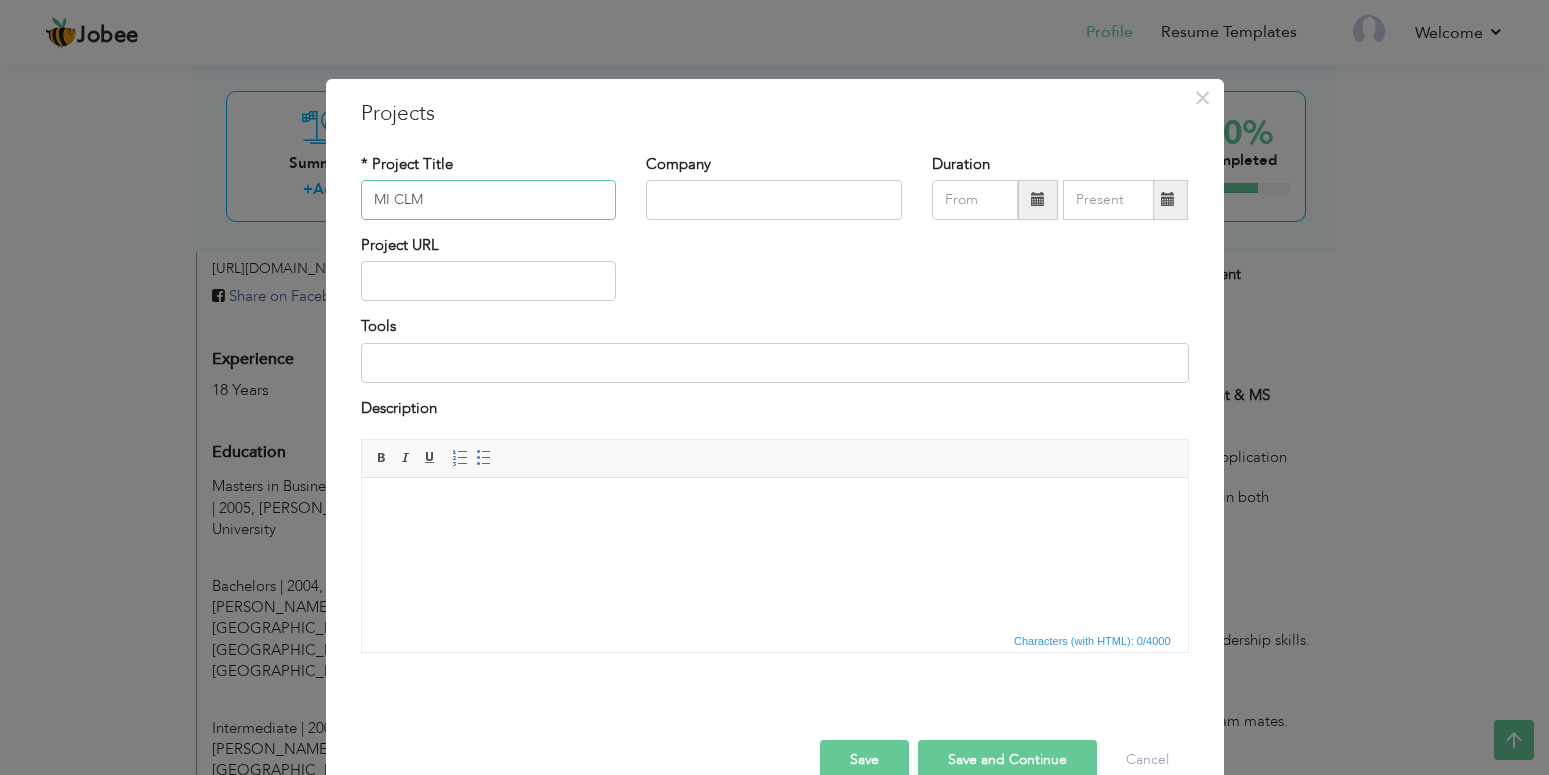 type on "MI CLM" 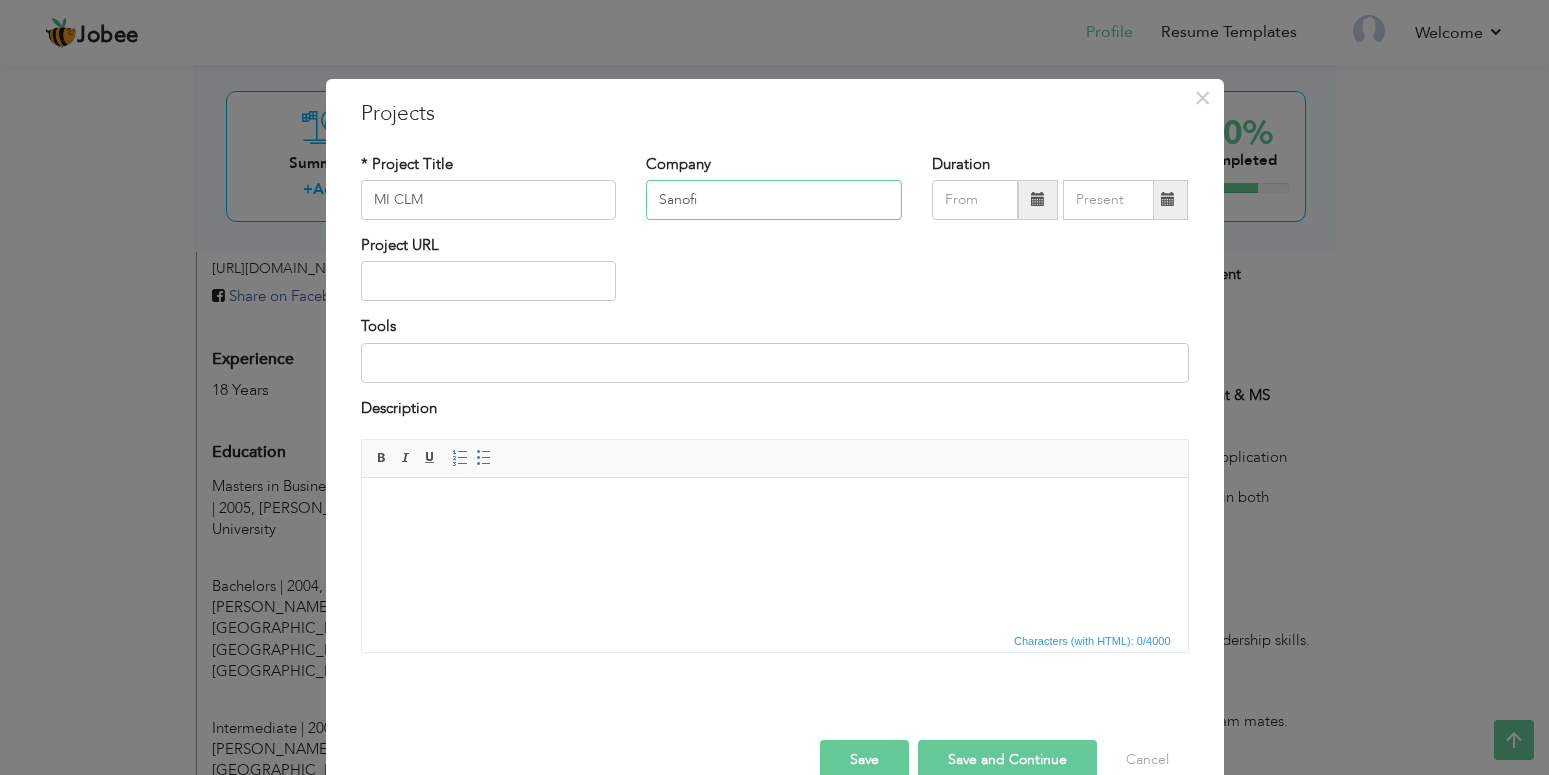 type on "Sanofi" 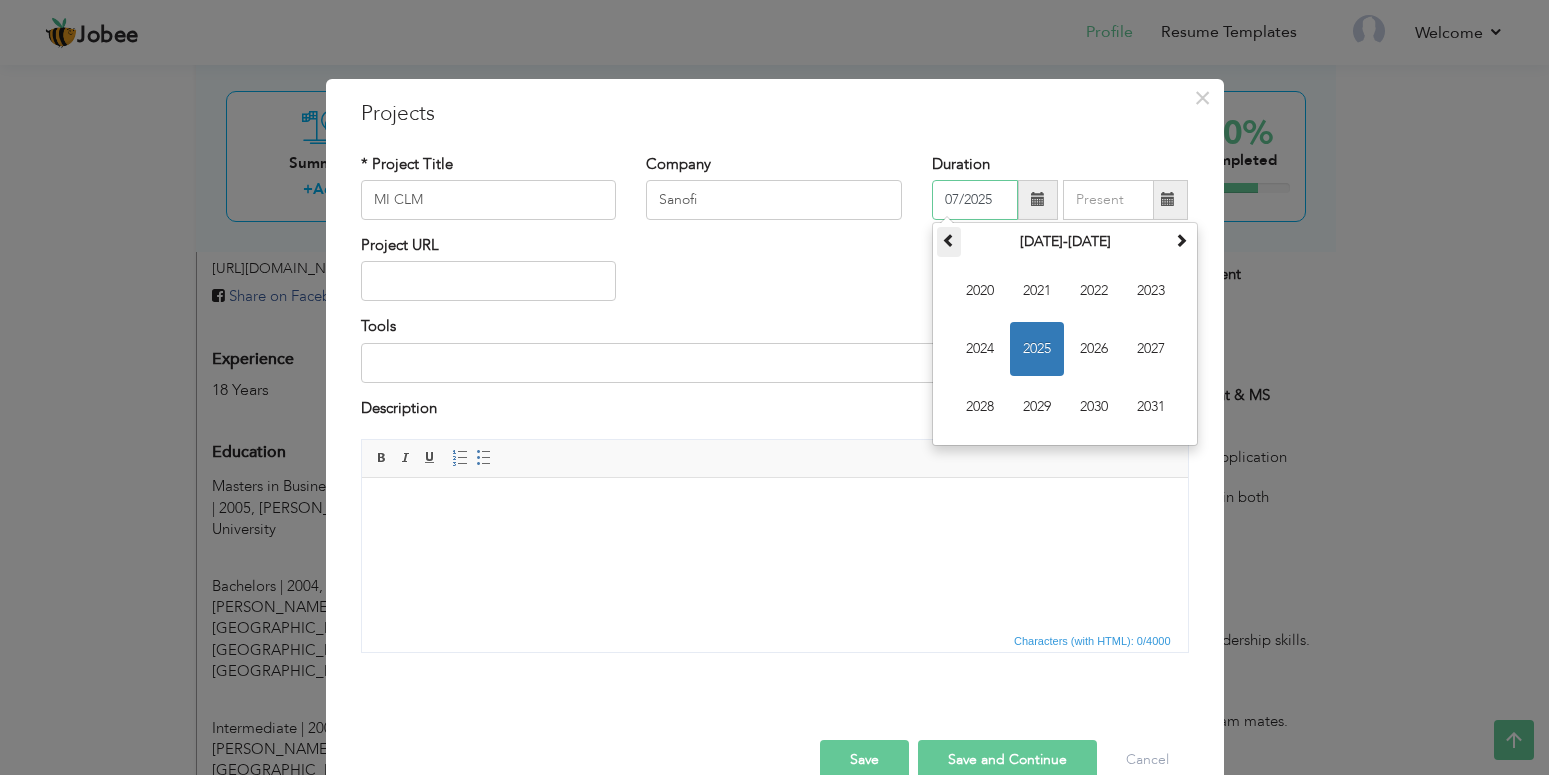 click at bounding box center [949, 240] 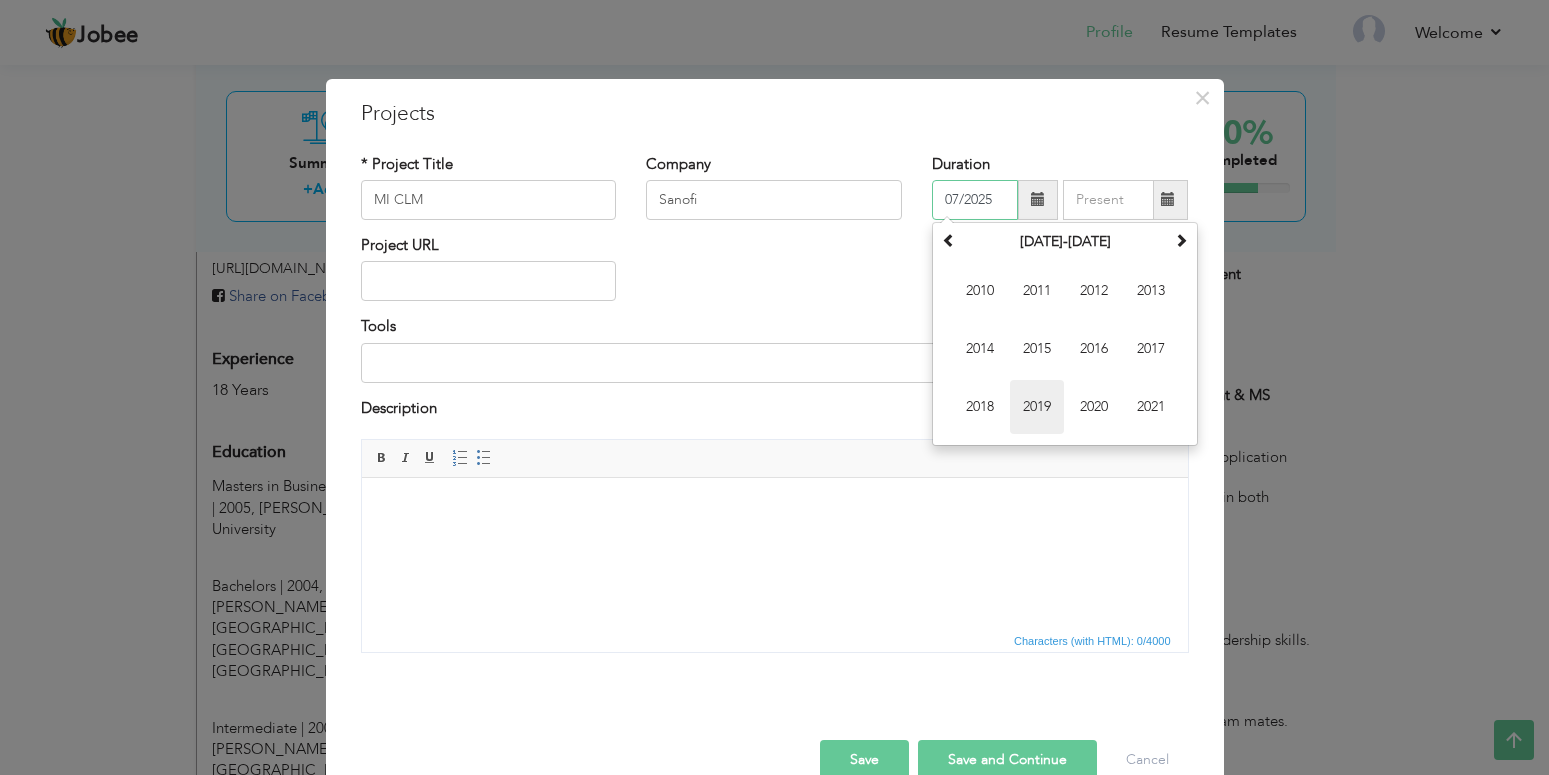 click on "2019" at bounding box center (1037, 407) 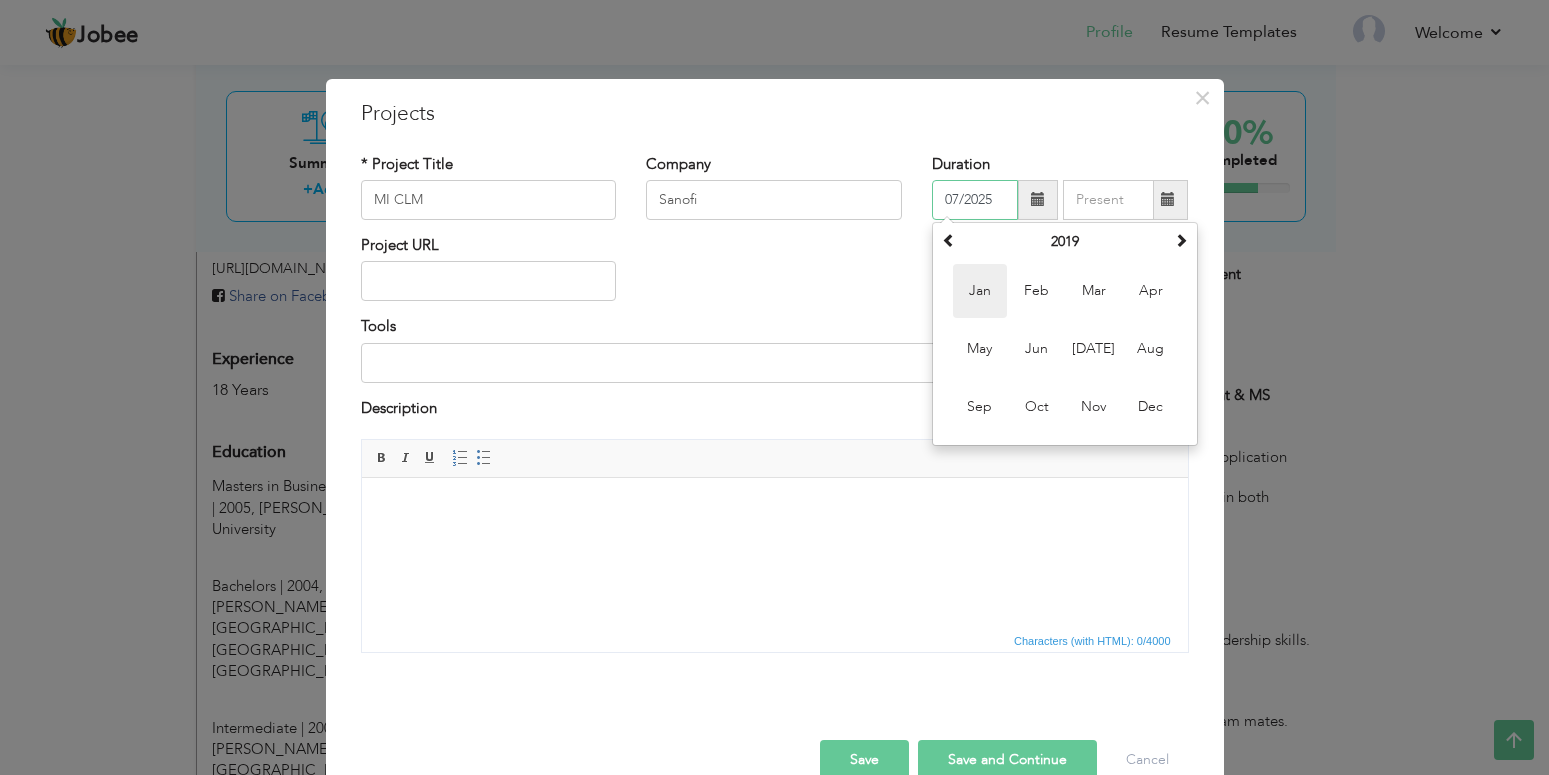 click on "Jan" at bounding box center (980, 291) 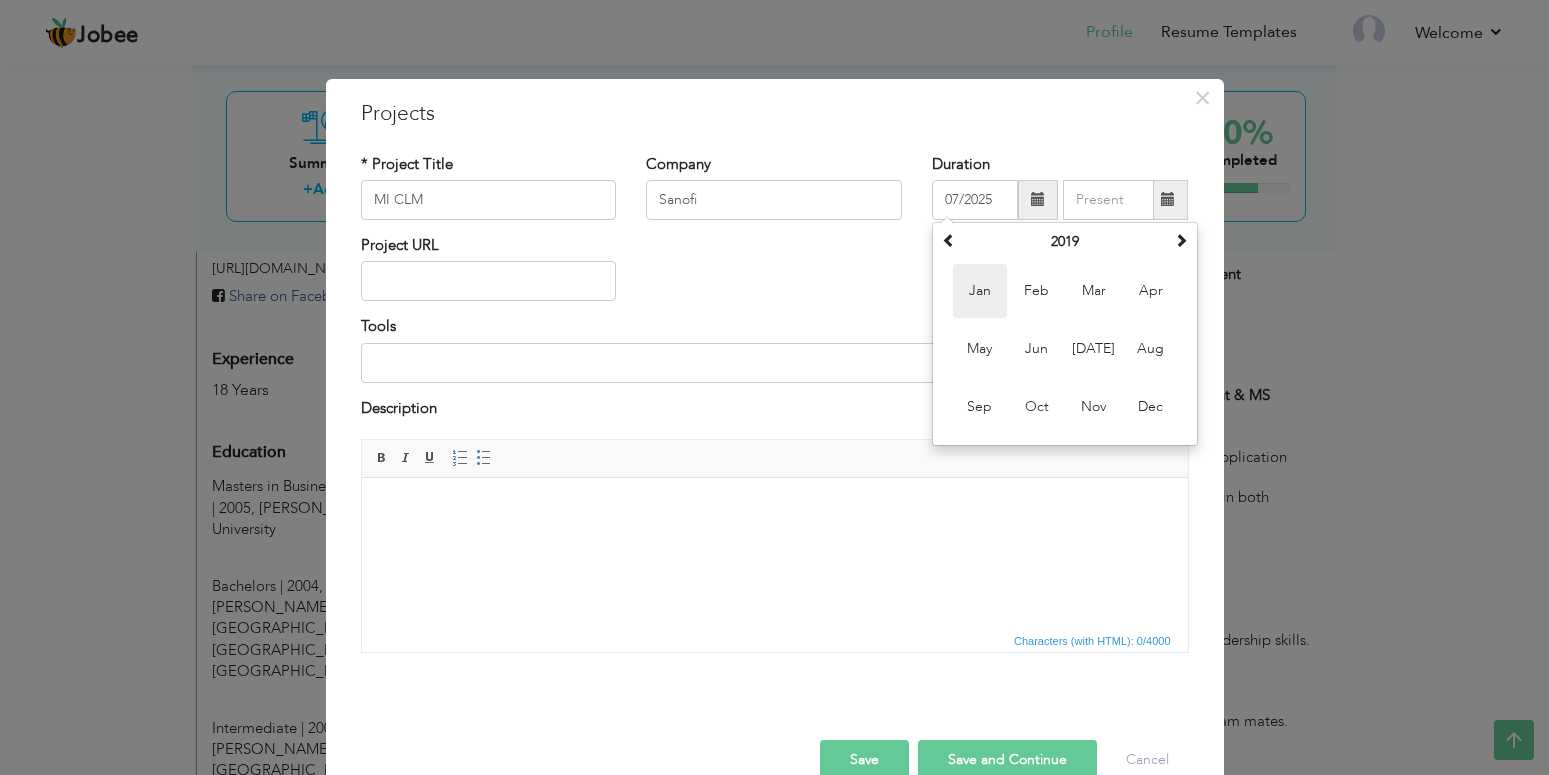 type on "01/2019" 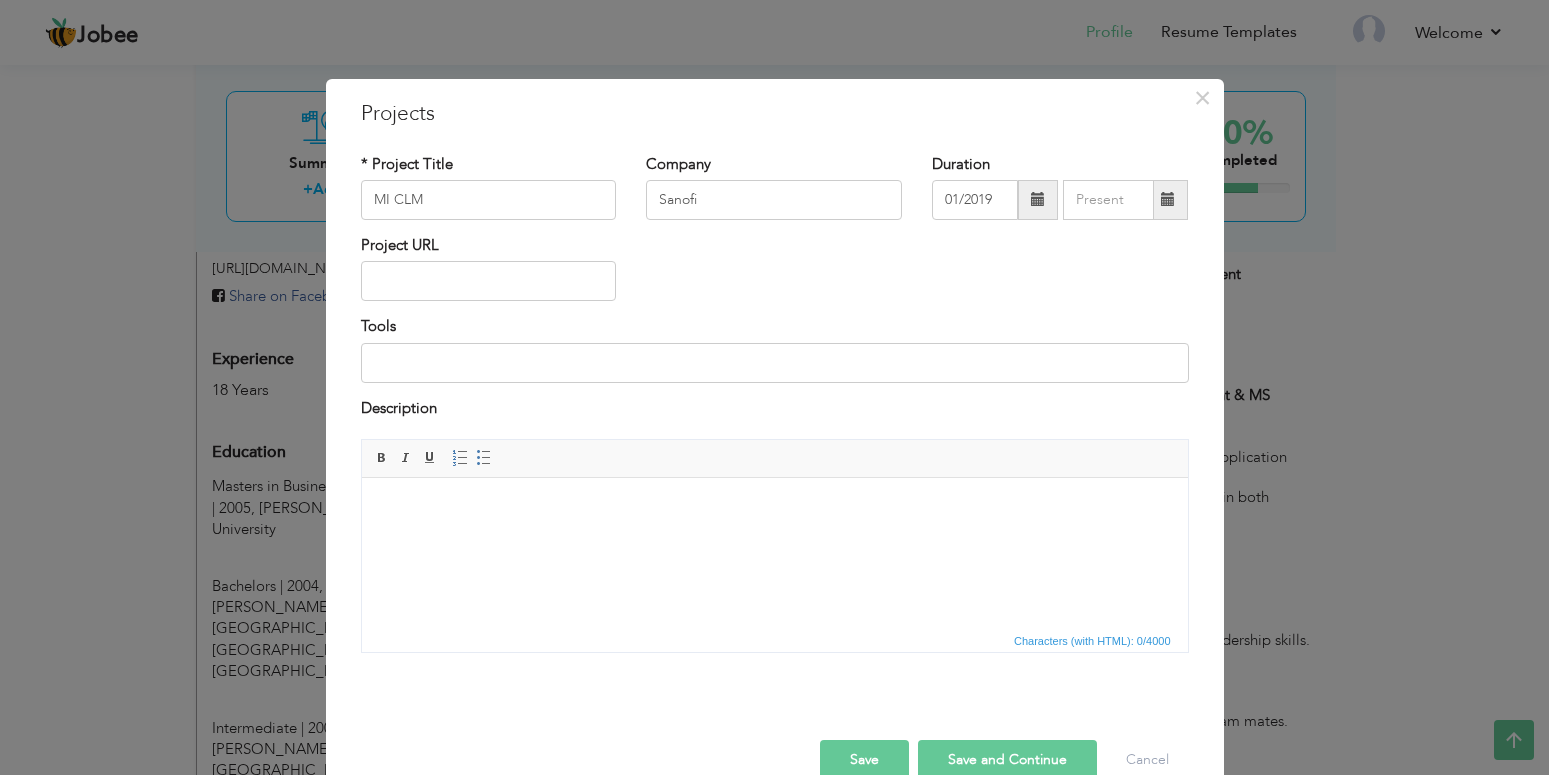 click at bounding box center (1168, 199) 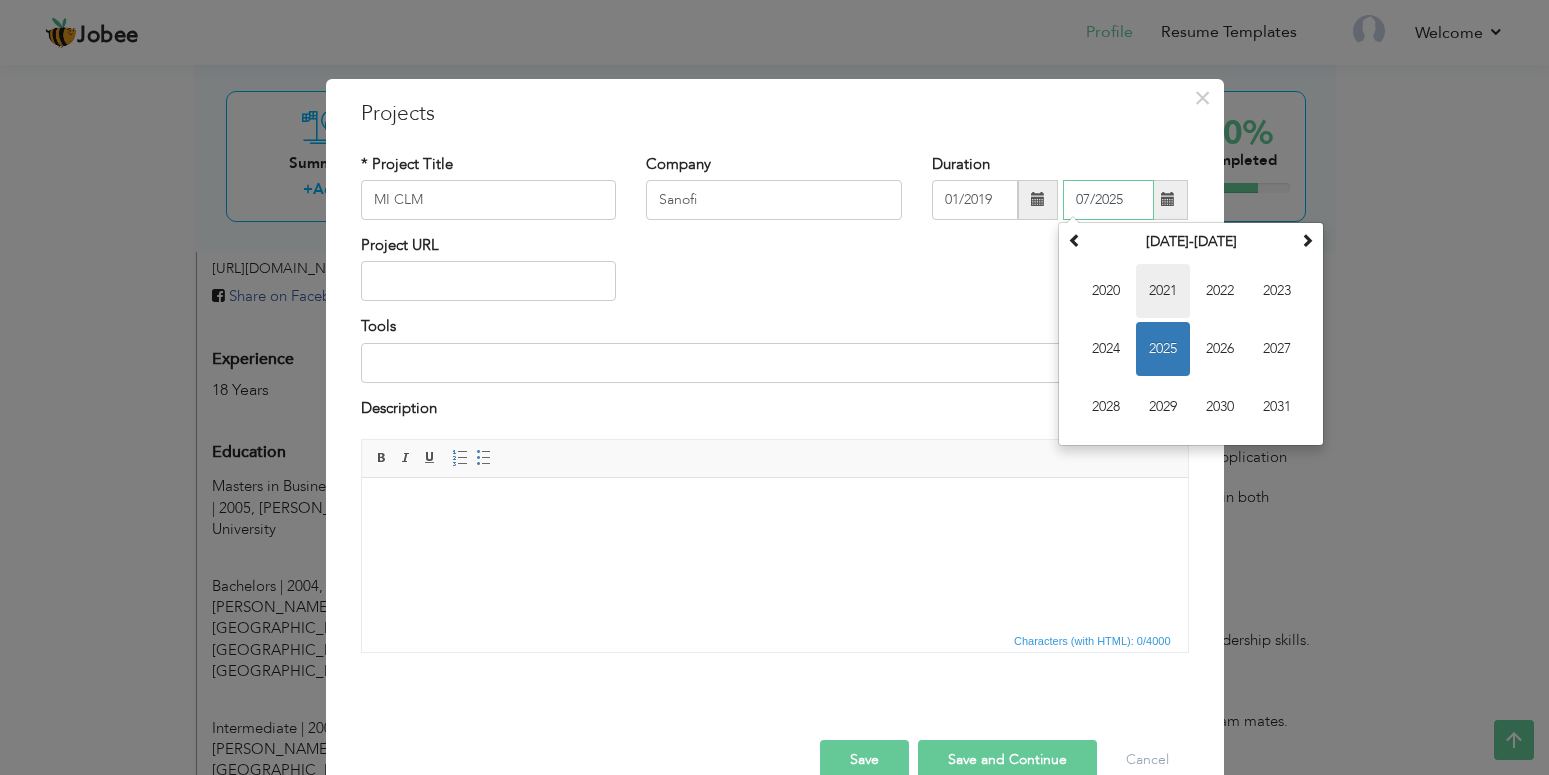 click on "2021" at bounding box center [1163, 291] 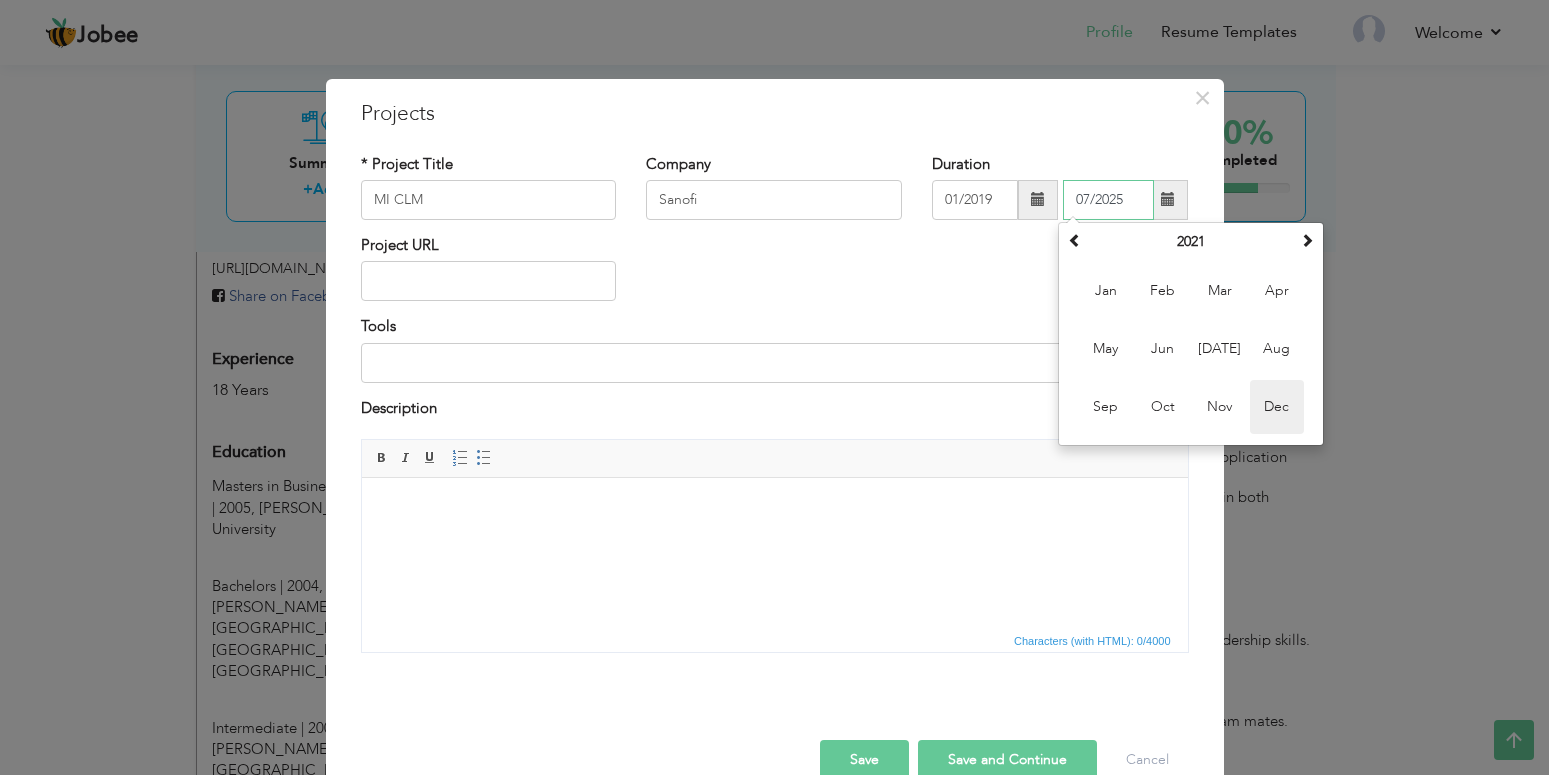 click on "Dec" at bounding box center [1277, 407] 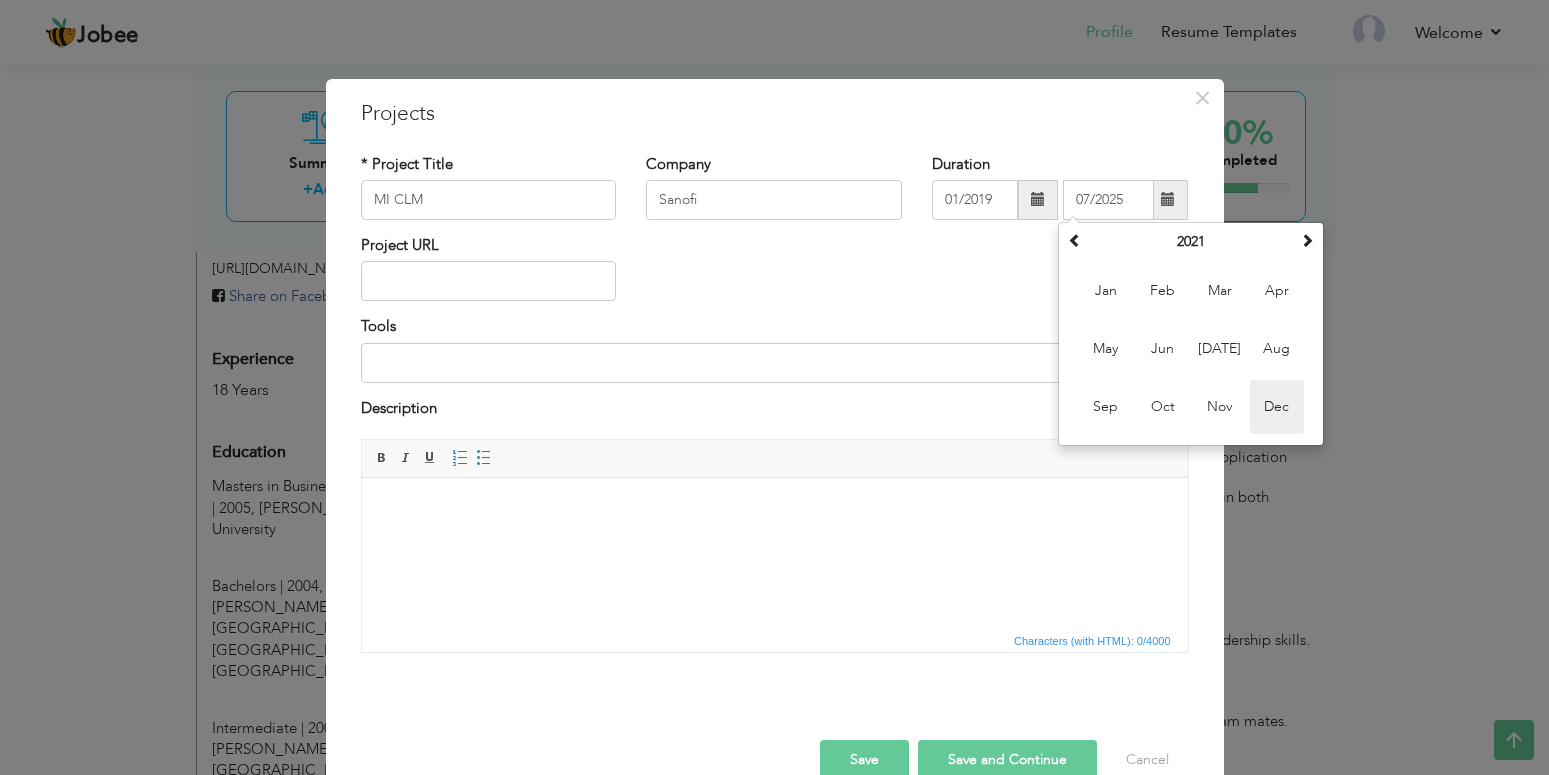 type on "12/2021" 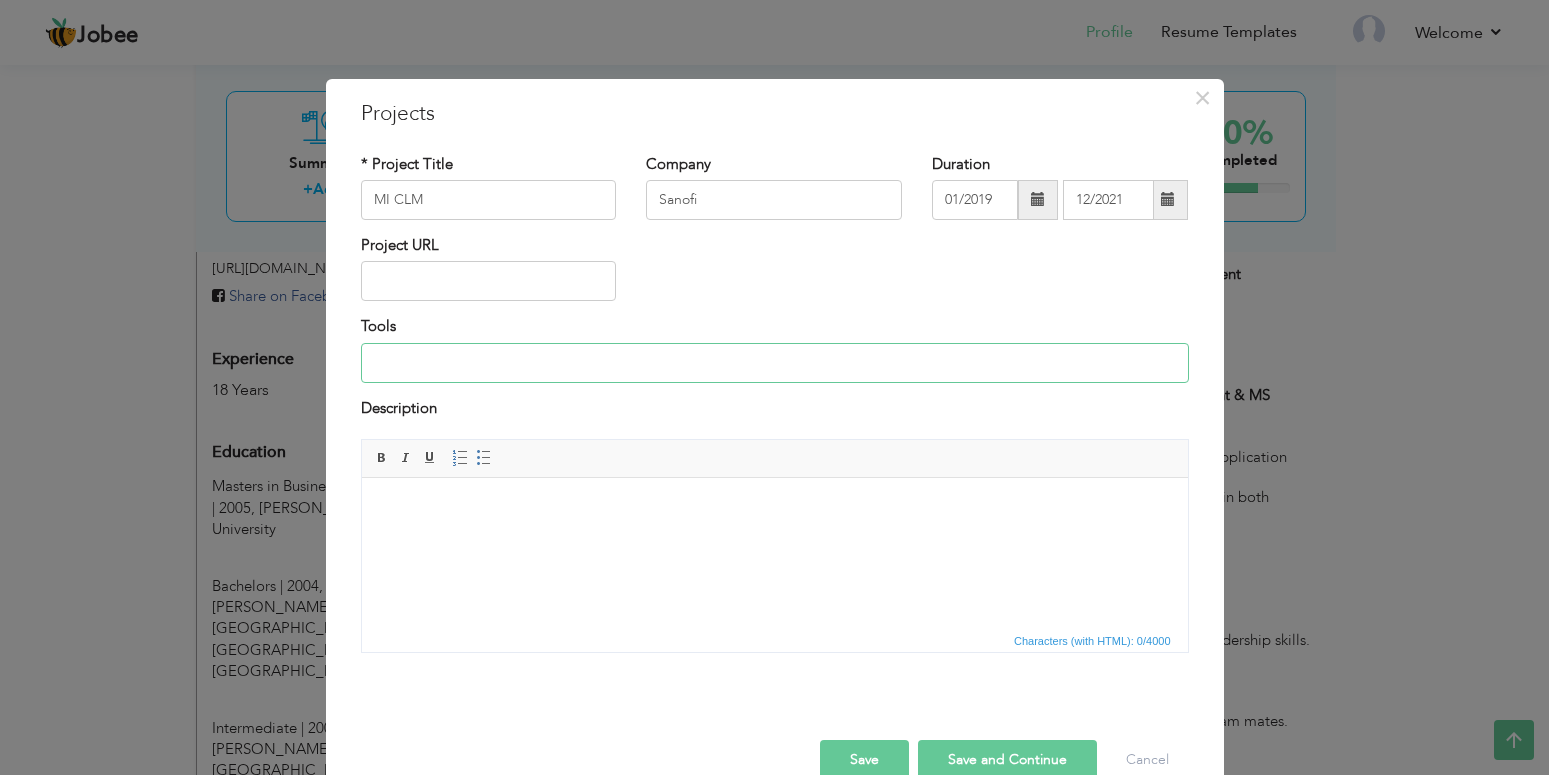 click at bounding box center [775, 363] 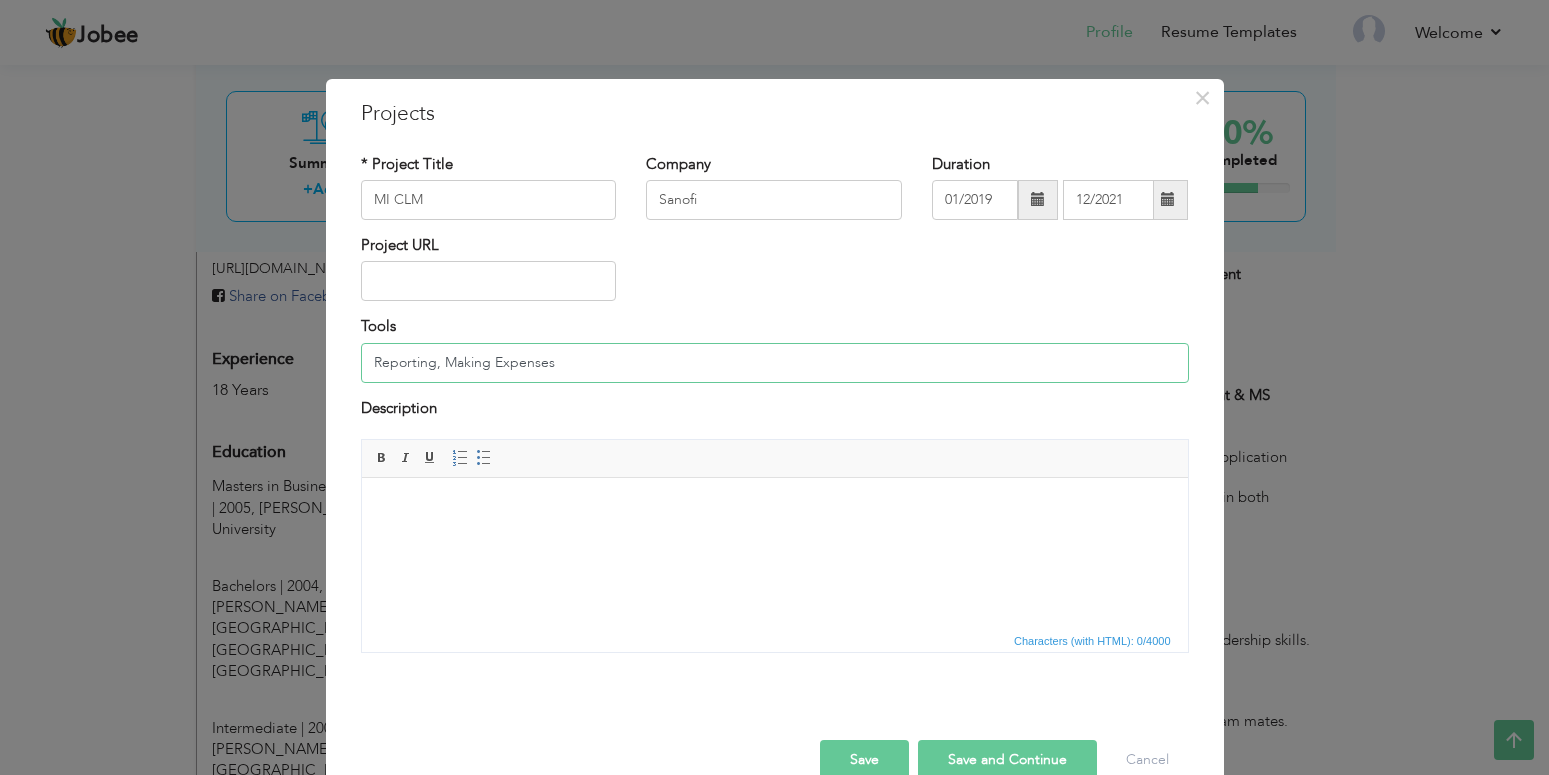 type on "Reporting, Making Expenses" 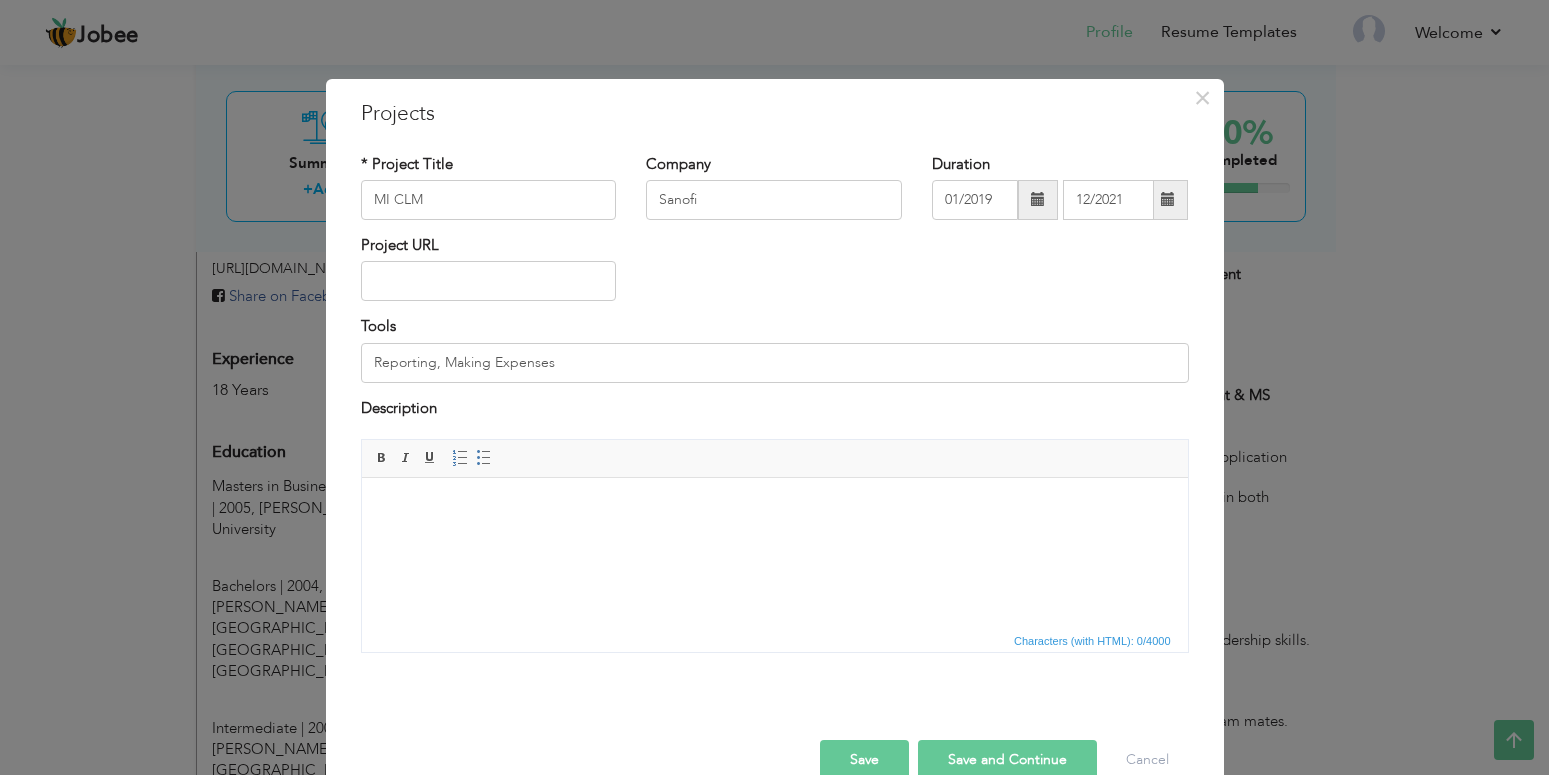 click at bounding box center (774, 508) 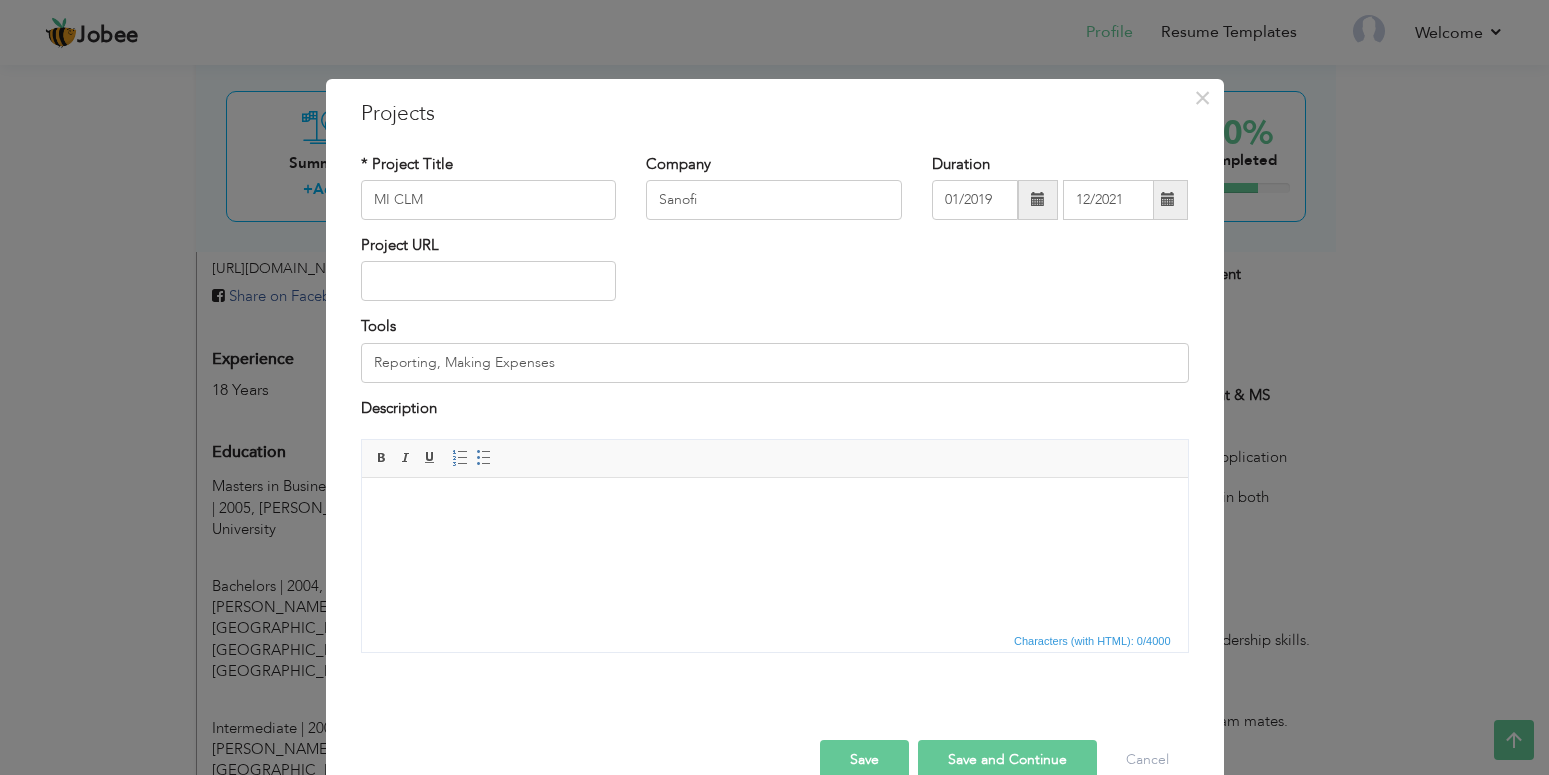 type 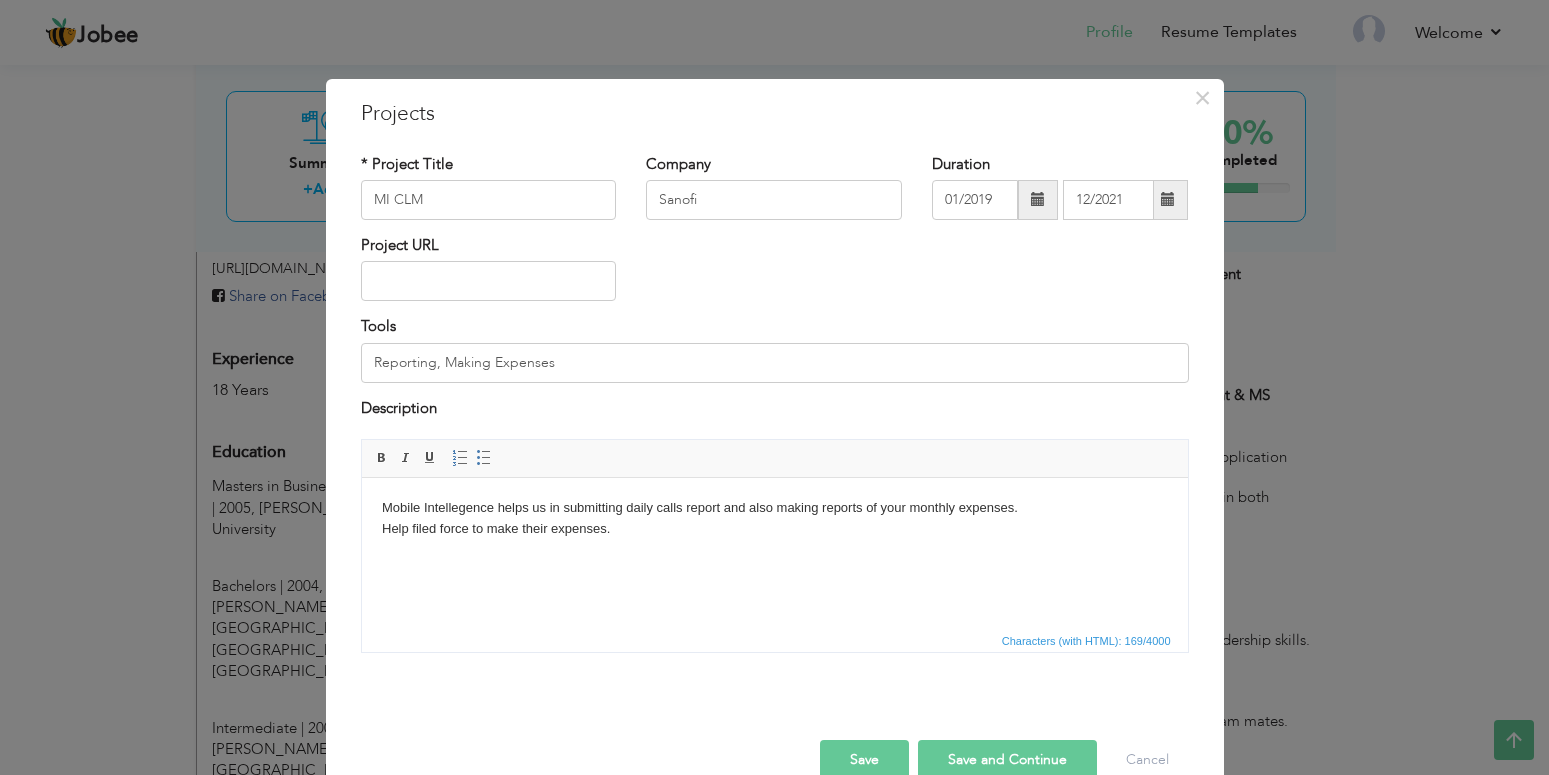 click on "Save and Continue" at bounding box center [1007, 760] 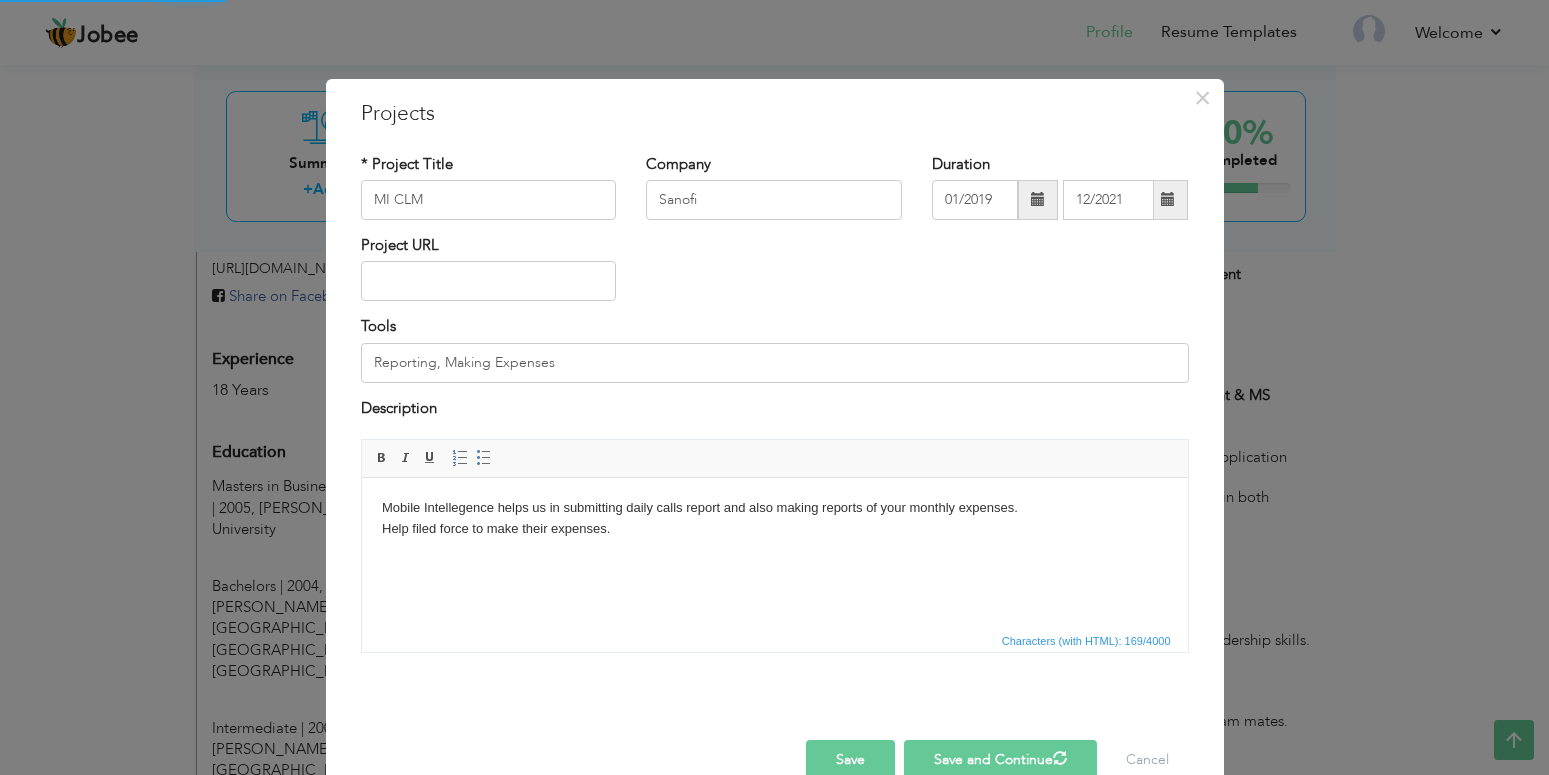 type 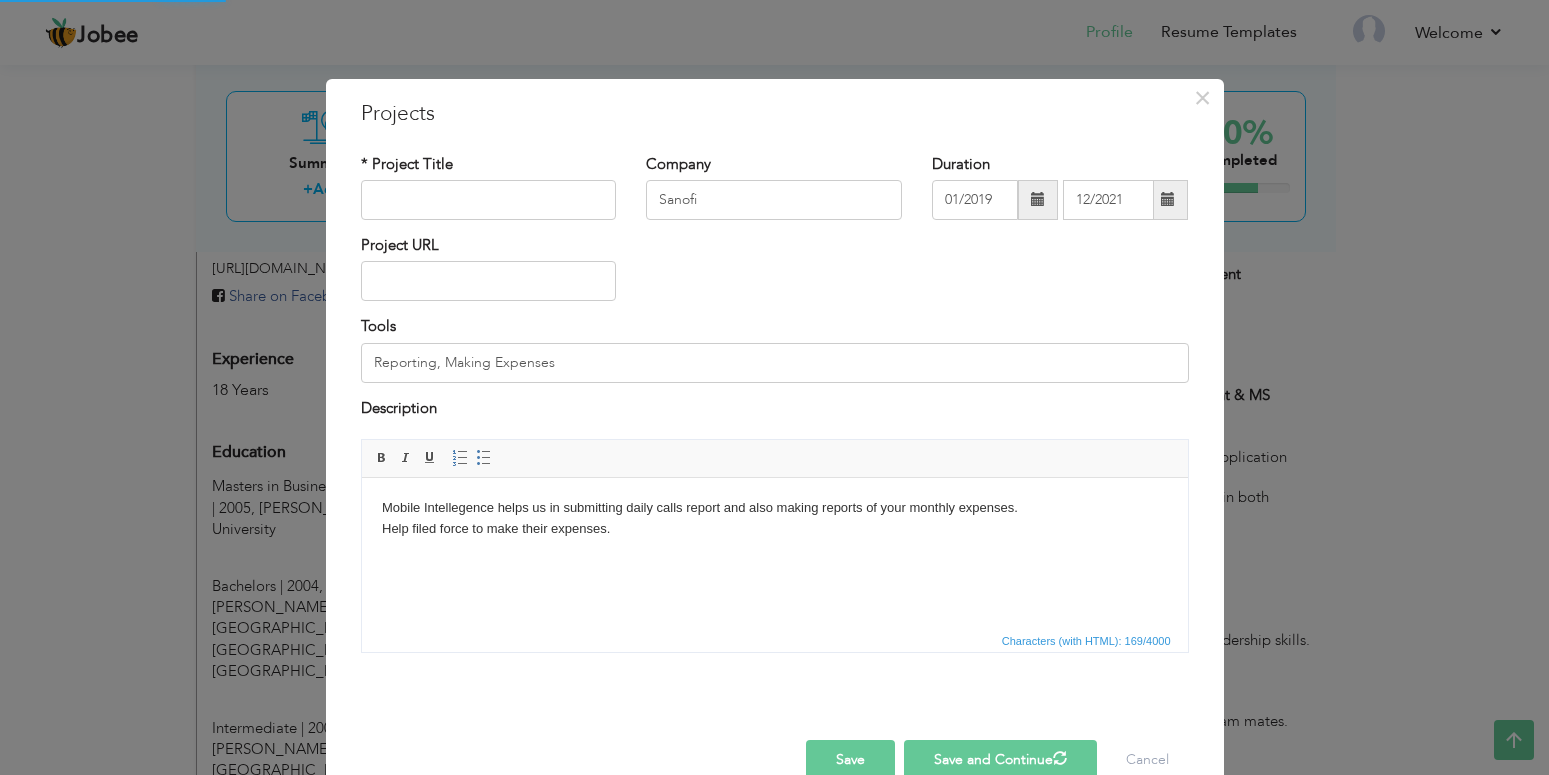 type 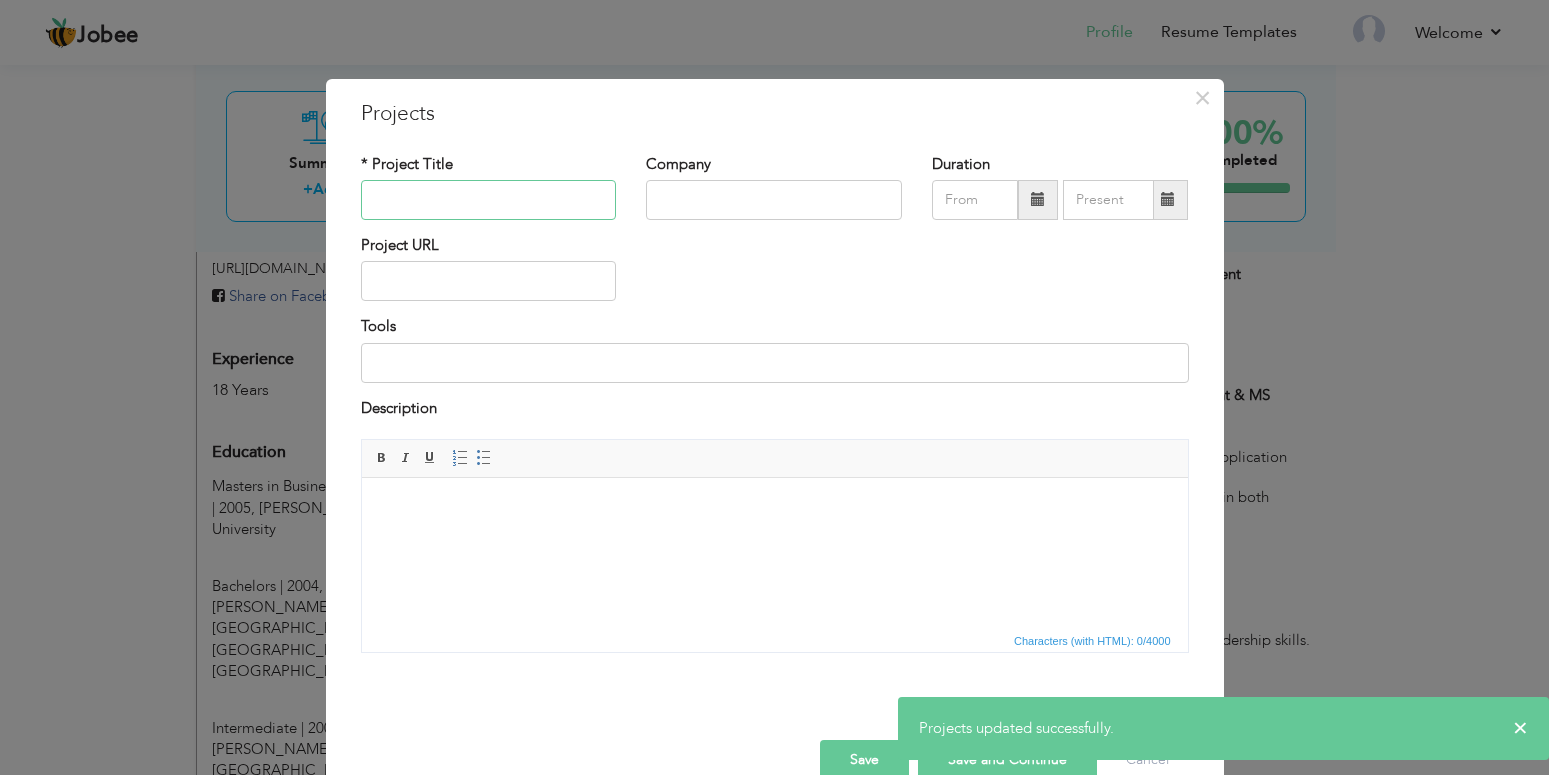click at bounding box center [489, 200] 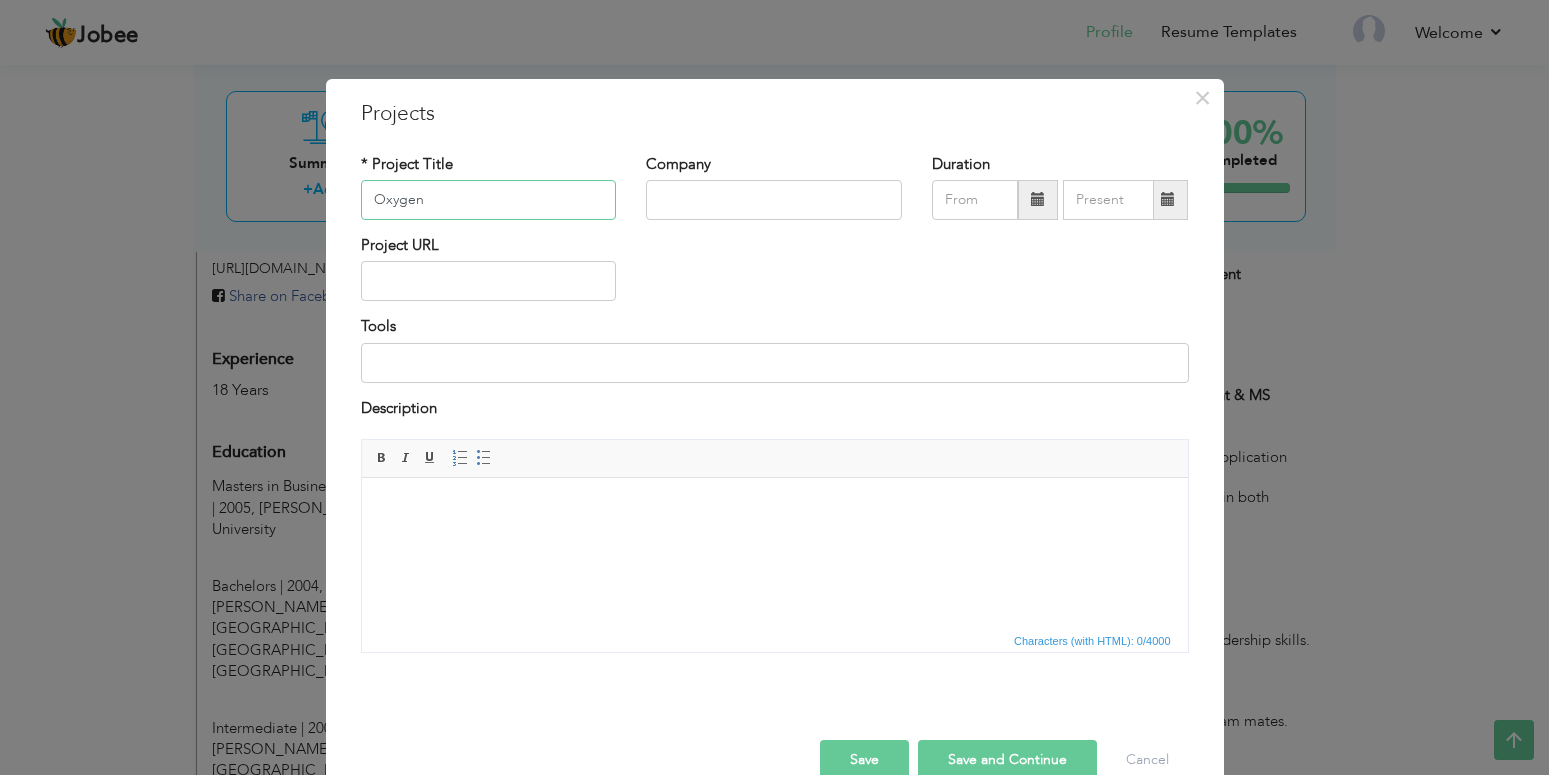 type on "Oxygen" 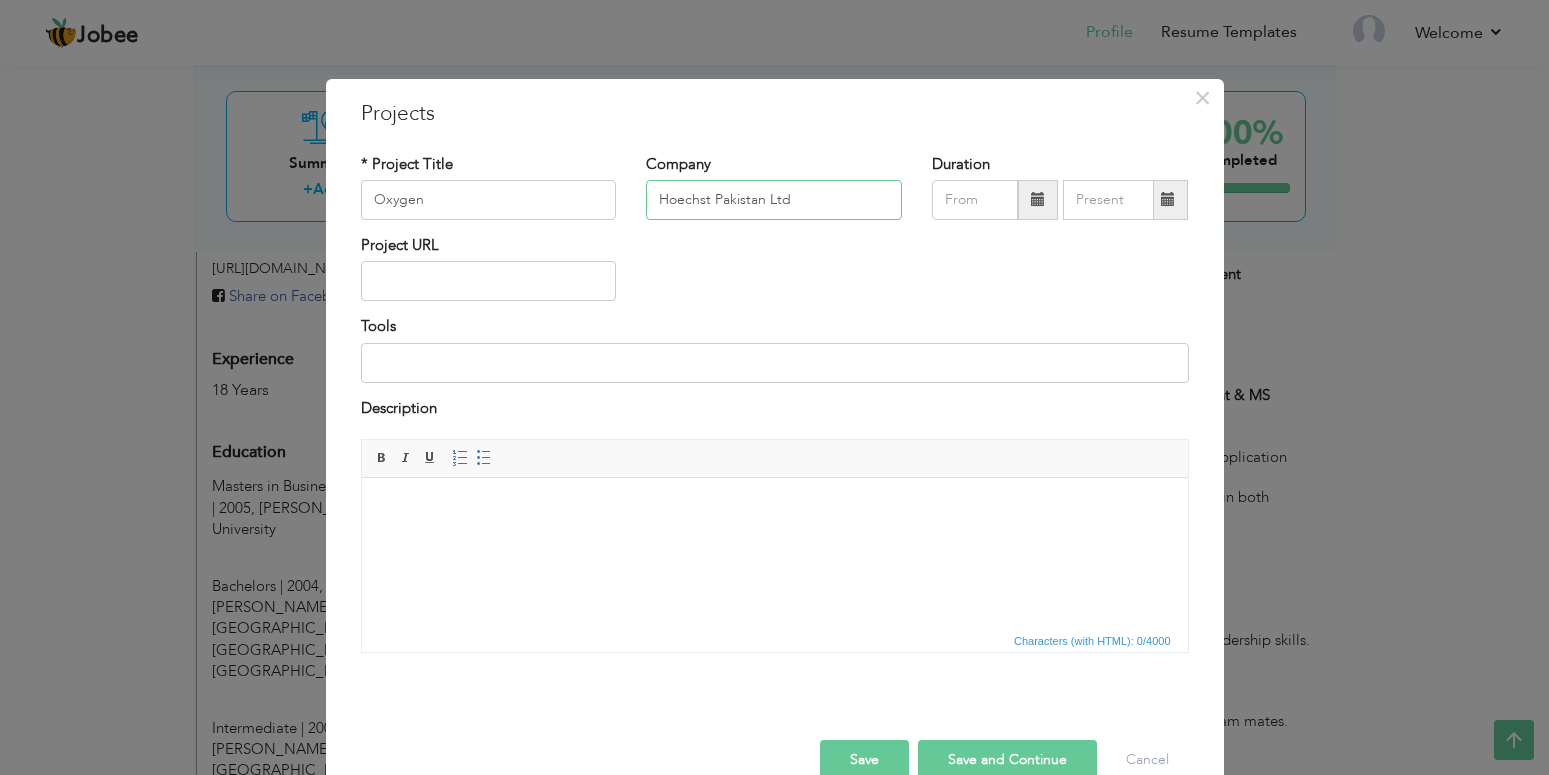 type on "Hoechst Pakistan Ltd" 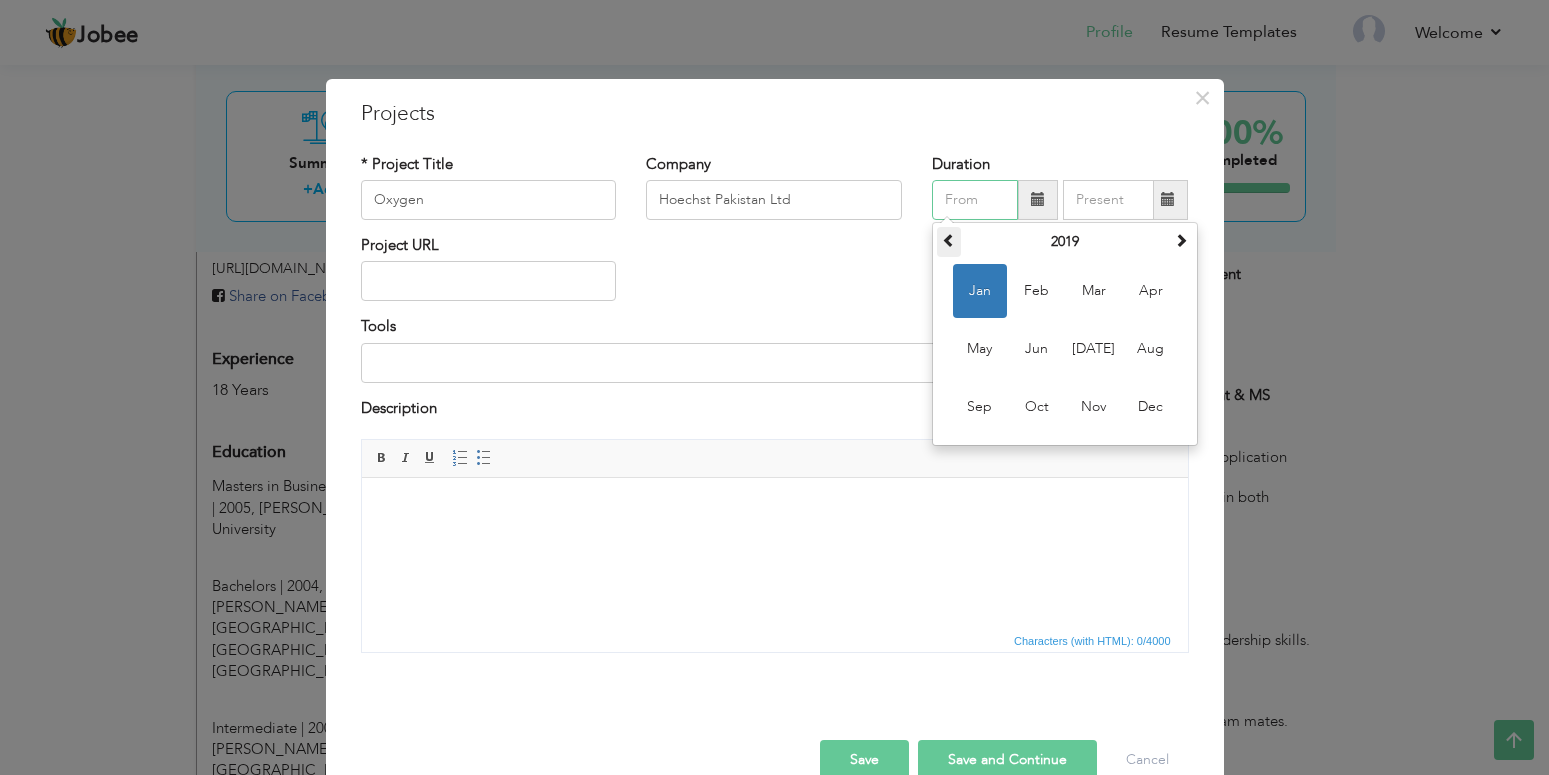 click at bounding box center (949, 242) 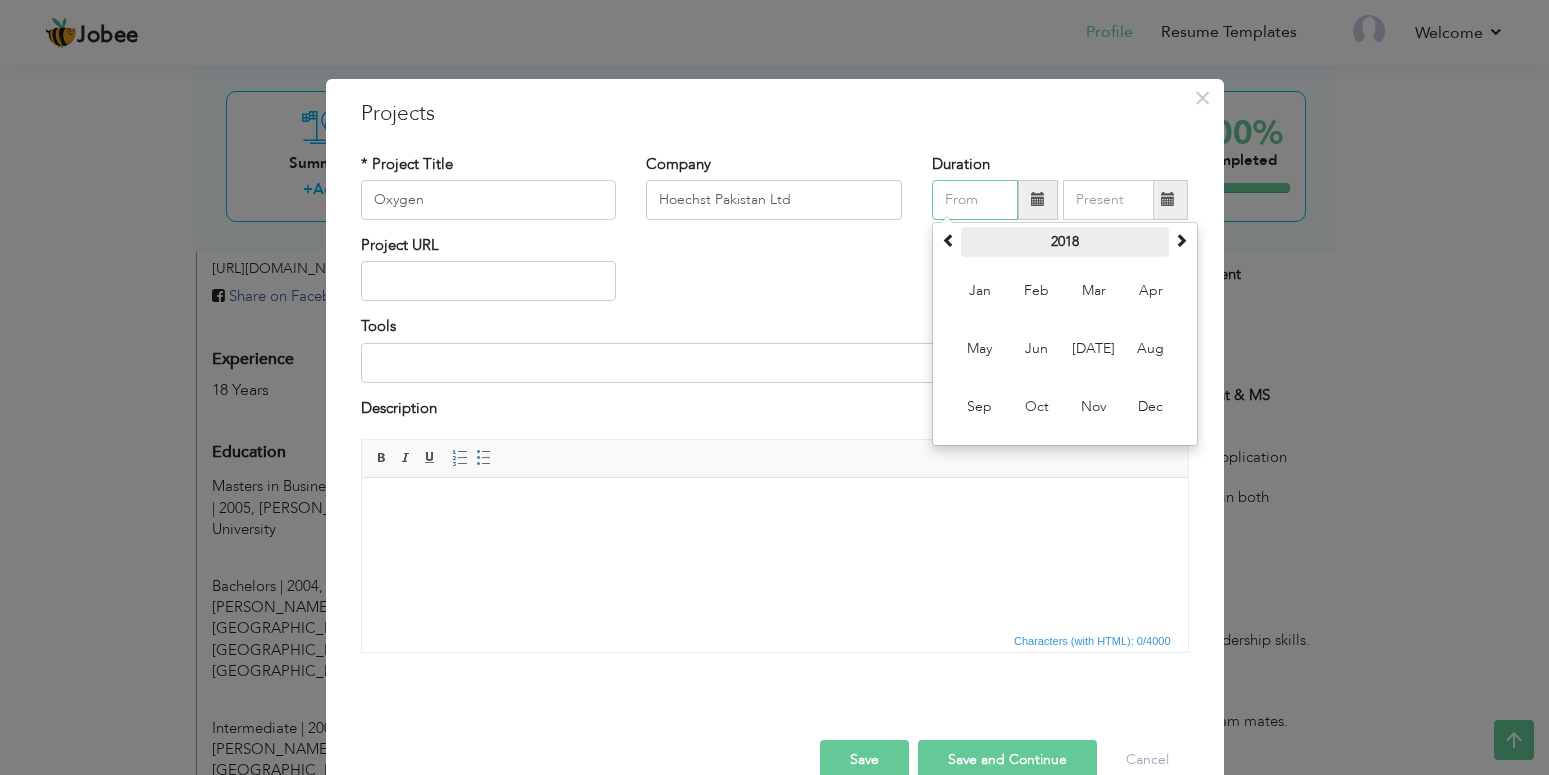 click on "2018" at bounding box center [1065, 242] 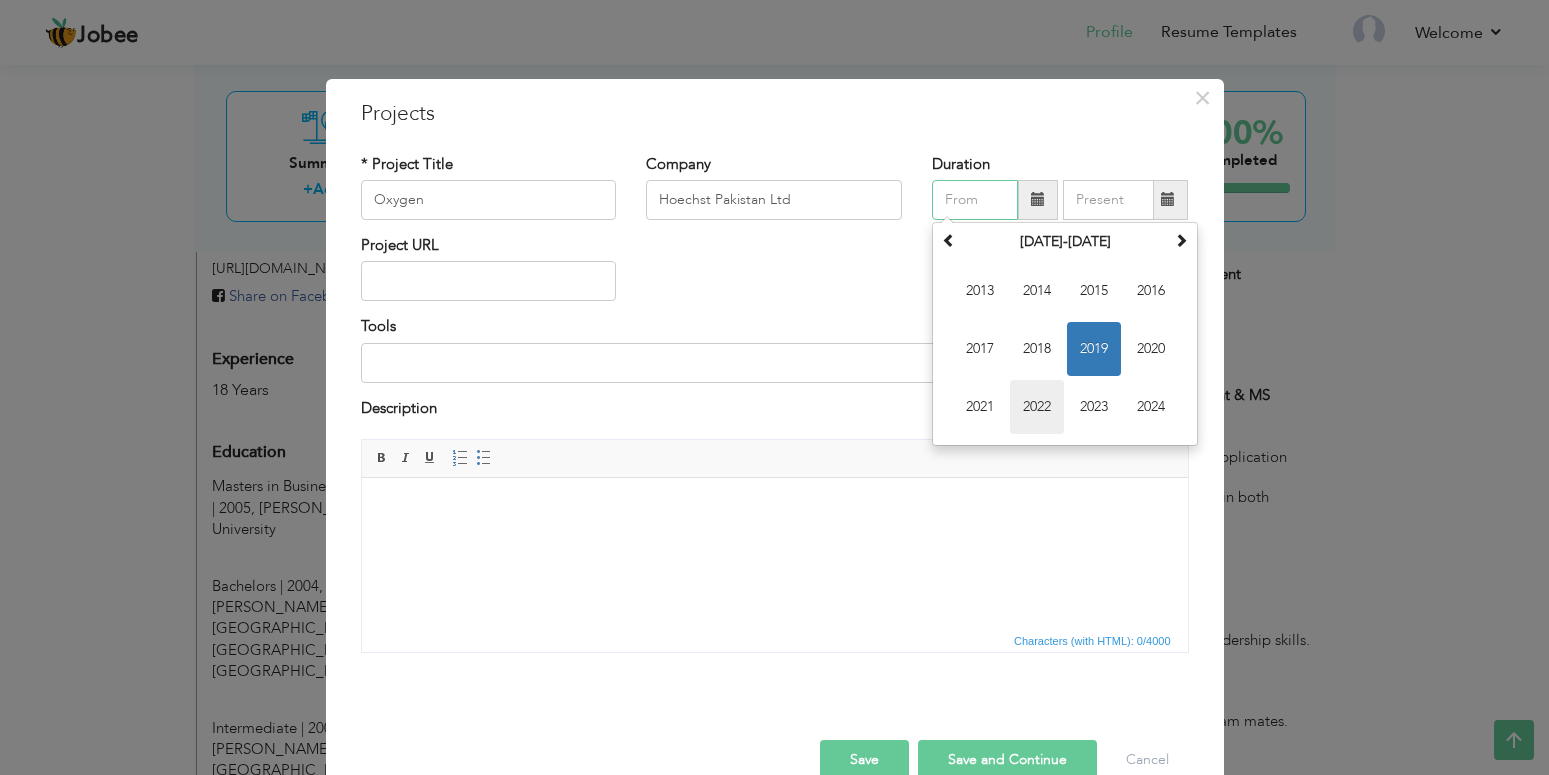 click on "2022" at bounding box center (1037, 407) 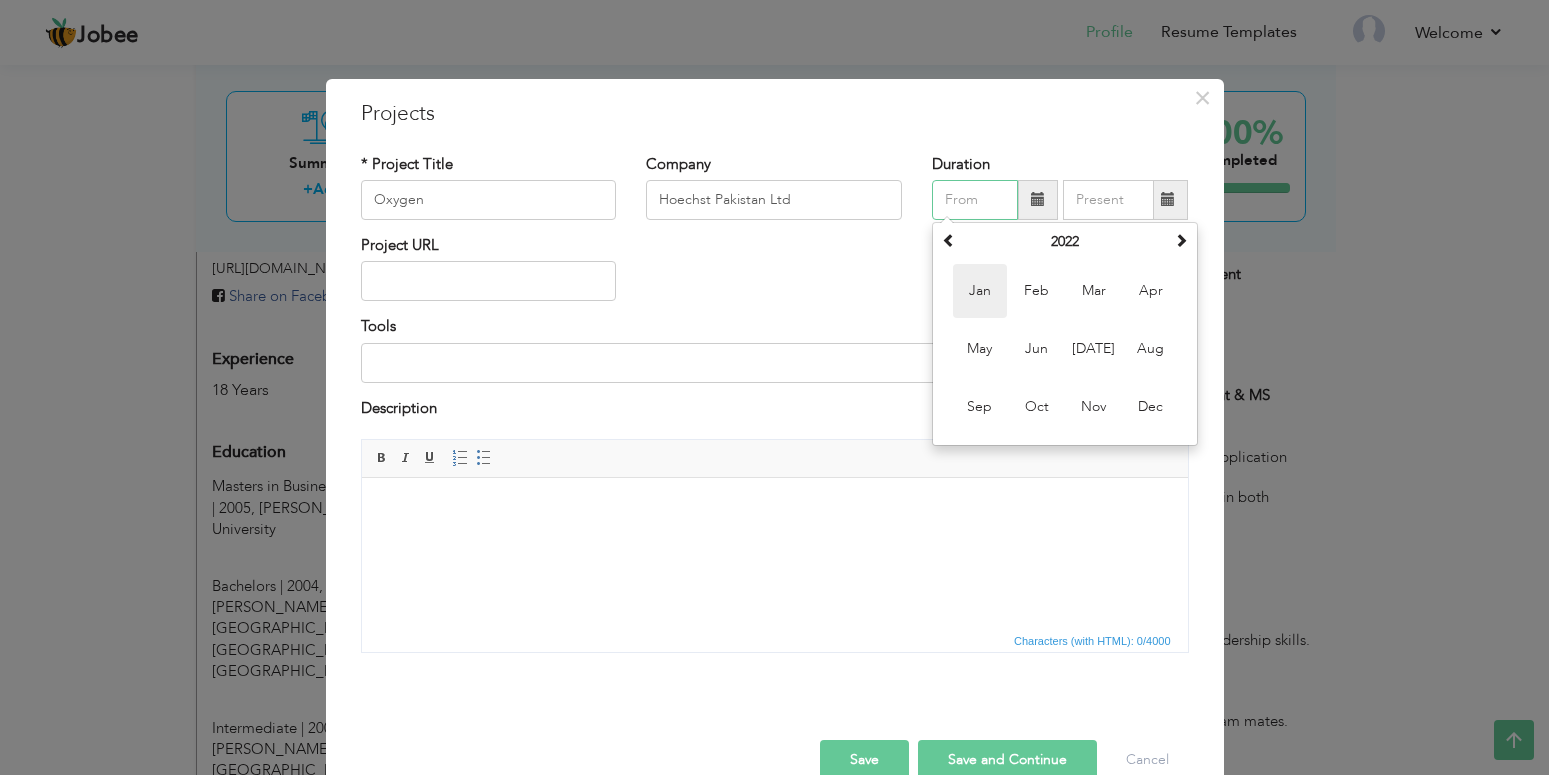 click on "Jan" at bounding box center (980, 291) 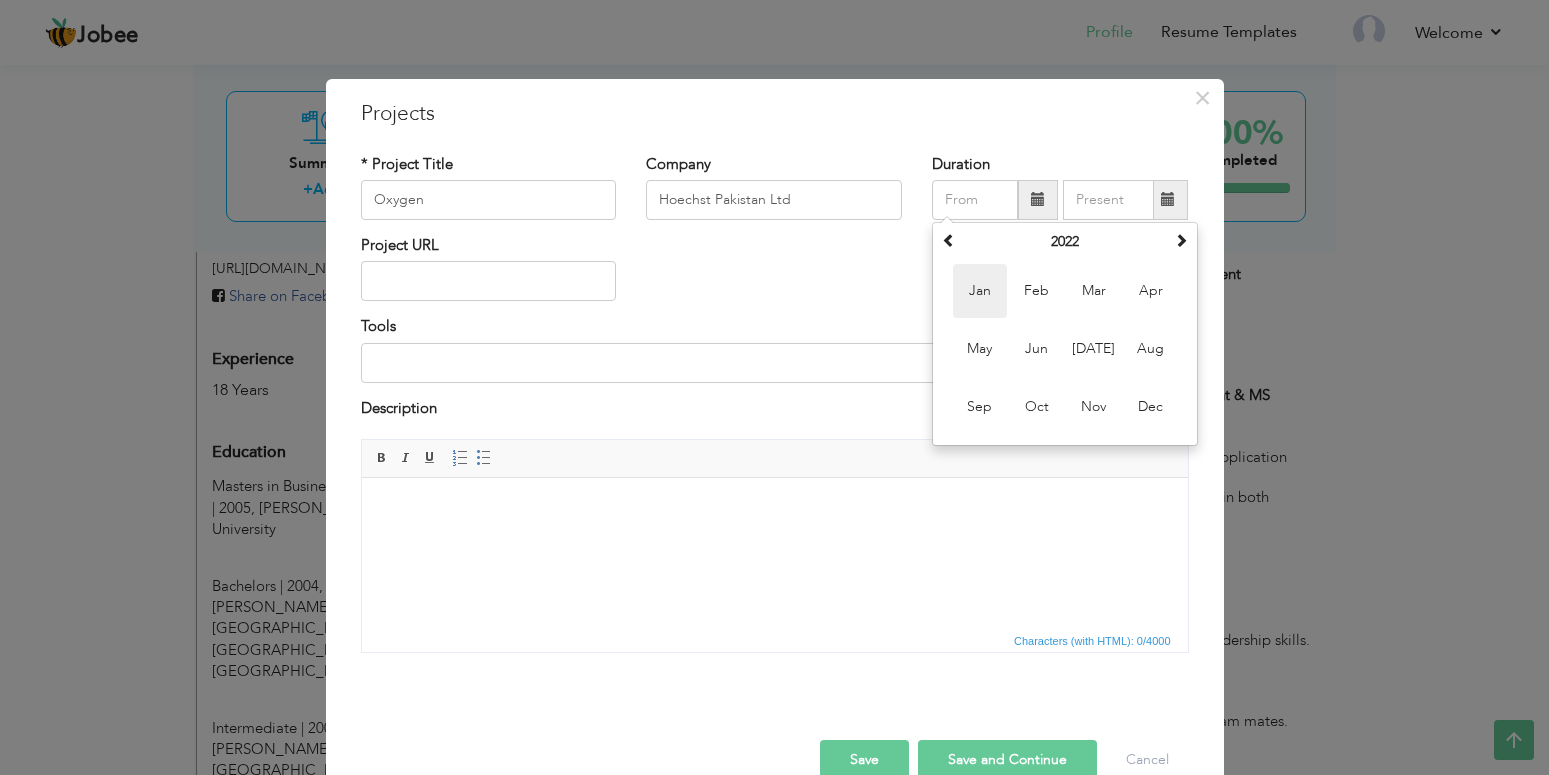 type on "01/2022" 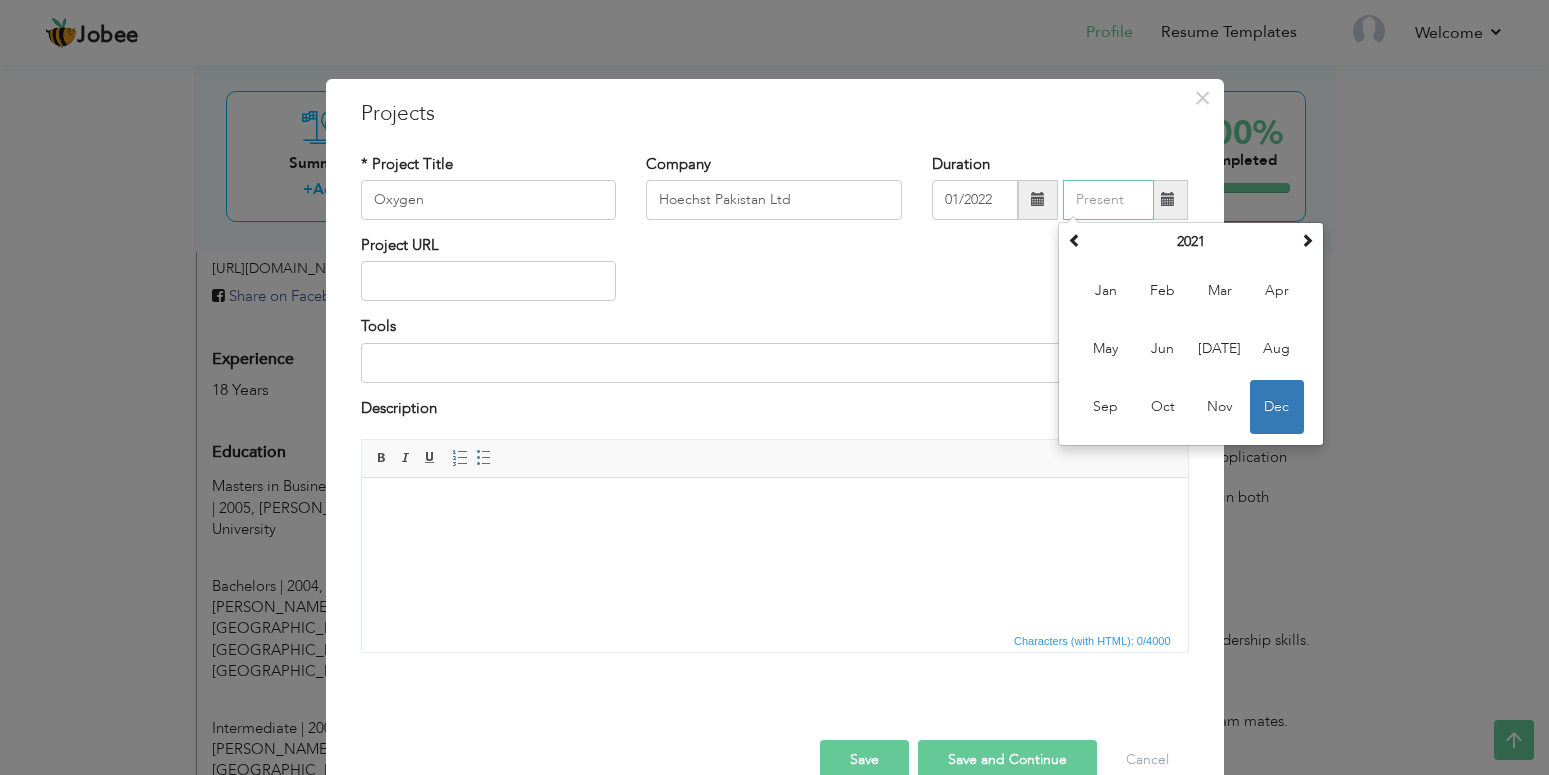 click at bounding box center (1108, 200) 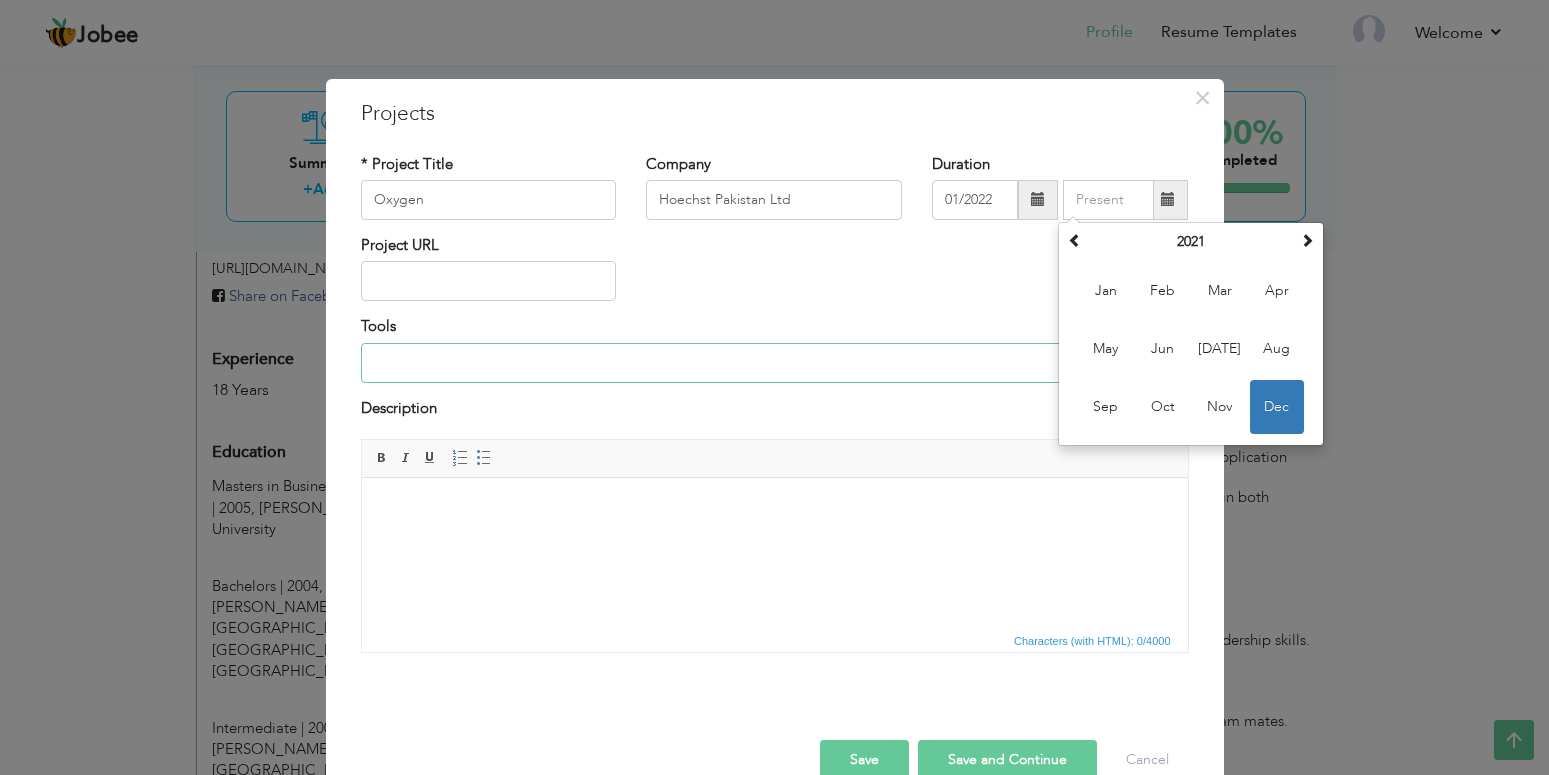 click at bounding box center [775, 363] 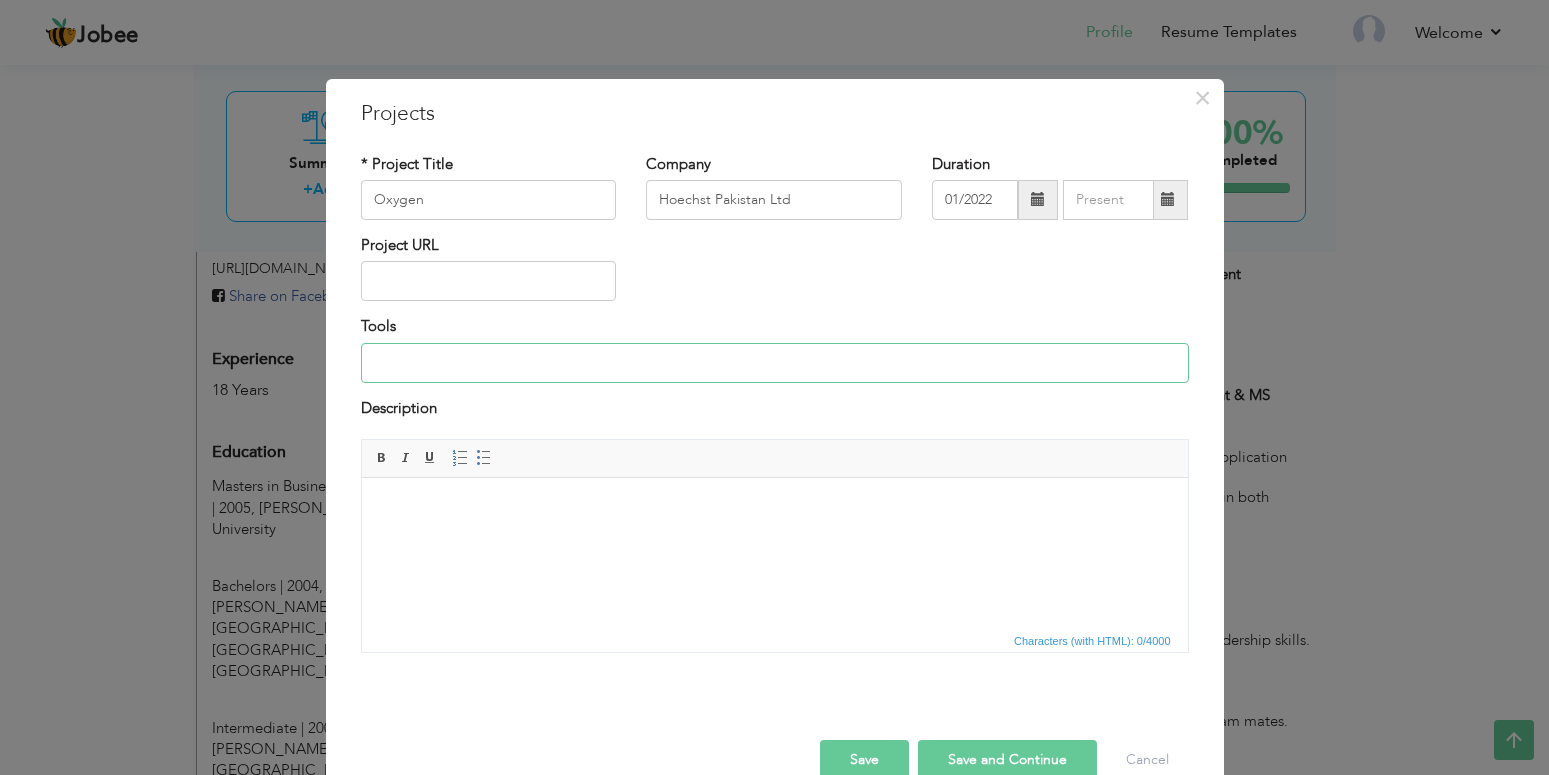 click at bounding box center (775, 363) 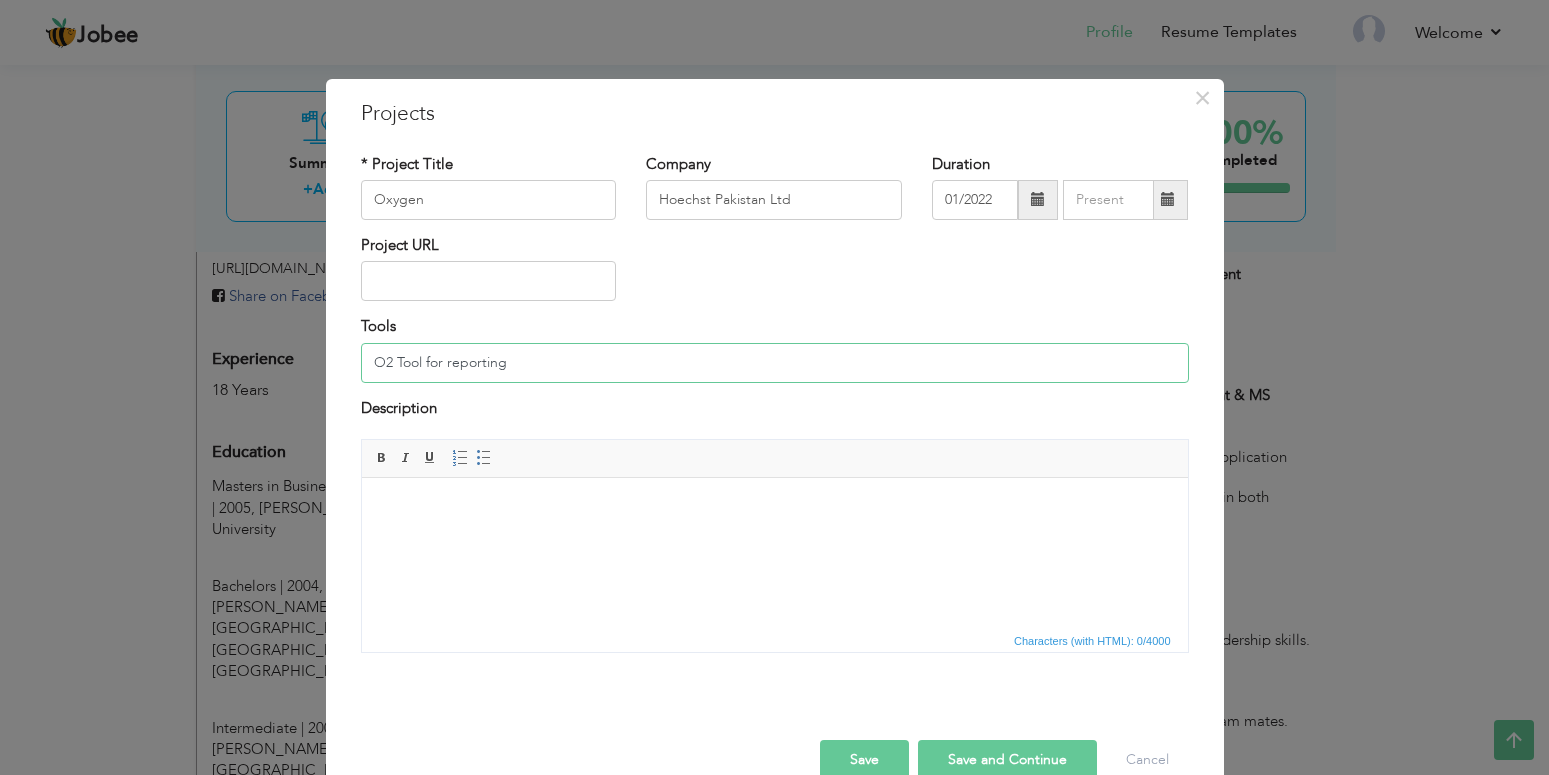 type on "O2 Tool for reporting" 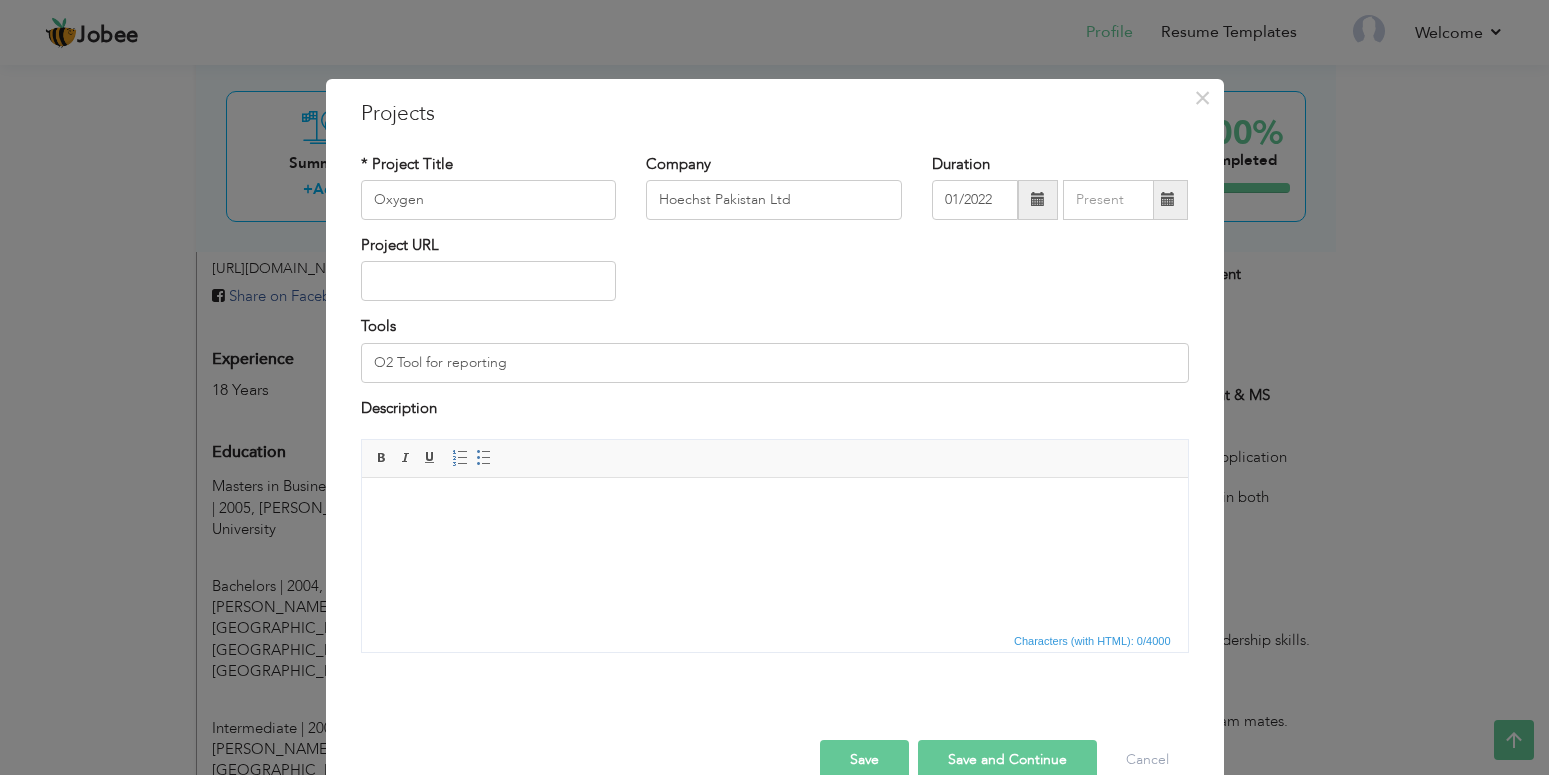 click at bounding box center [774, 508] 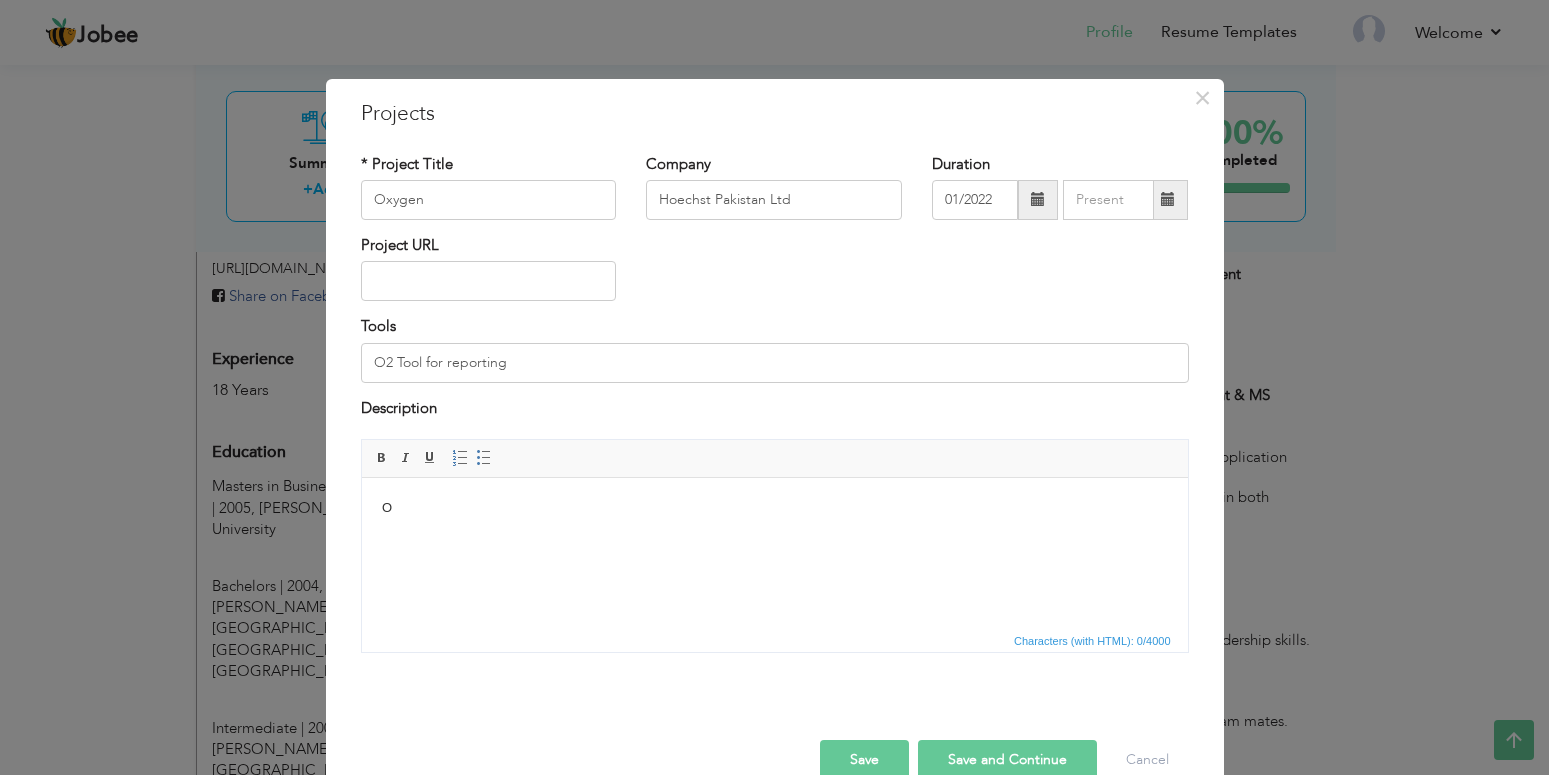 type 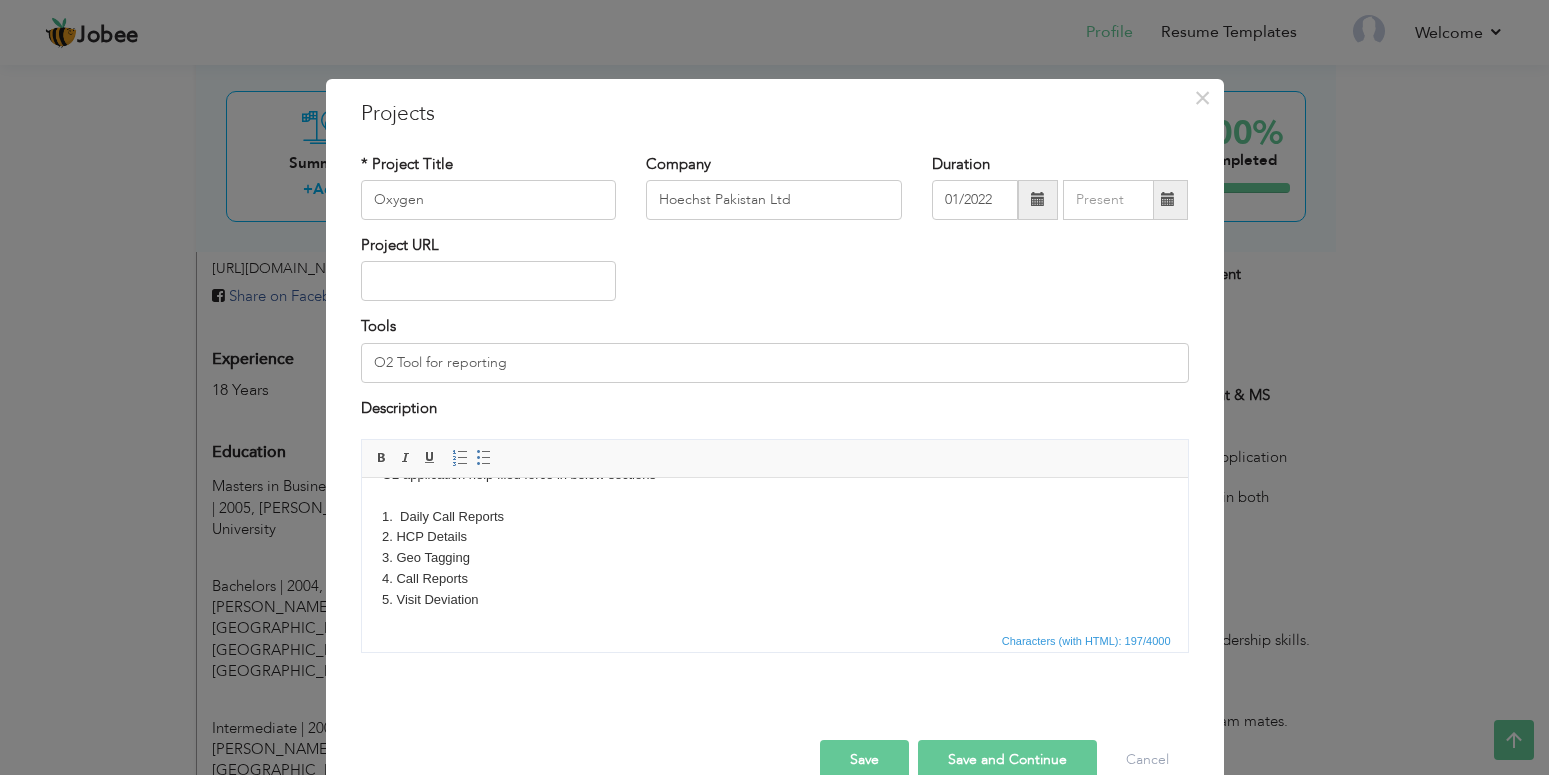 scroll, scrollTop: 34, scrollLeft: 0, axis: vertical 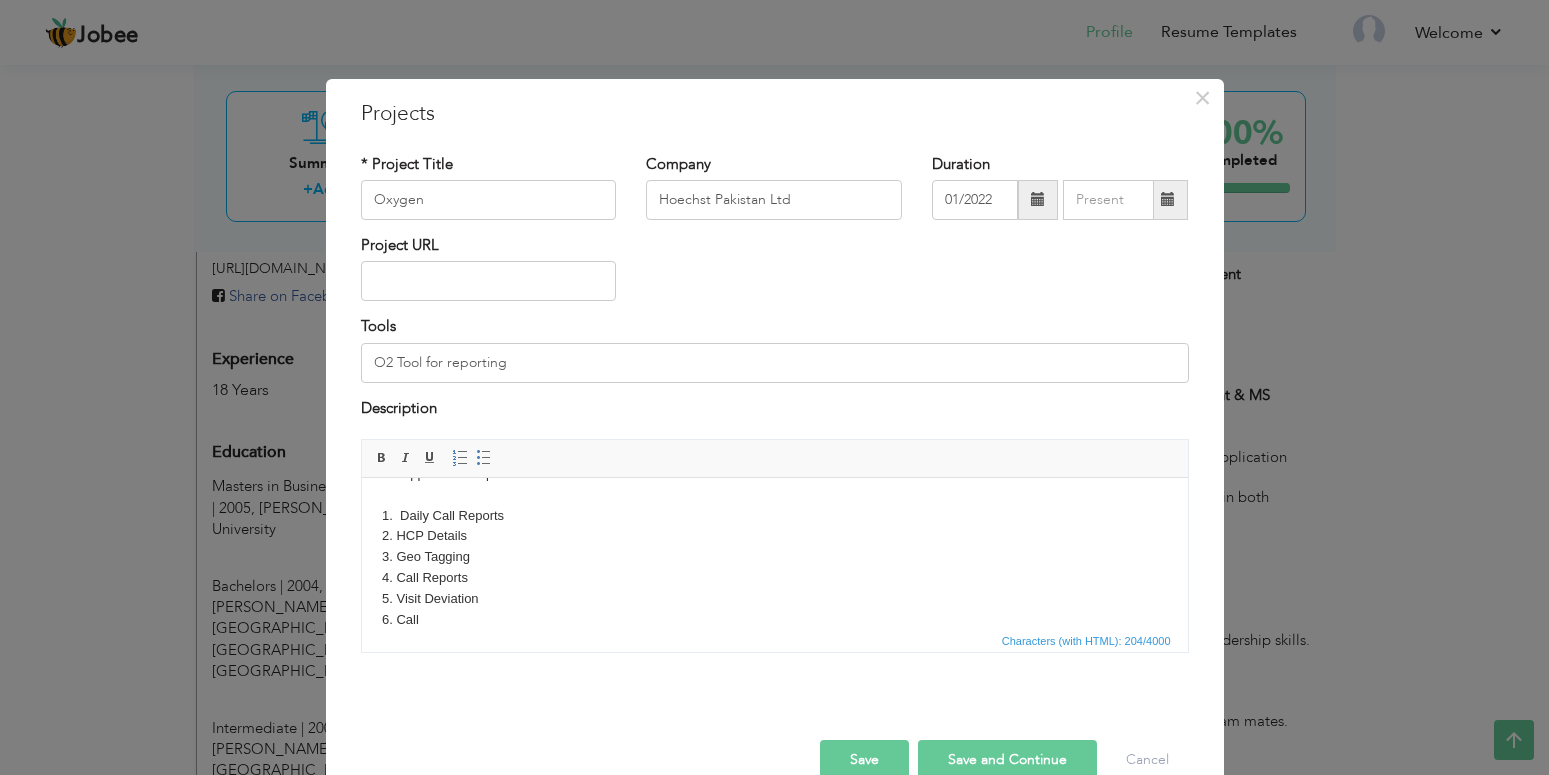 click on "Characters (with HTML): 204/4000" at bounding box center [775, 640] 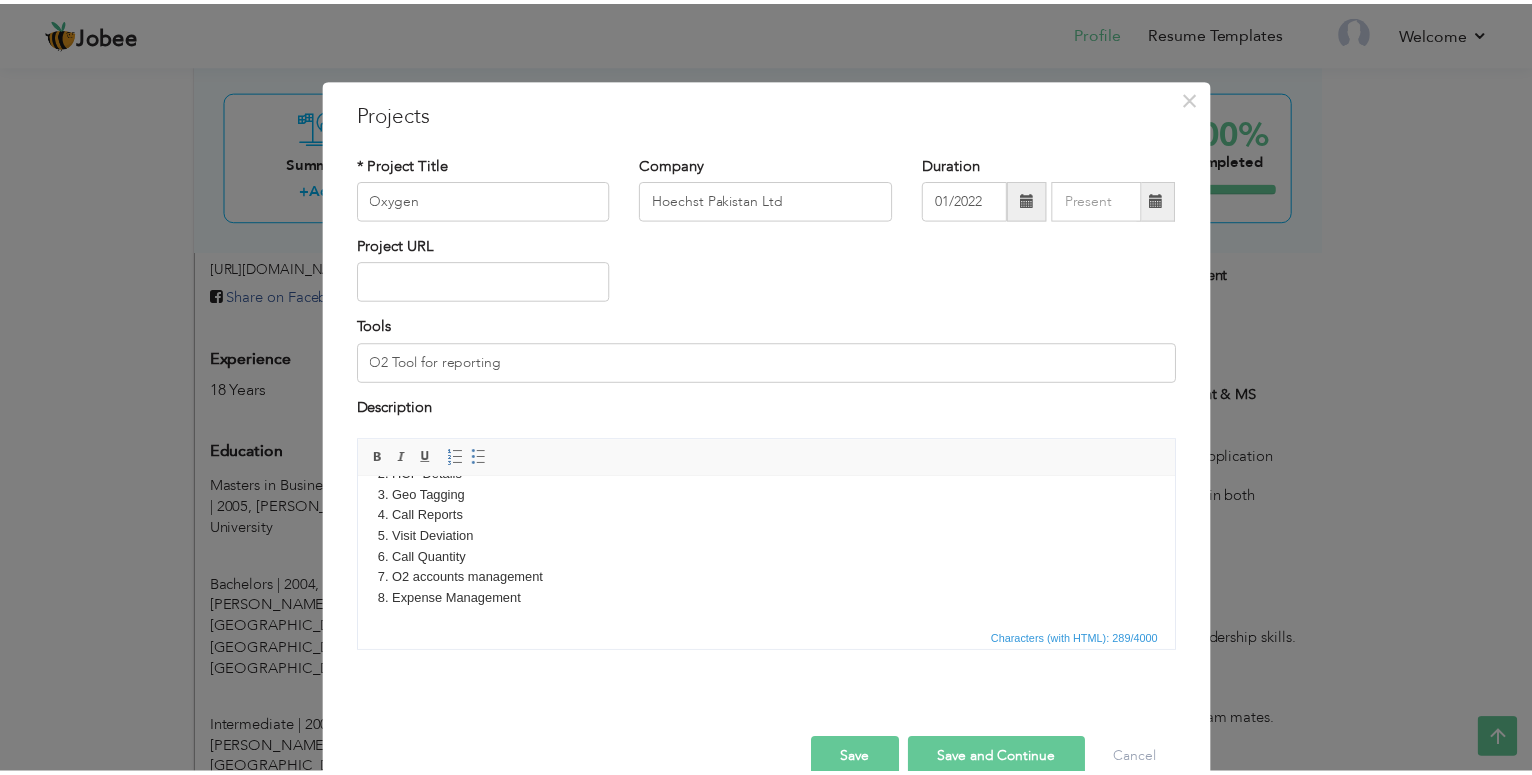 scroll, scrollTop: 96, scrollLeft: 0, axis: vertical 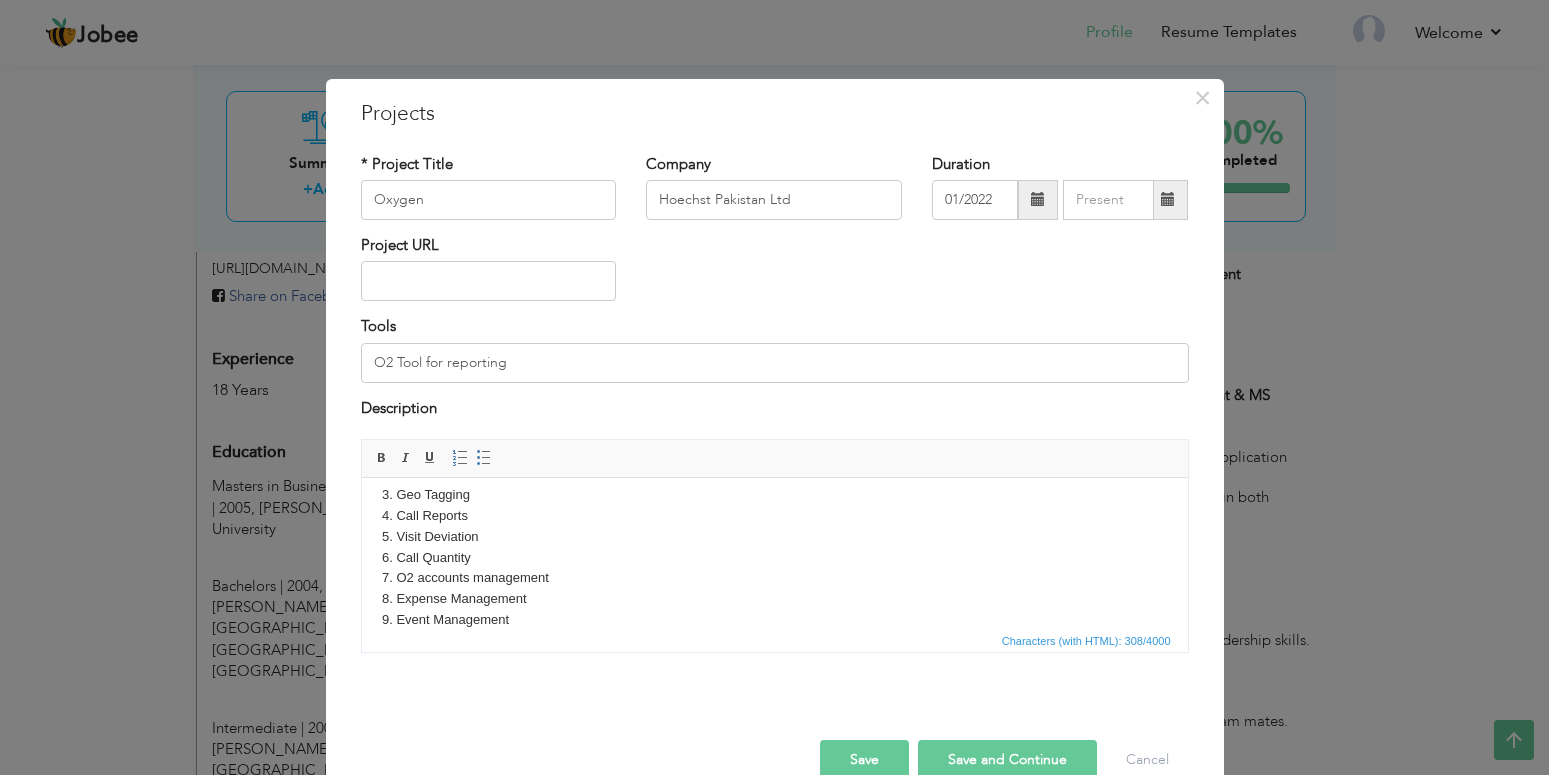 click on "Save" at bounding box center (864, 760) 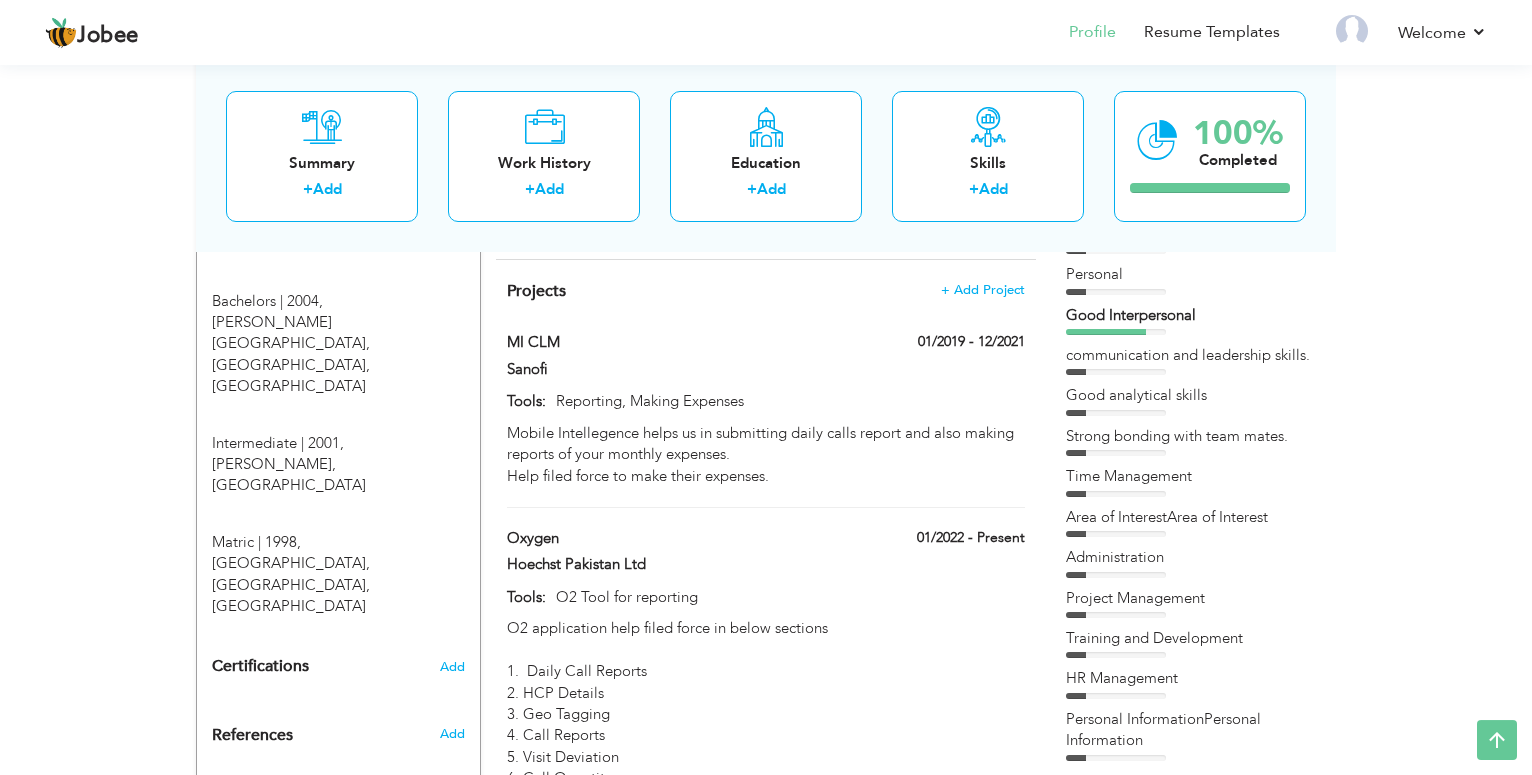 scroll, scrollTop: 953, scrollLeft: 0, axis: vertical 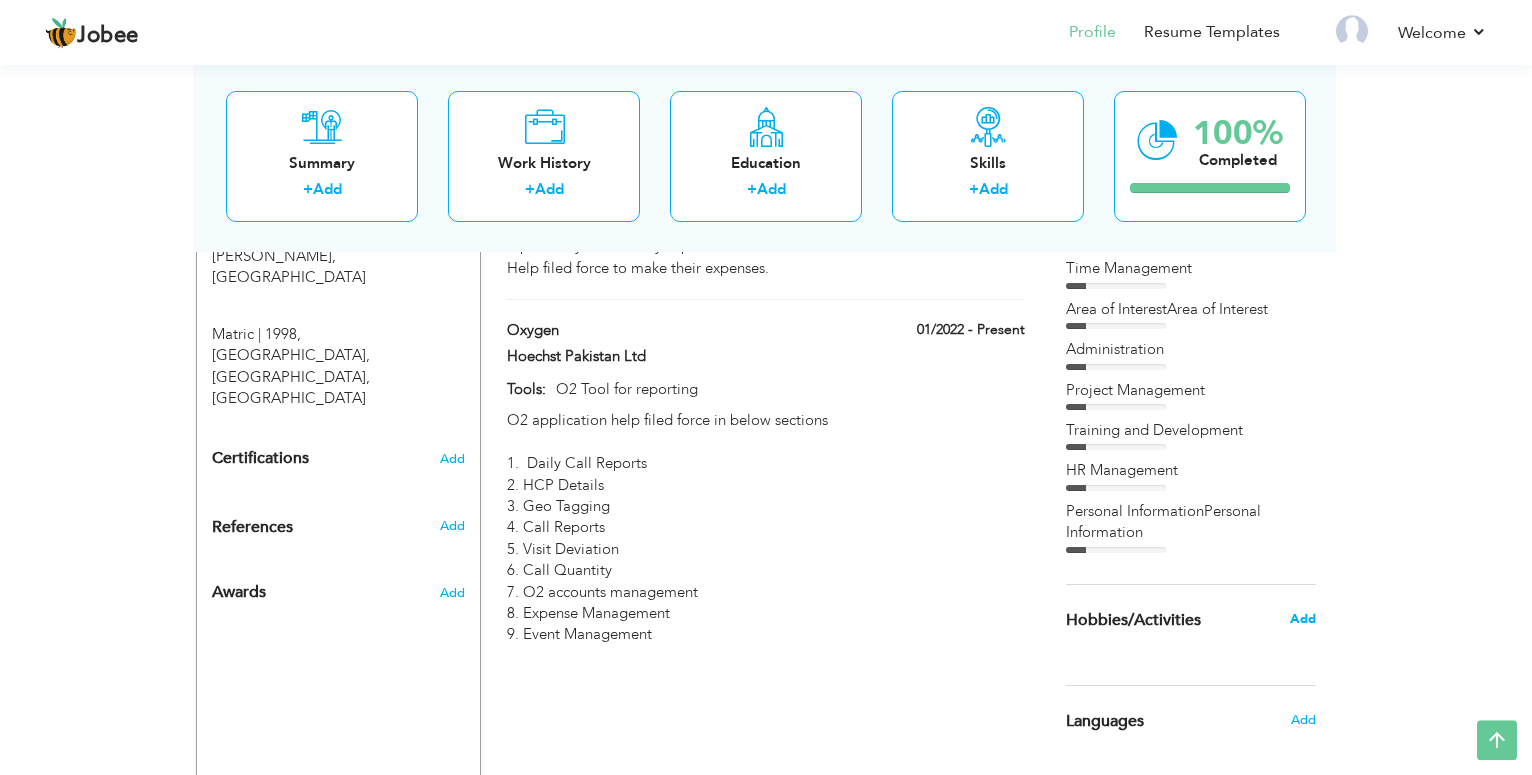 click on "Add" at bounding box center [1303, 619] 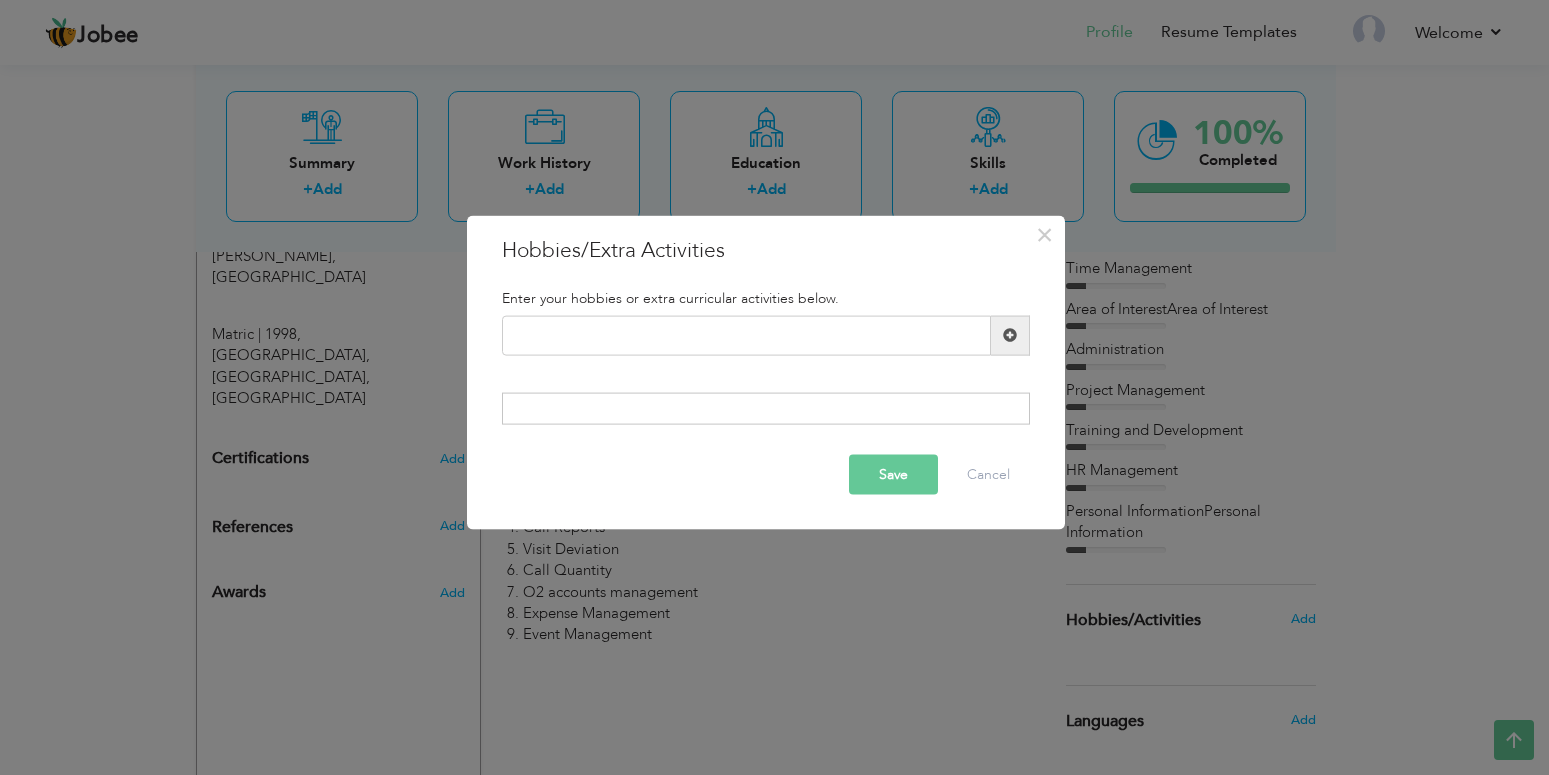 click at bounding box center (1010, 335) 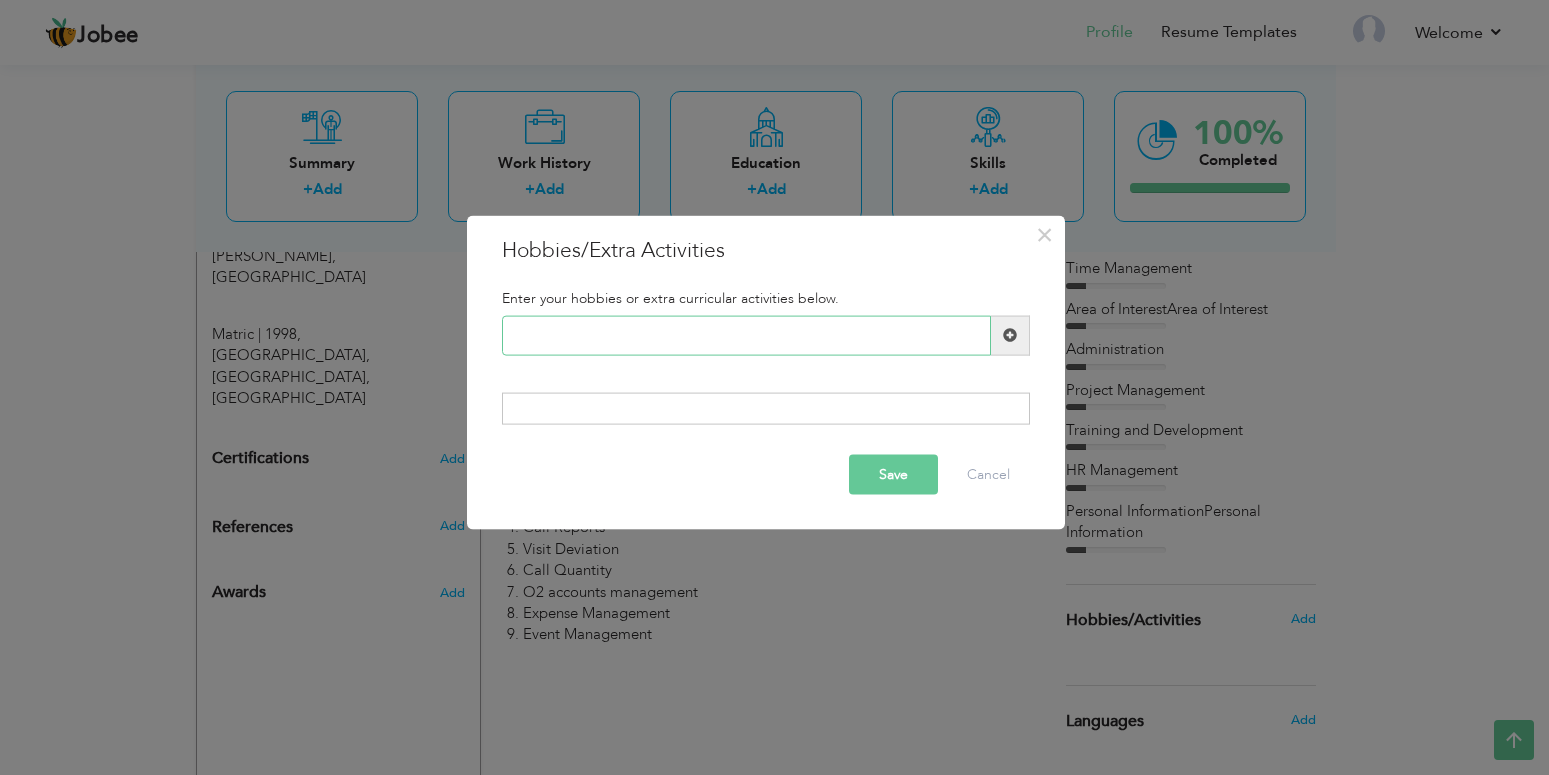click at bounding box center [746, 335] 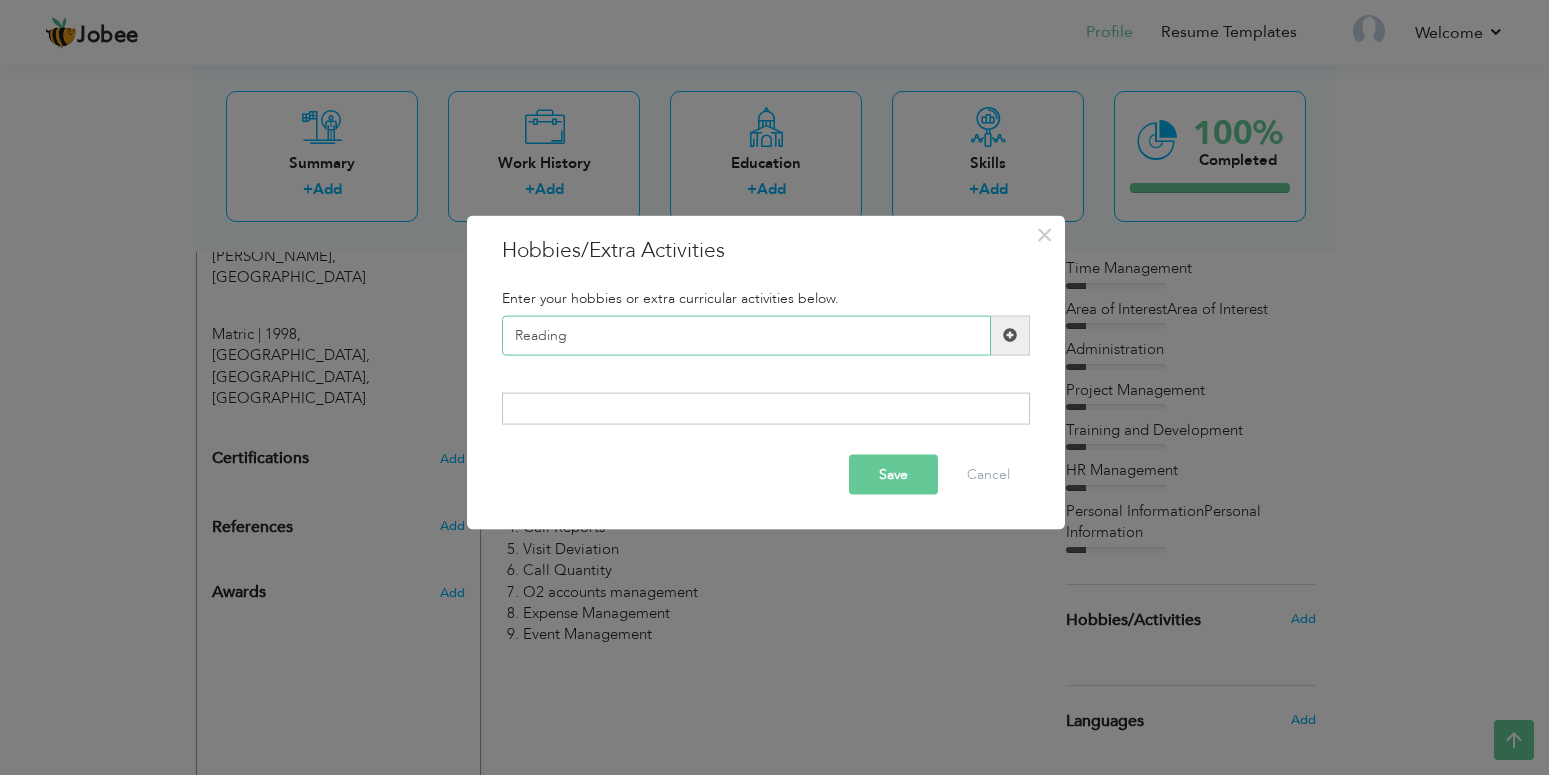 type on "Reading" 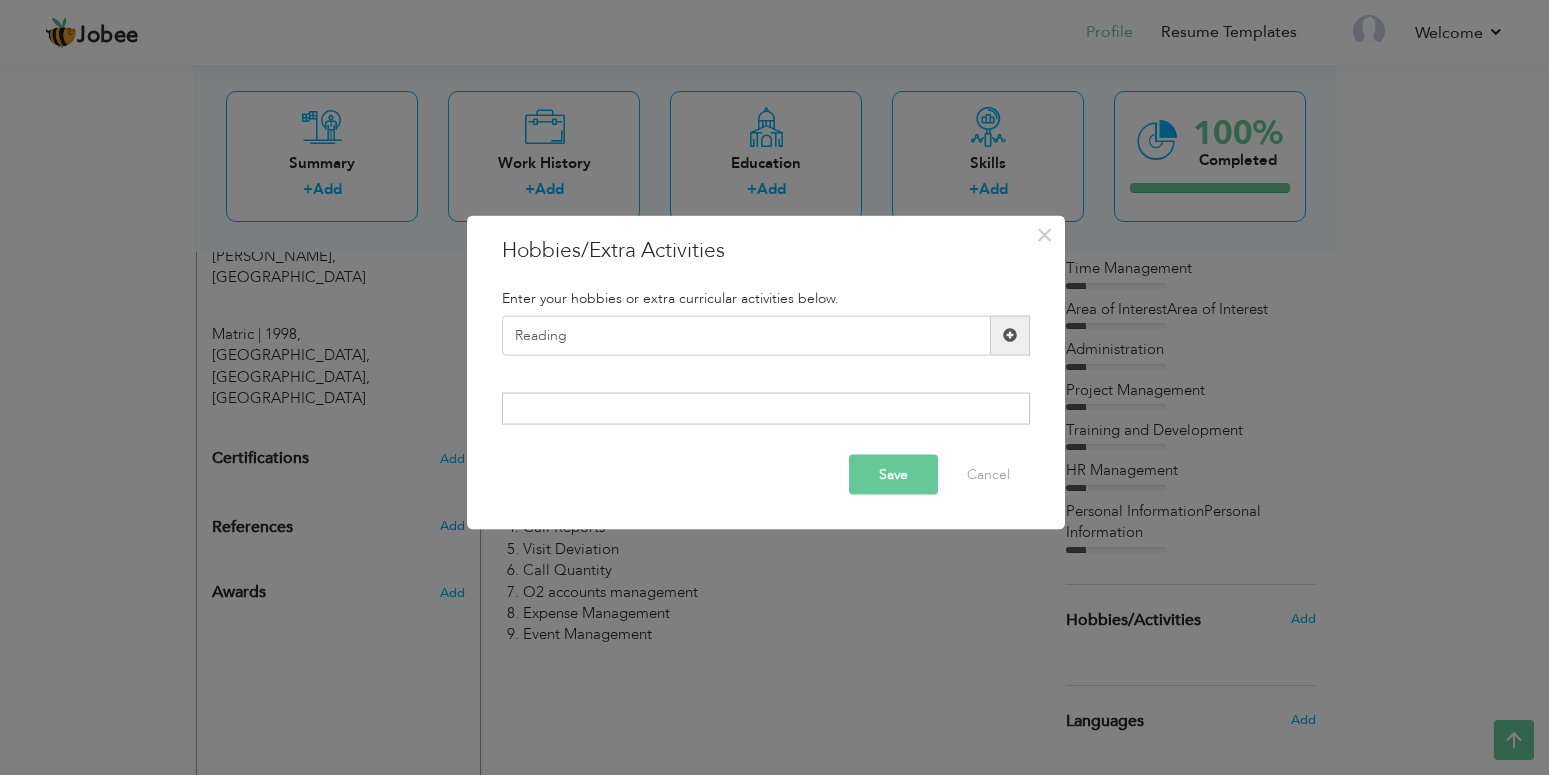click at bounding box center [1010, 335] 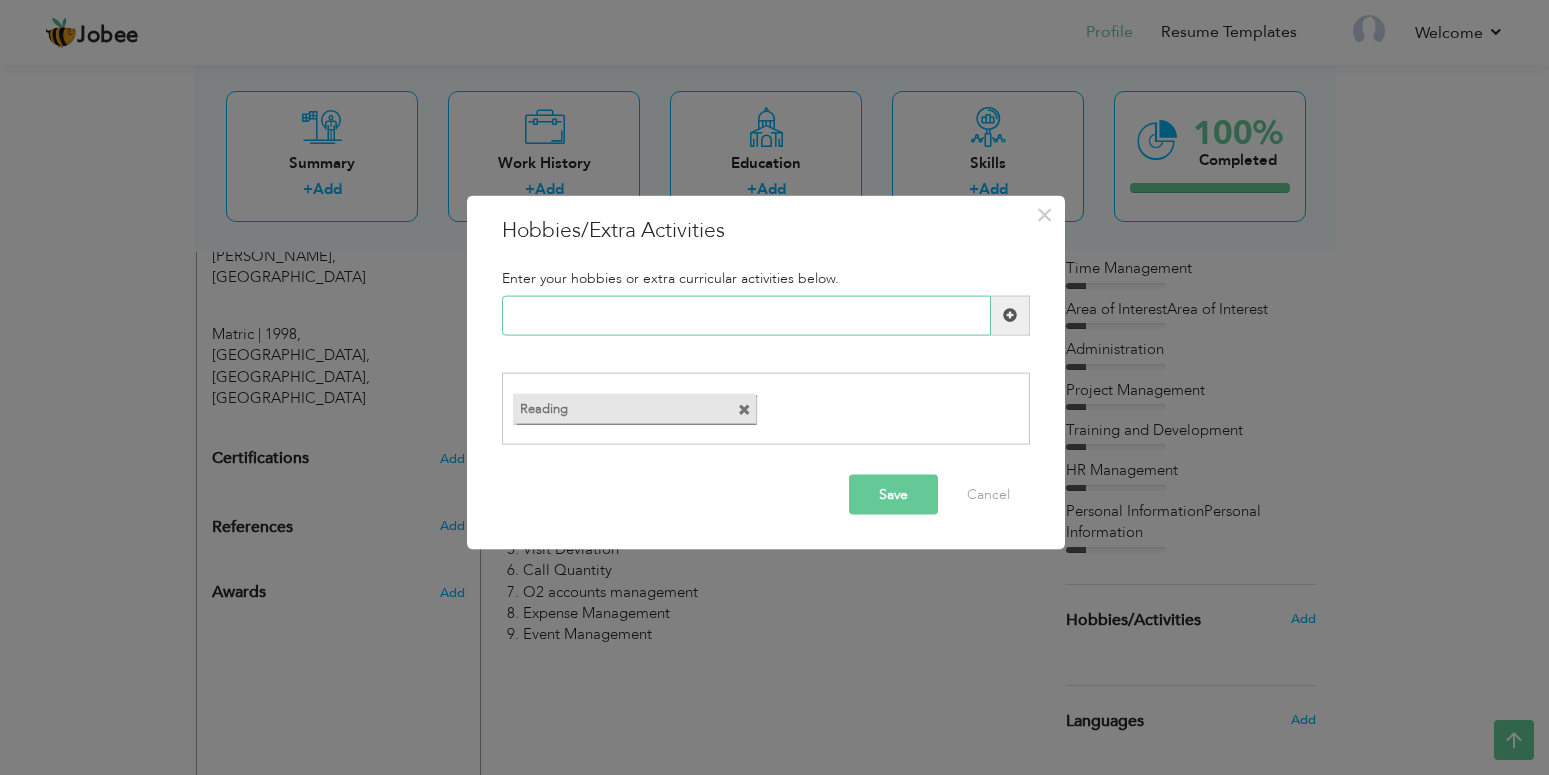 click at bounding box center (746, 315) 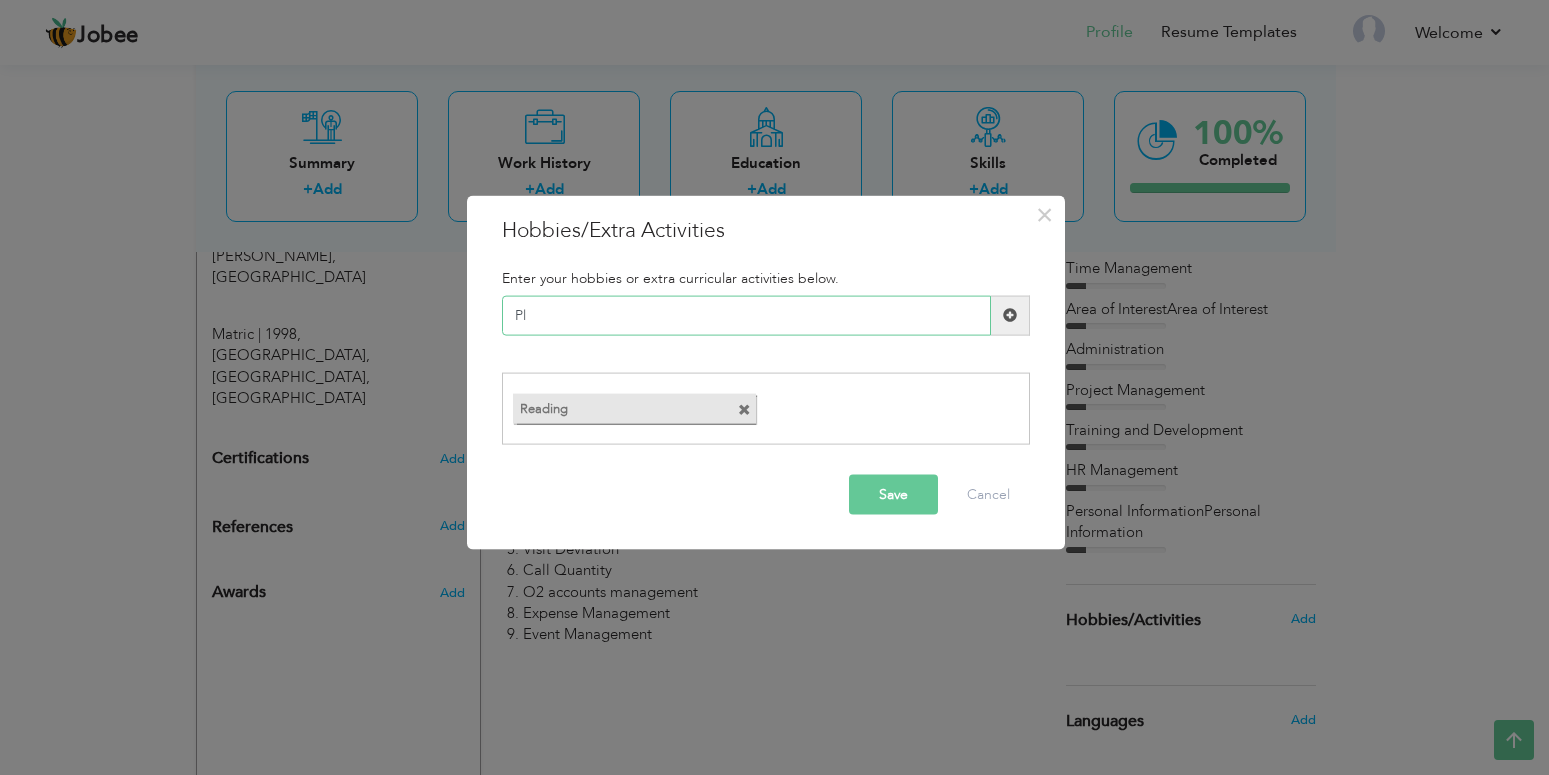 type on "P" 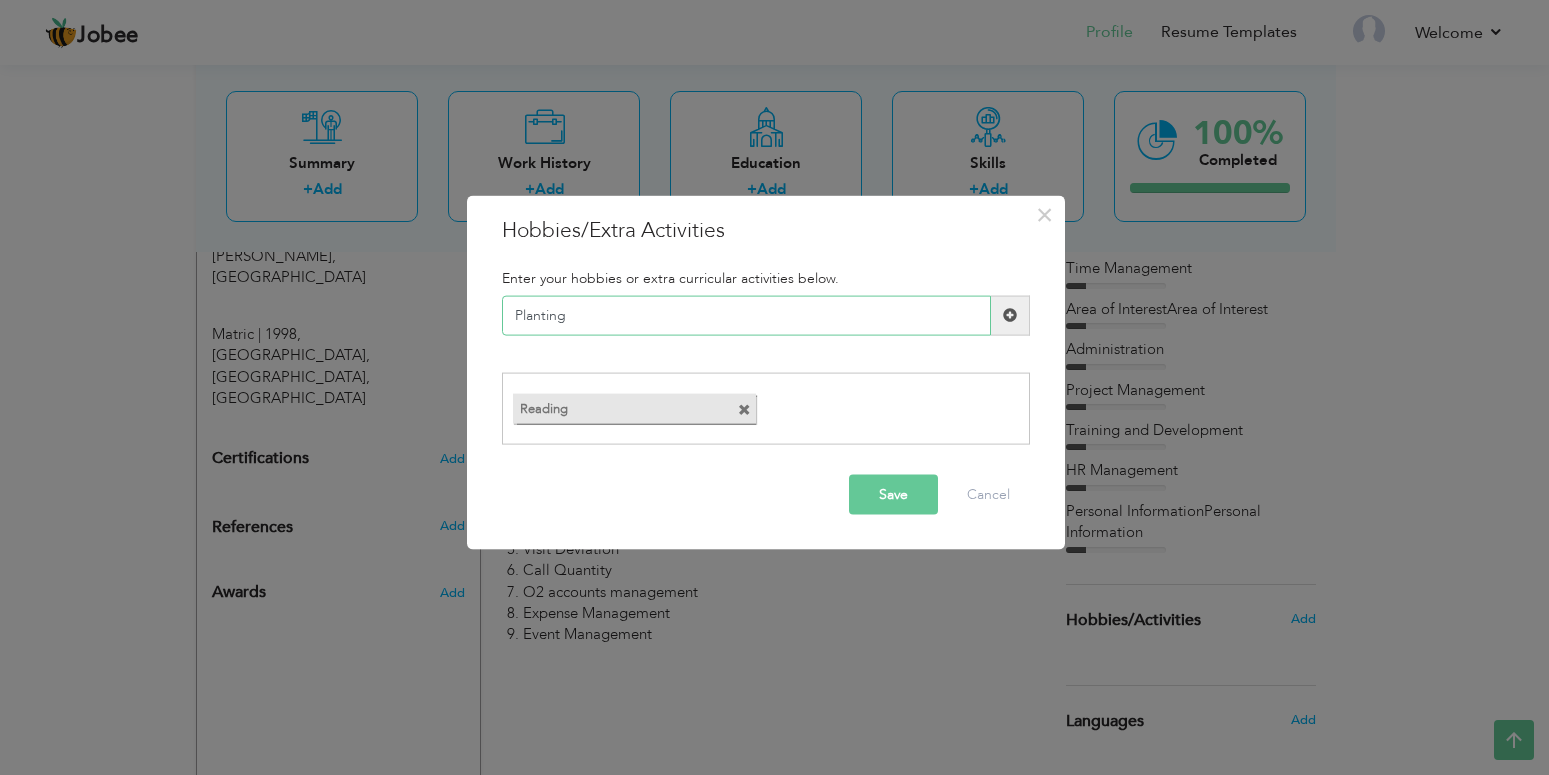type on "Planting" 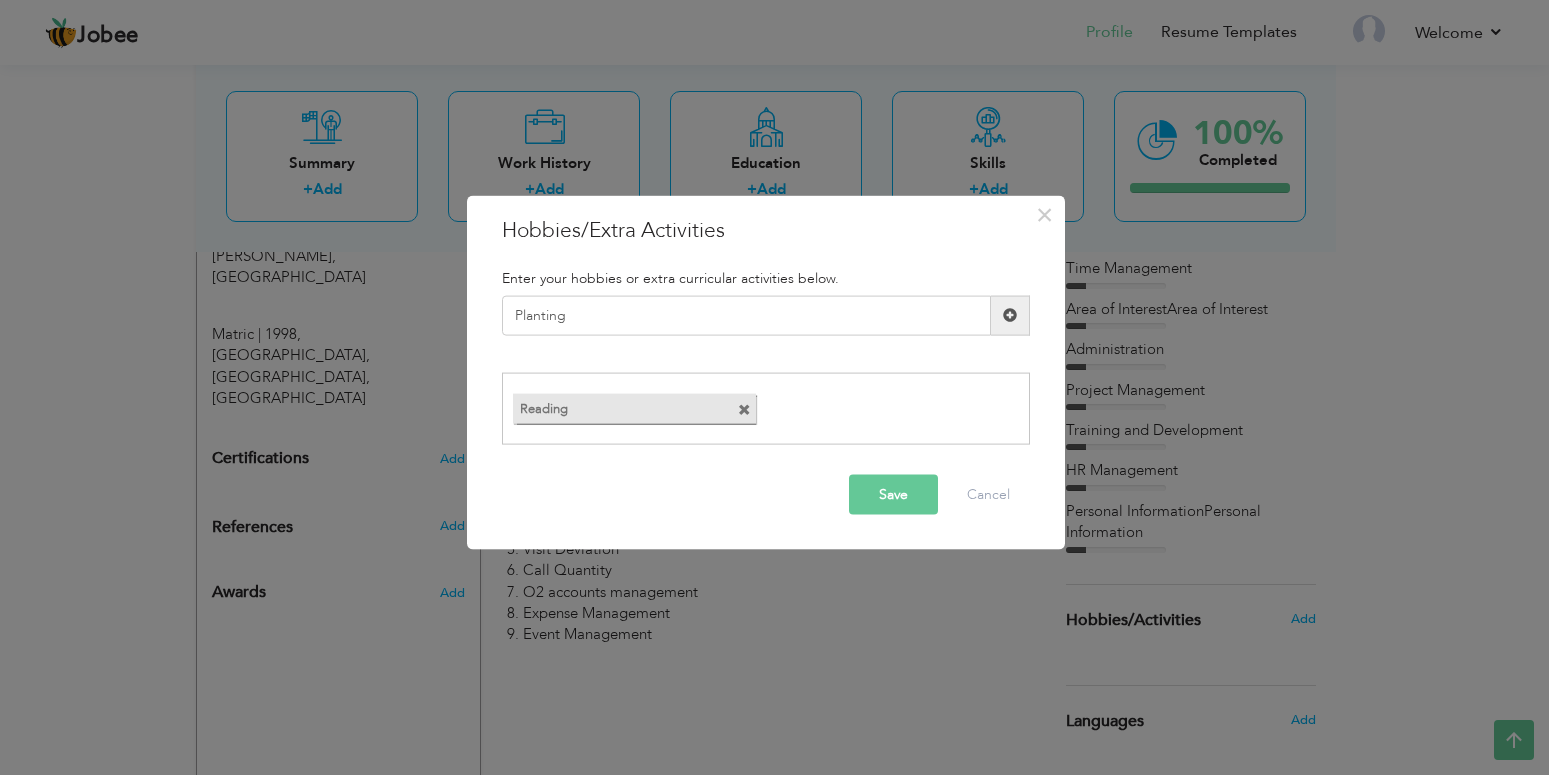 click at bounding box center [1010, 315] 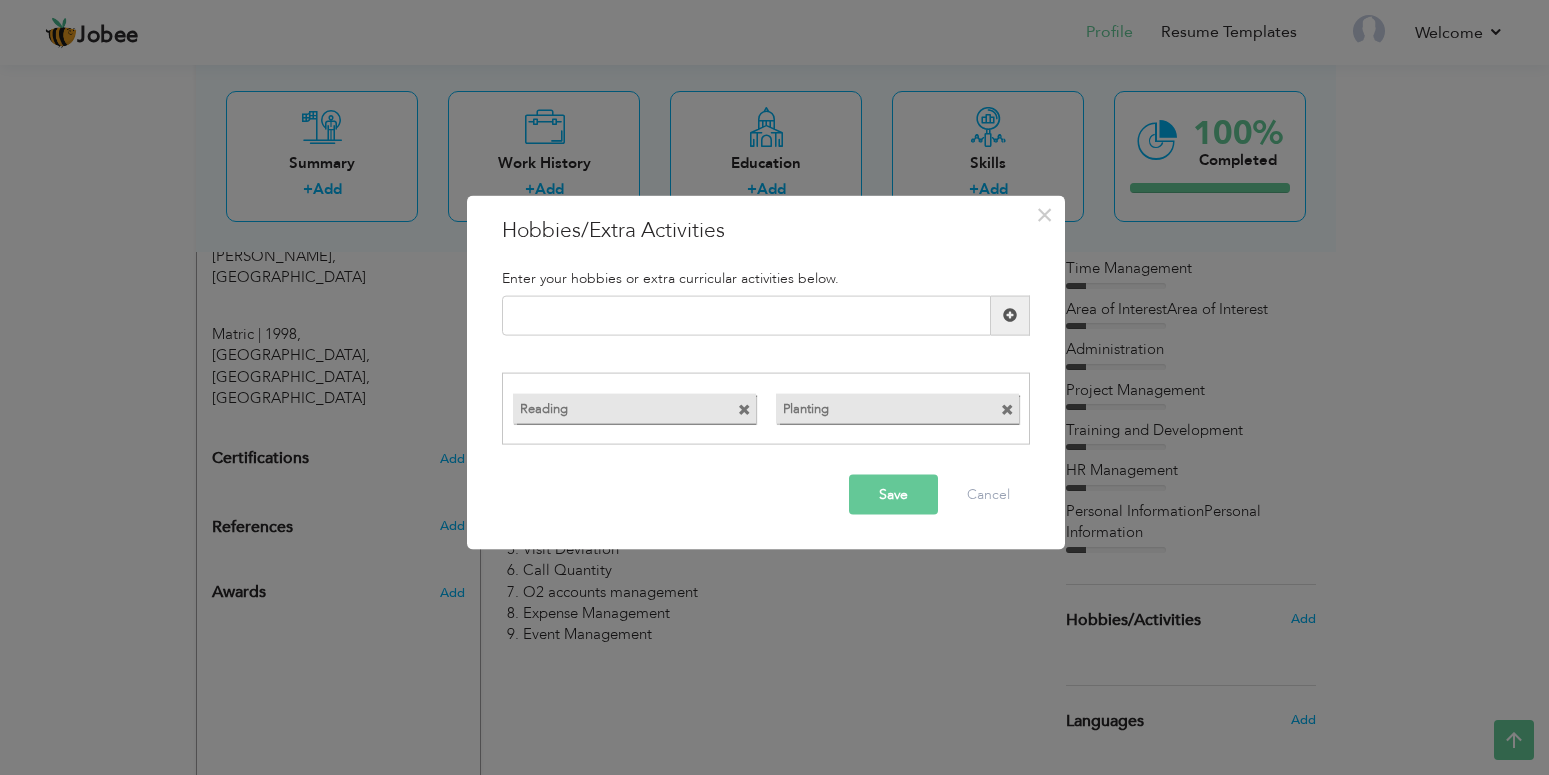click on "Save" at bounding box center (893, 495) 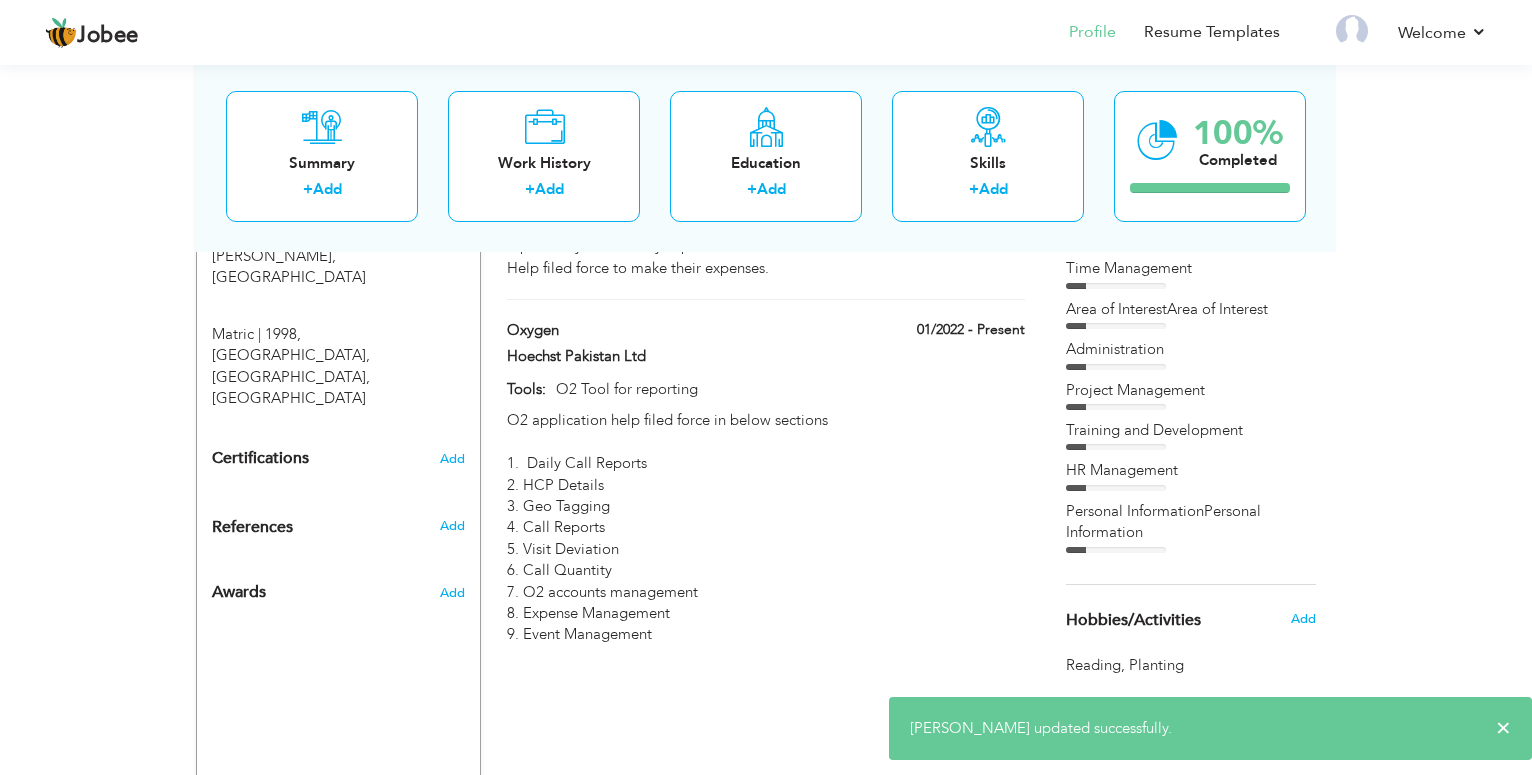 scroll, scrollTop: 1351, scrollLeft: 0, axis: vertical 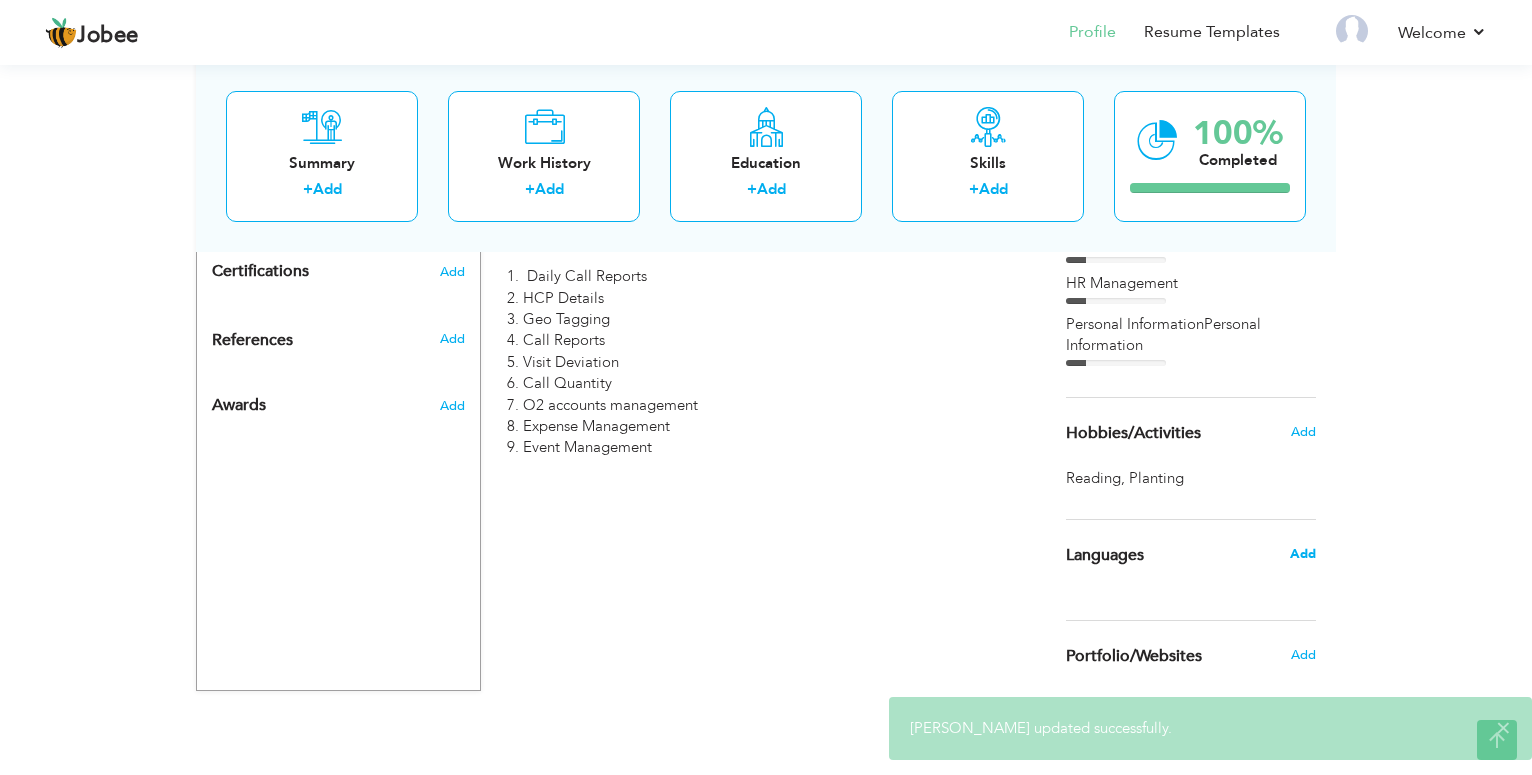 click on "Add" at bounding box center [1303, 554] 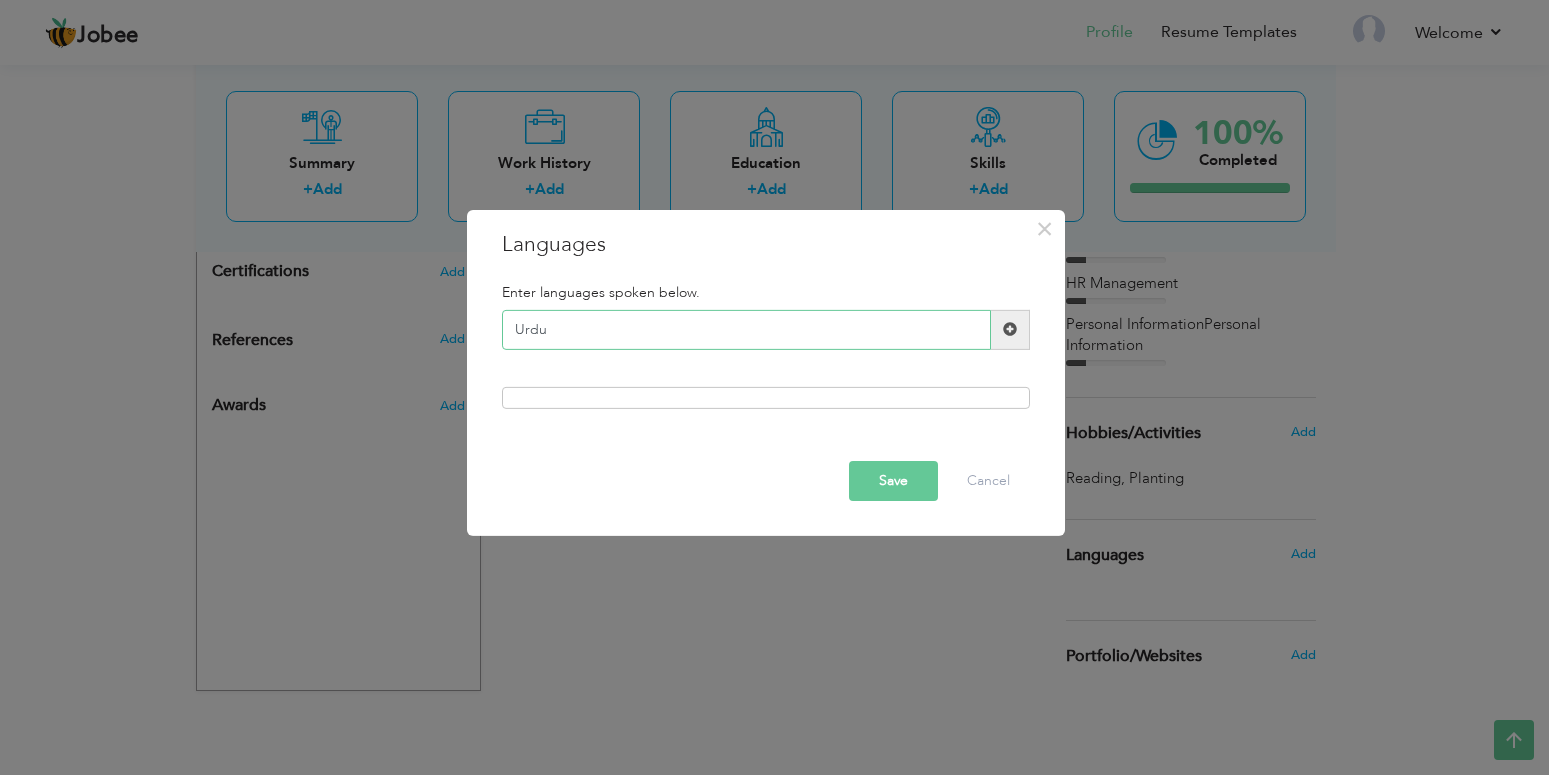 type on "Urdu" 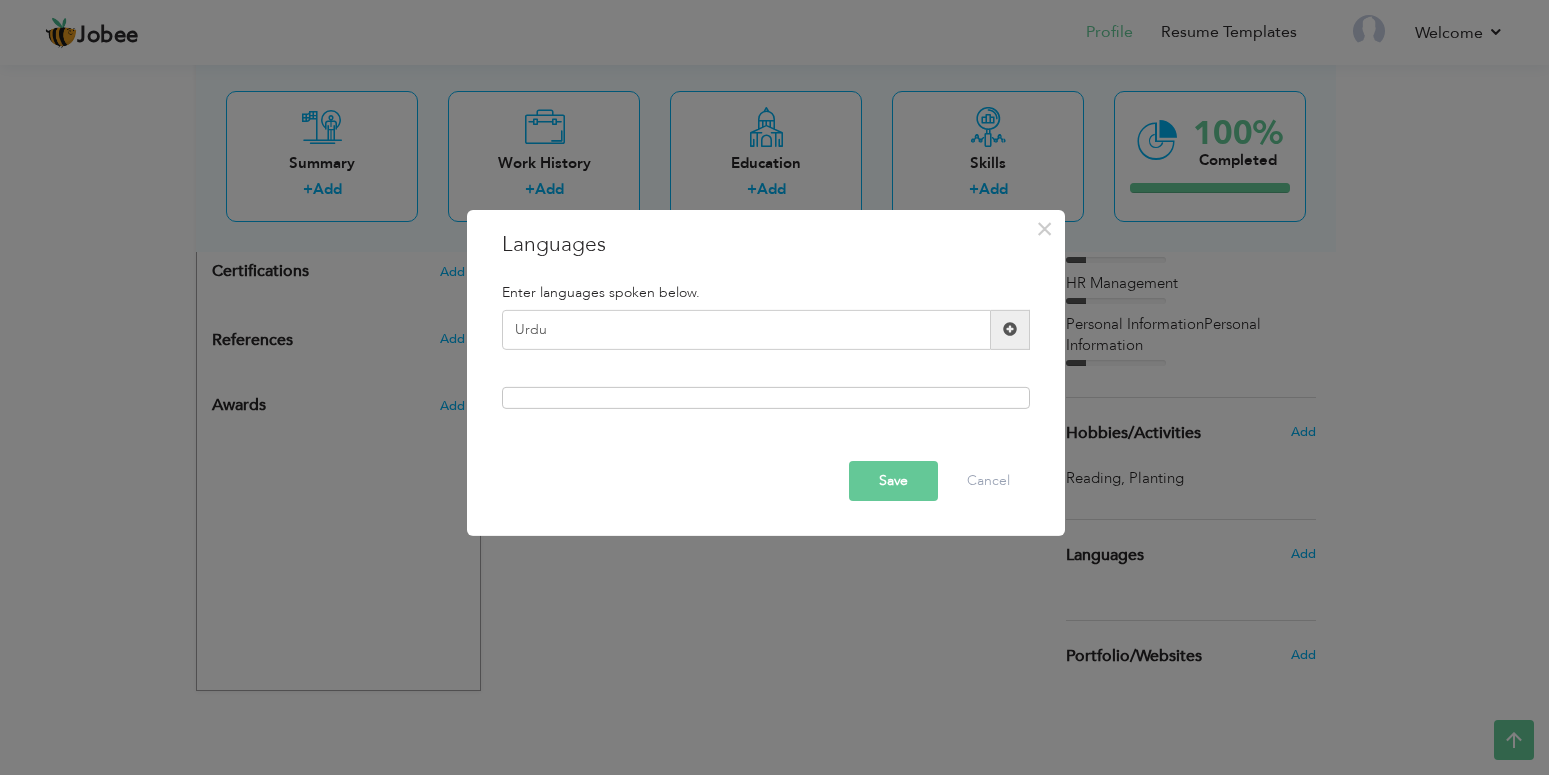 click at bounding box center [1010, 330] 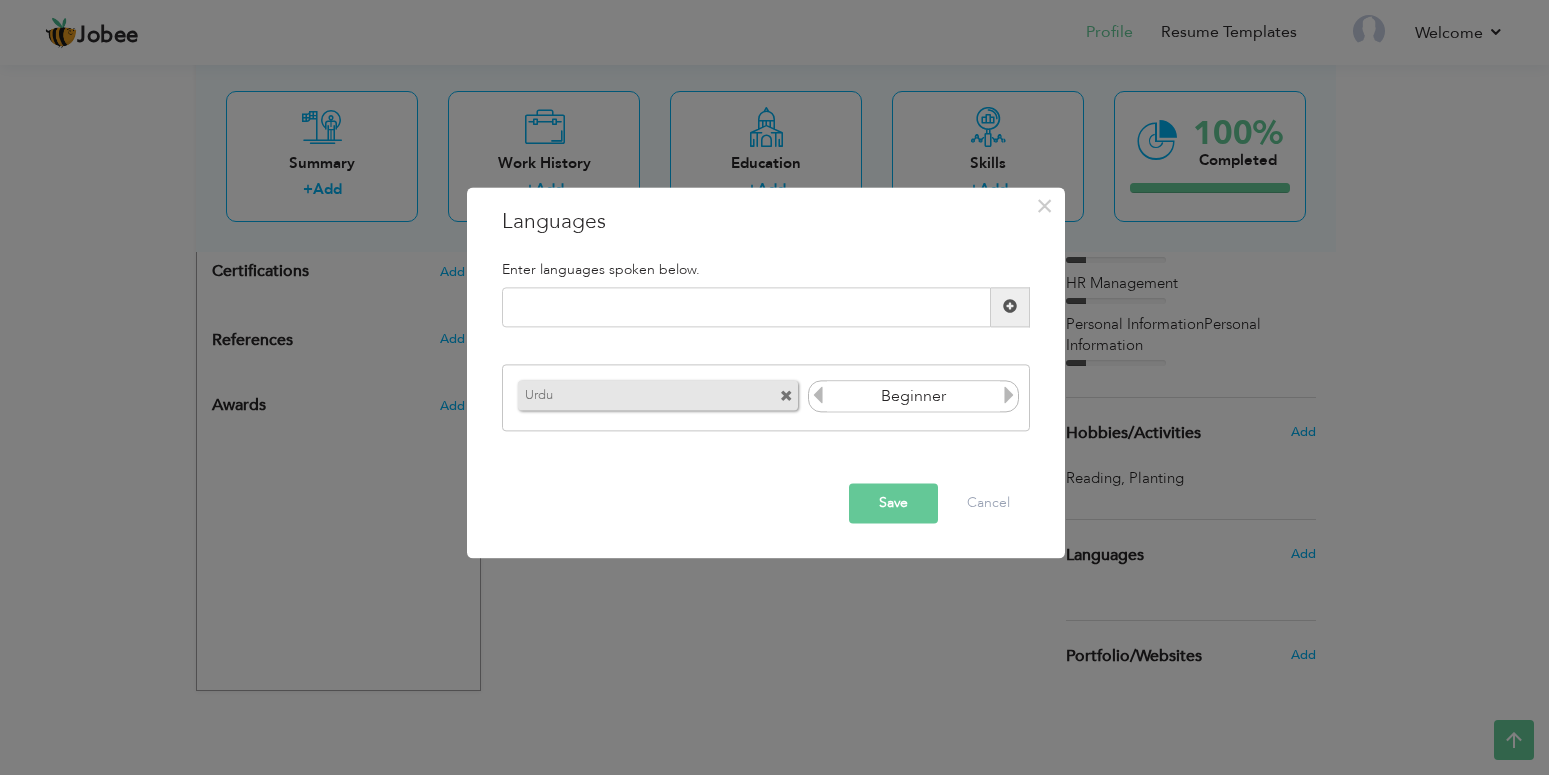 click at bounding box center (1009, 396) 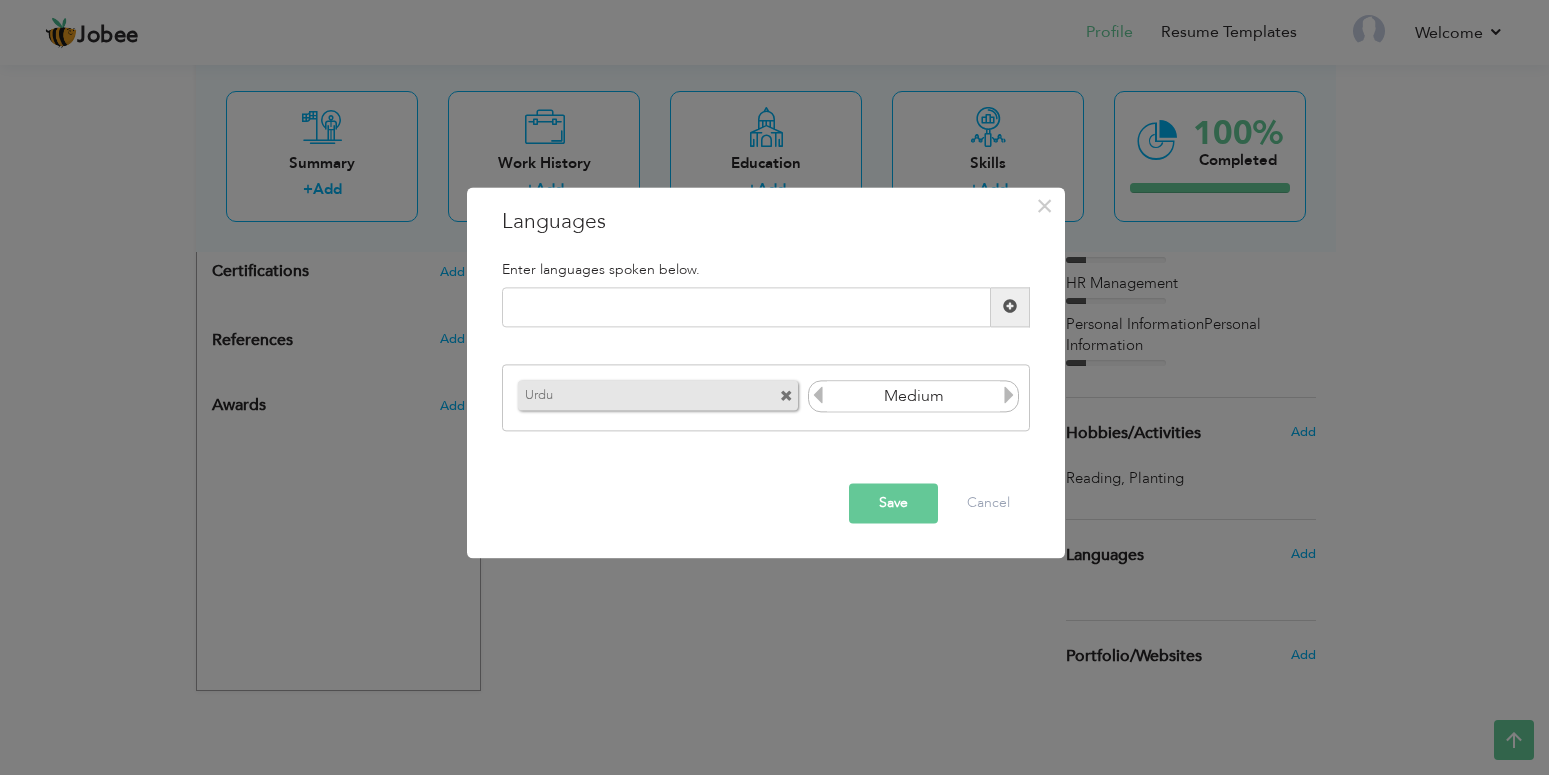 click at bounding box center (1009, 396) 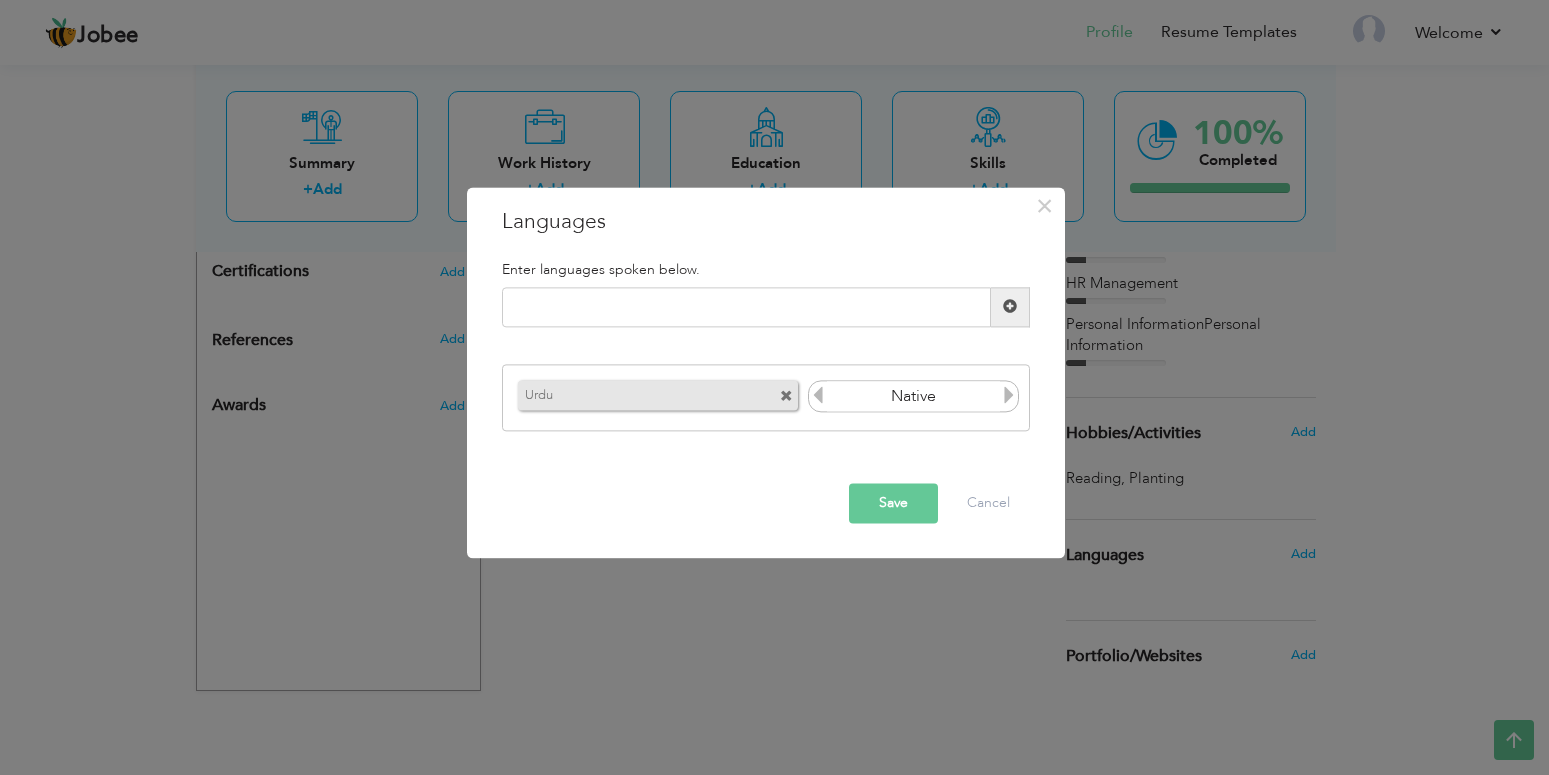 click at bounding box center [1009, 396] 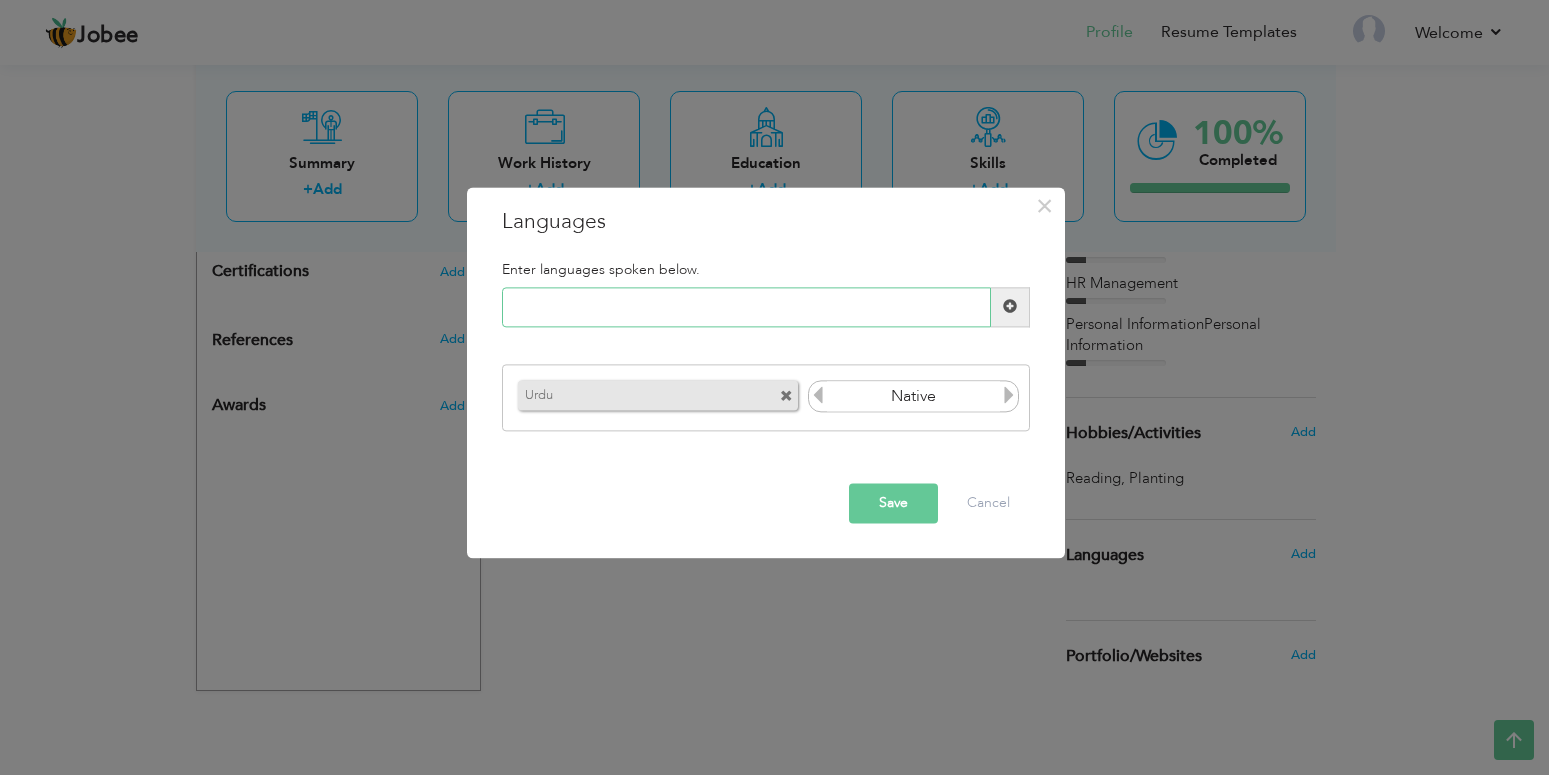 click at bounding box center [746, 307] 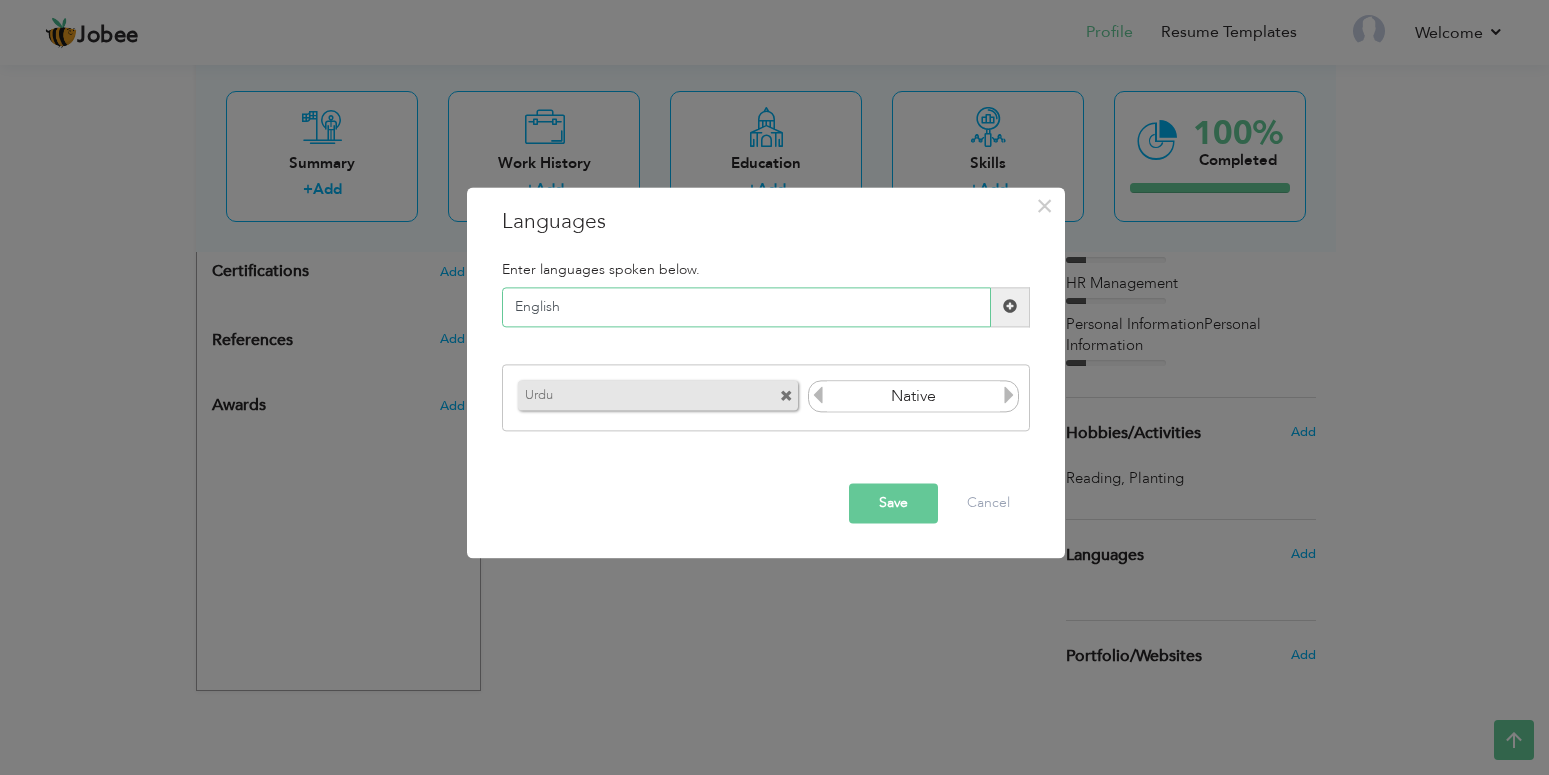 type on "English" 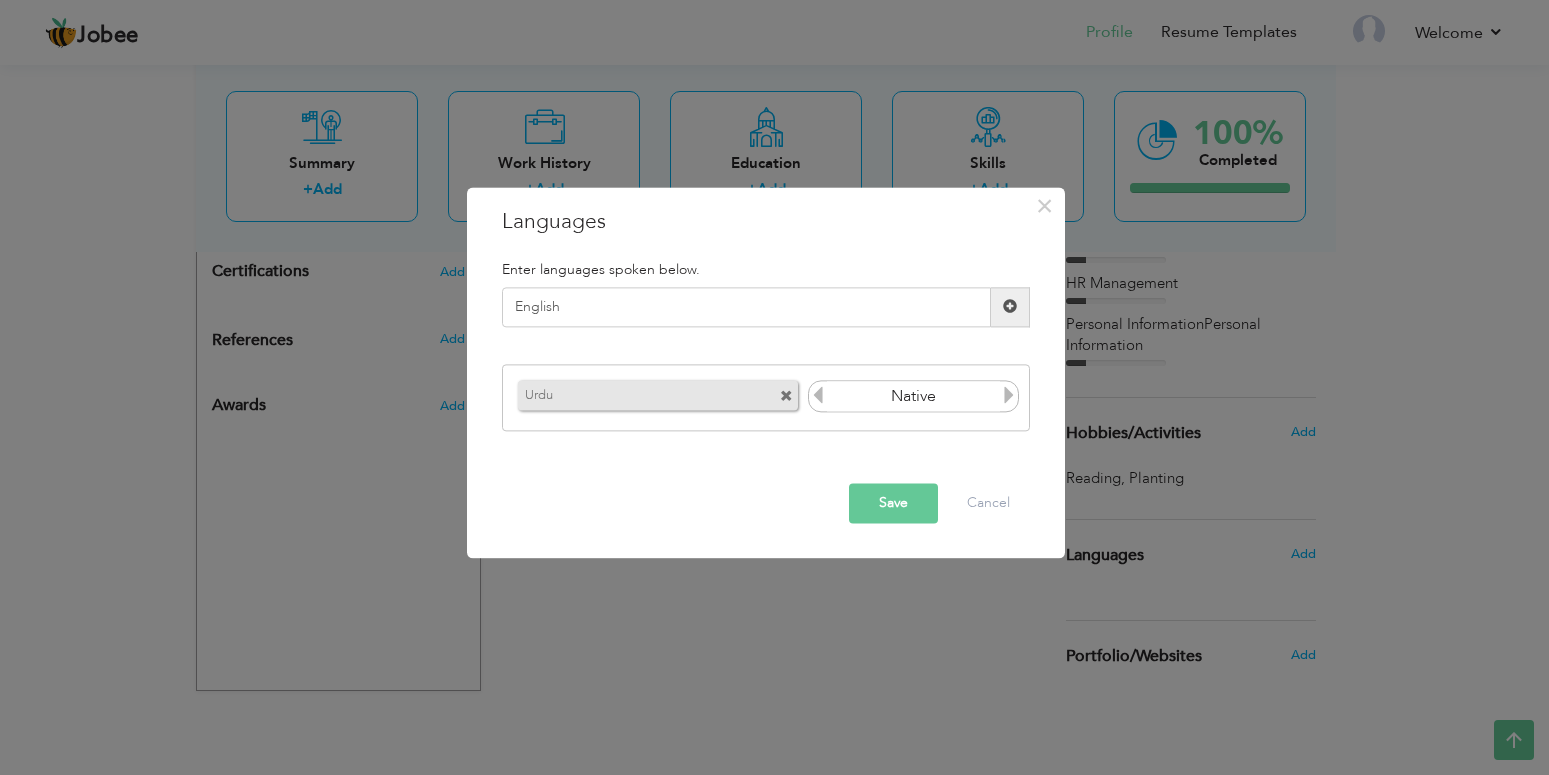 click at bounding box center (1010, 307) 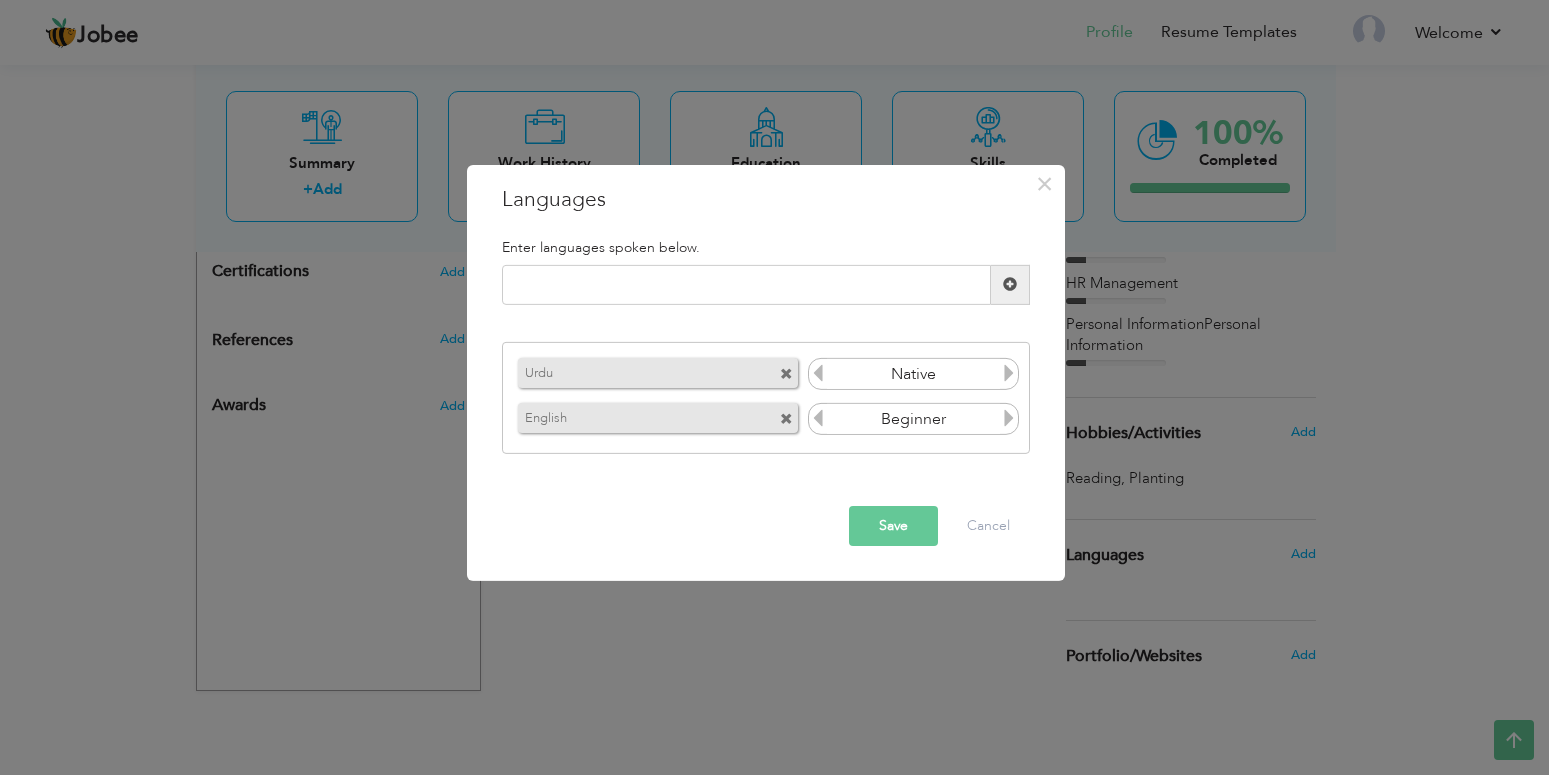 click at bounding box center (1009, 418) 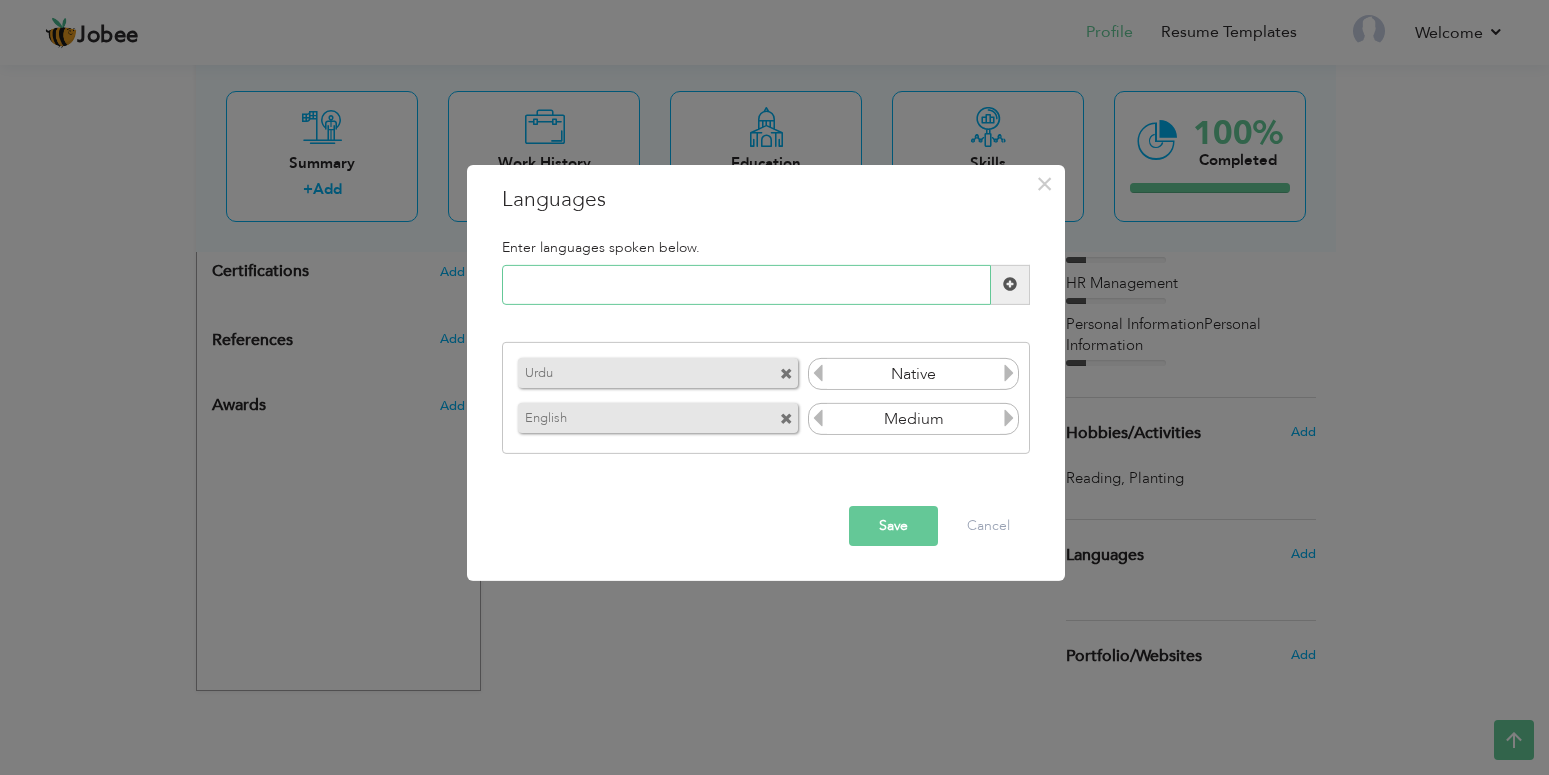 click at bounding box center [746, 285] 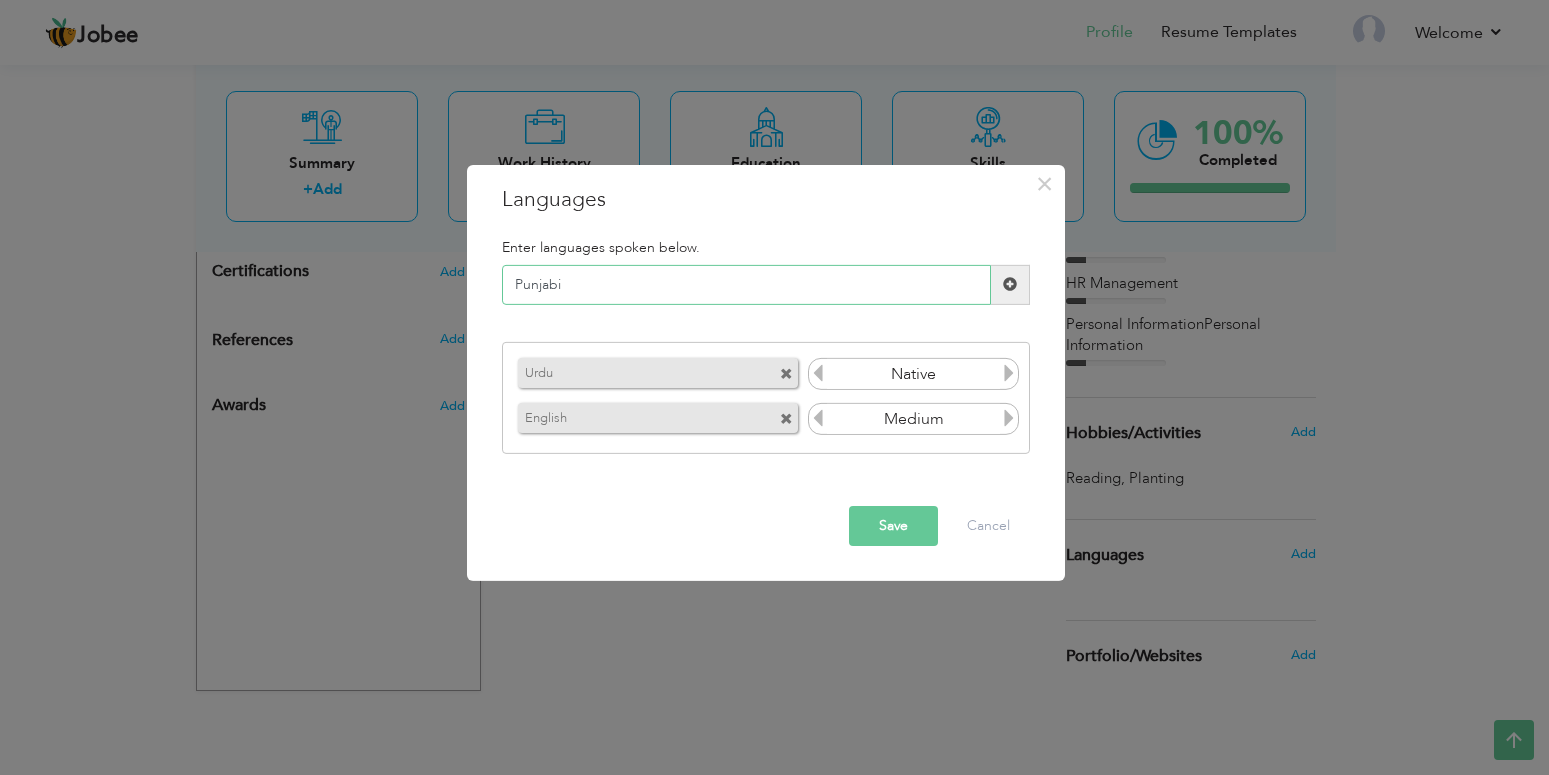 type on "Punjabi" 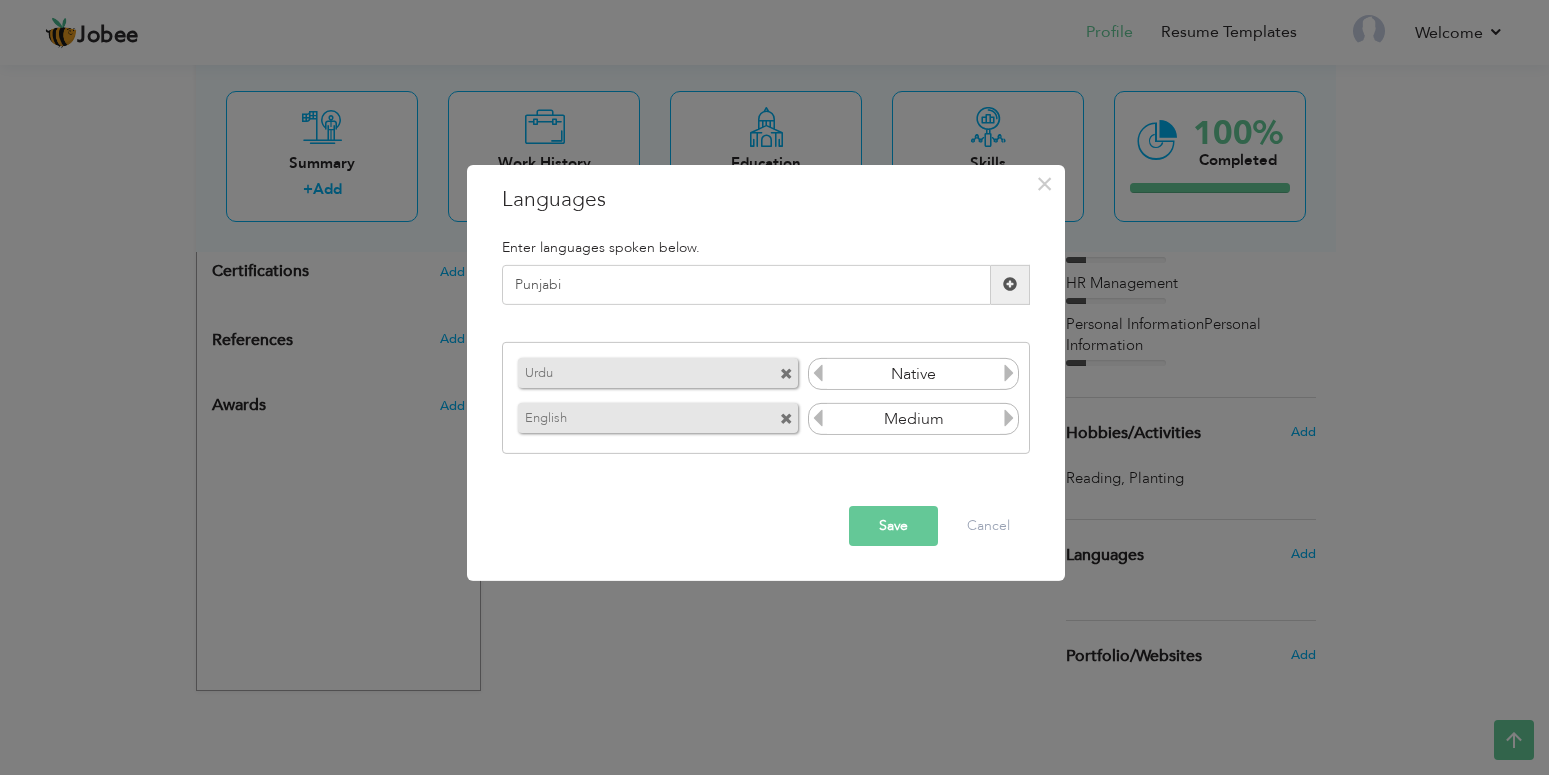 click at bounding box center (1010, 285) 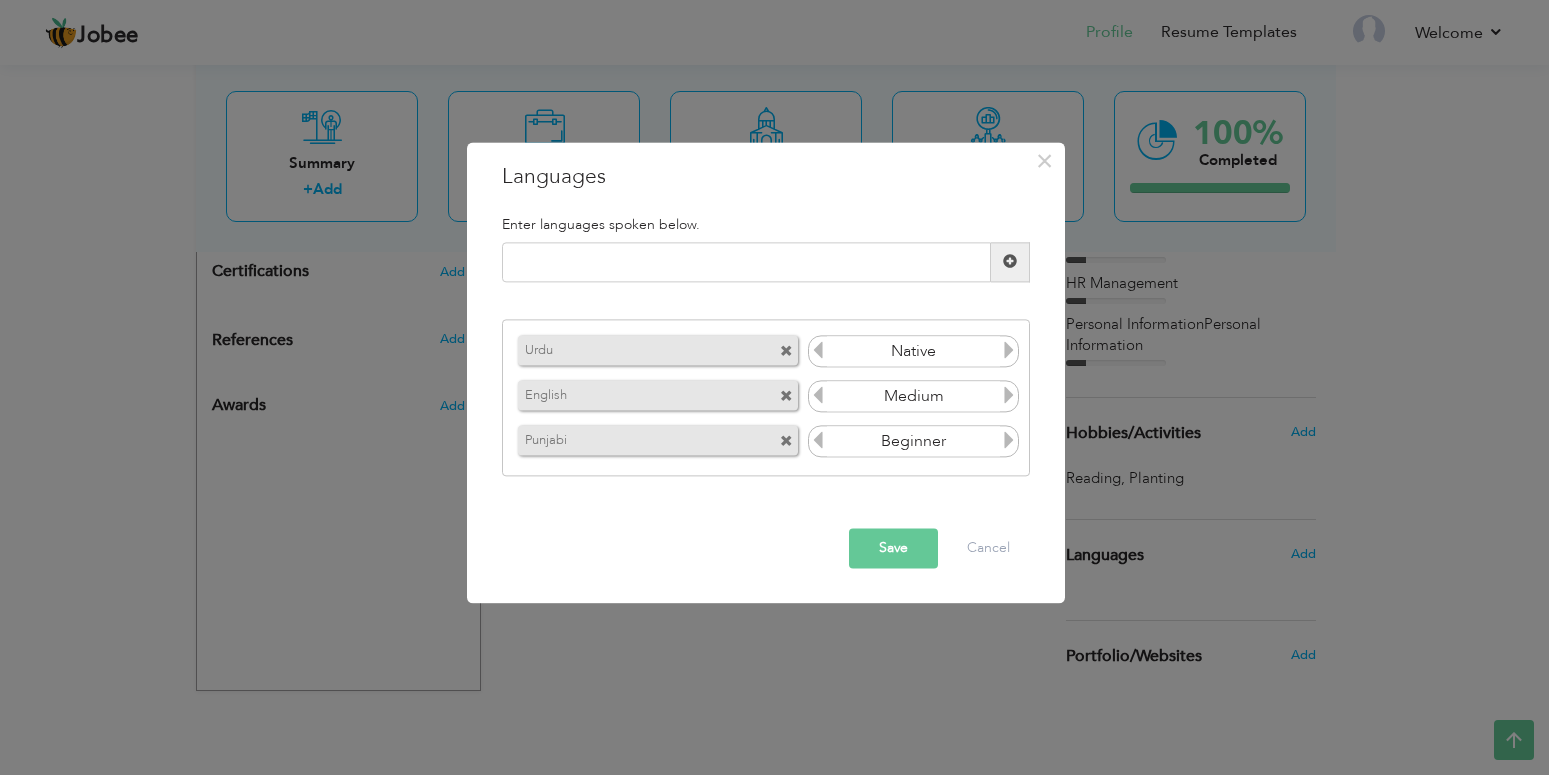 click at bounding box center [1009, 441] 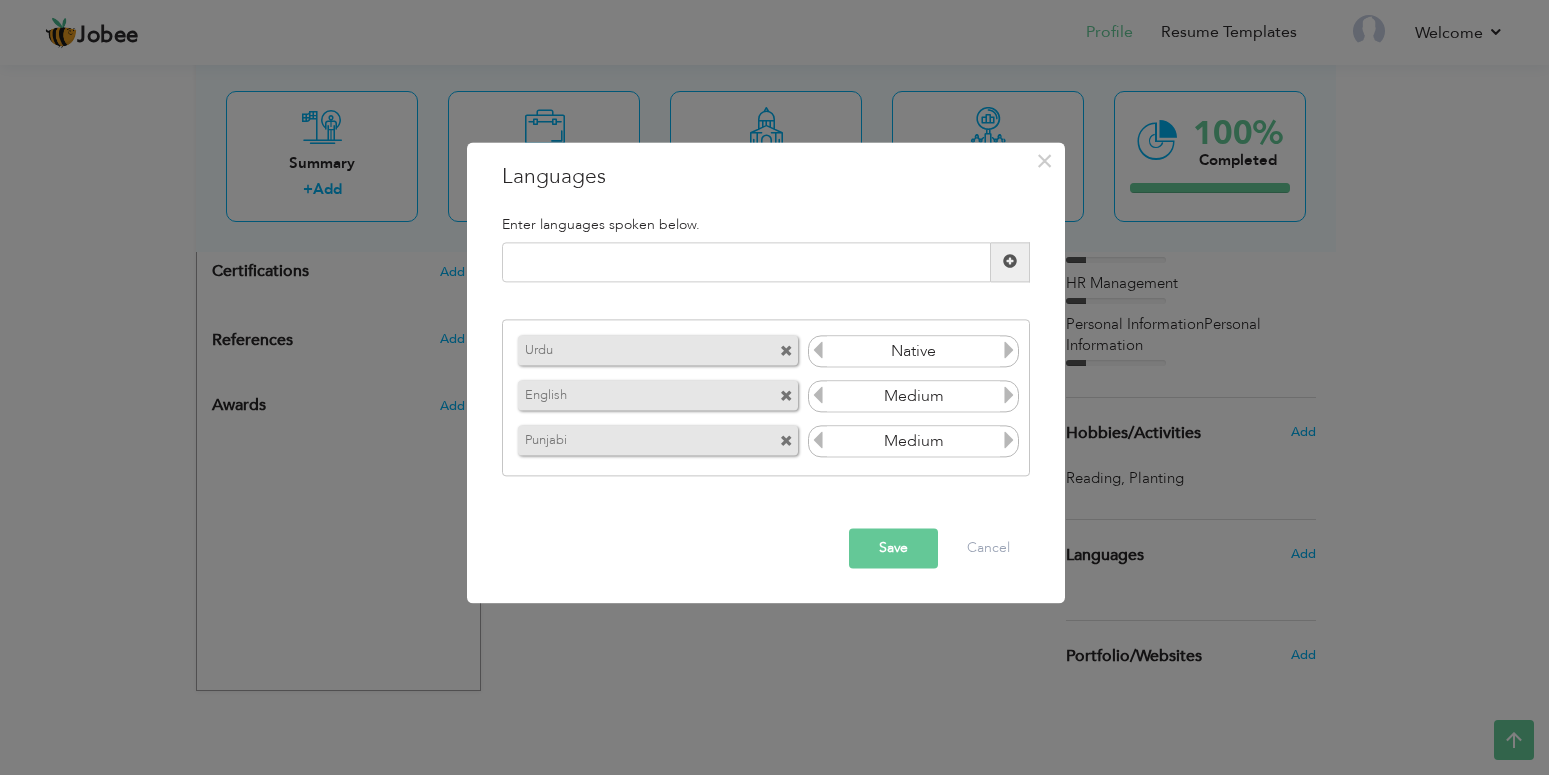 click at bounding box center (1009, 441) 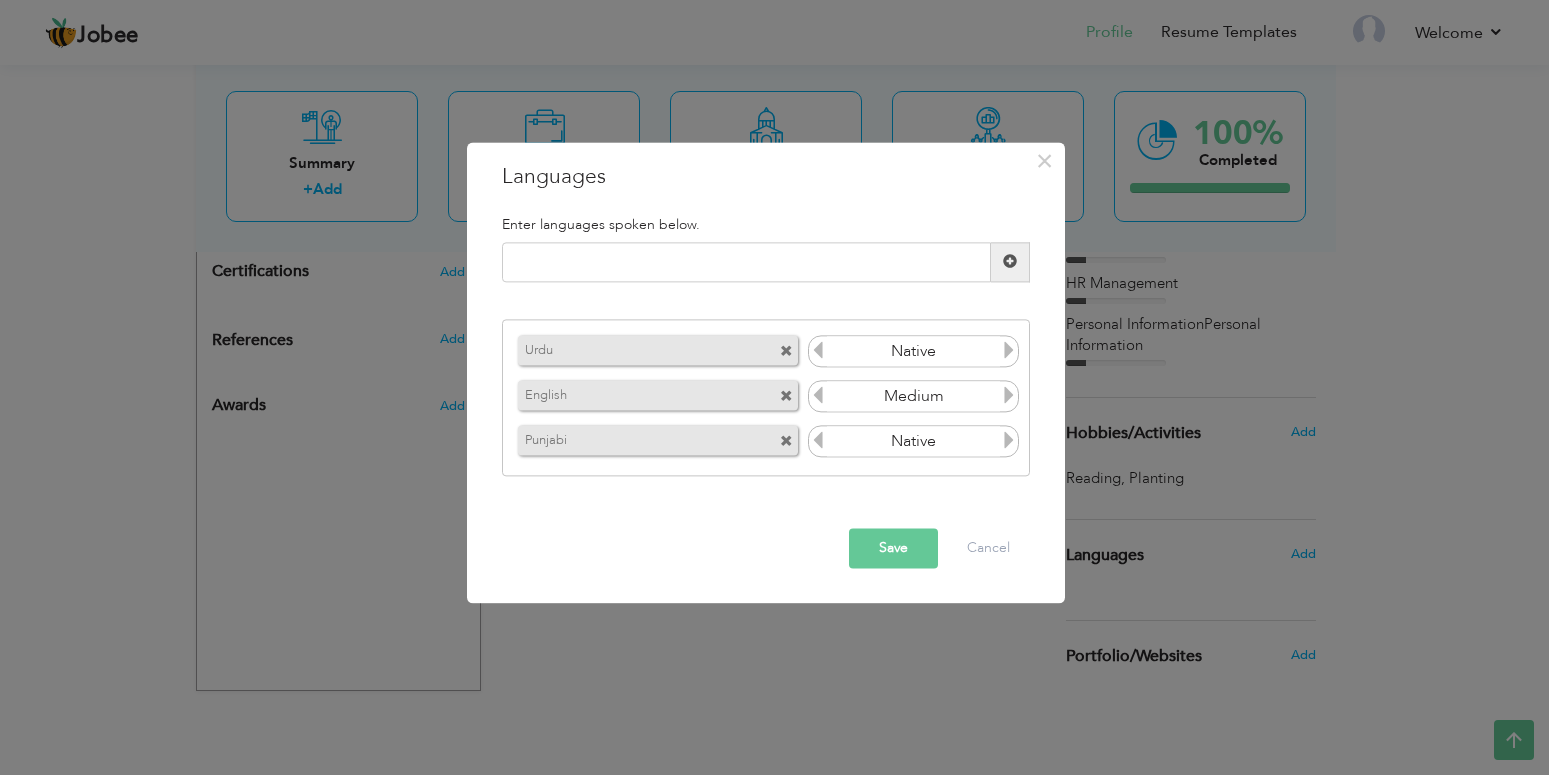 click at bounding box center (1009, 441) 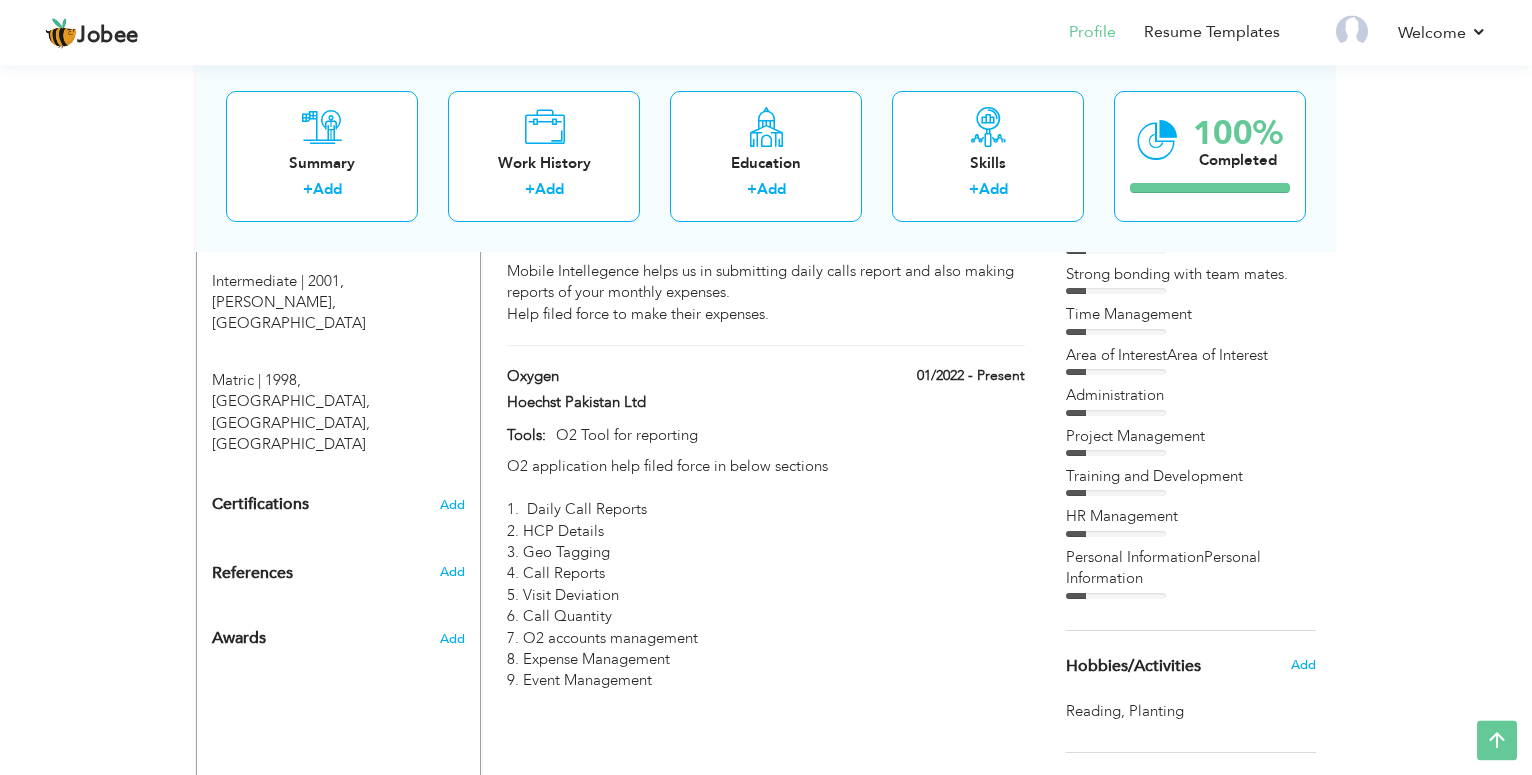 scroll, scrollTop: 1123, scrollLeft: 0, axis: vertical 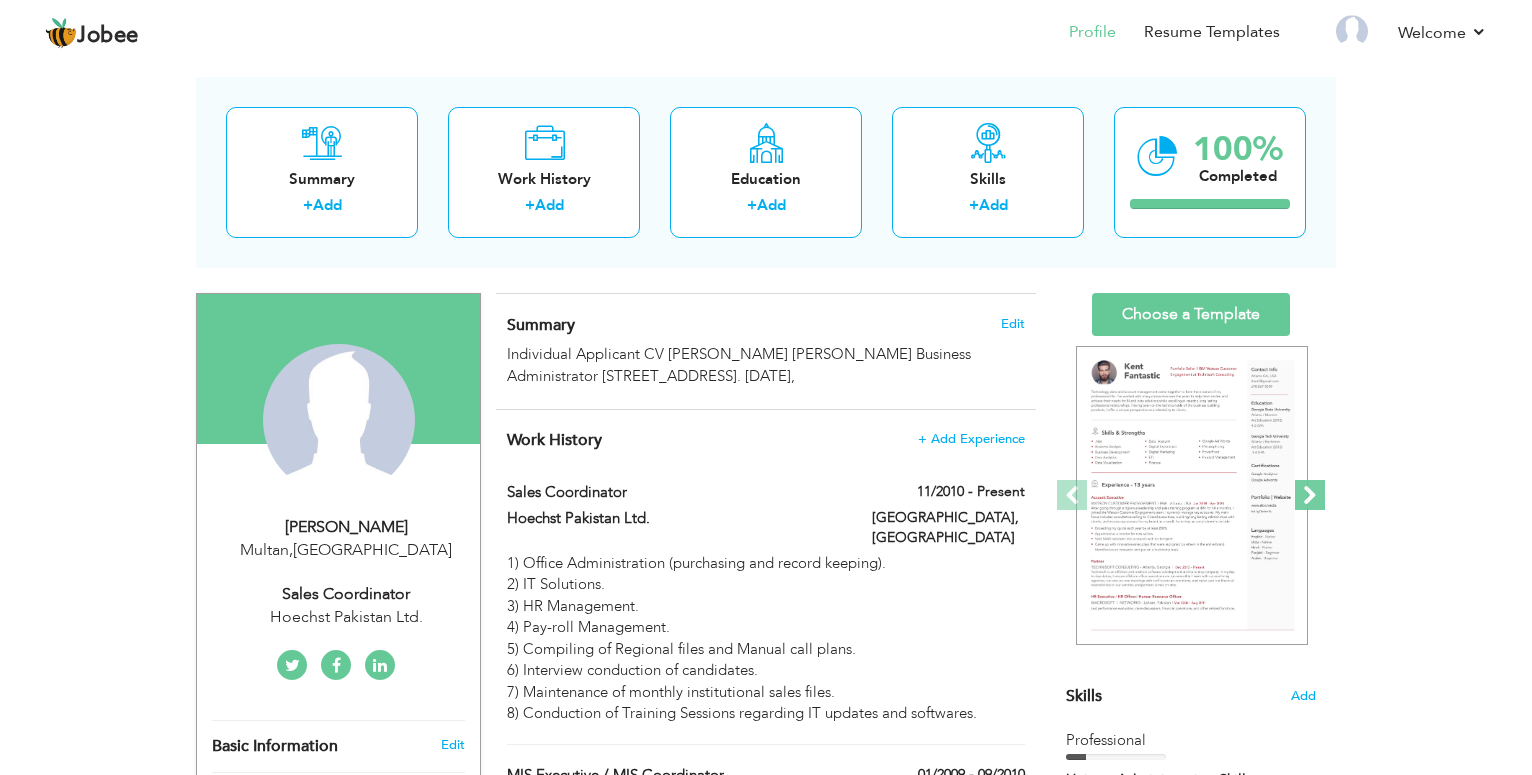 click at bounding box center (1310, 495) 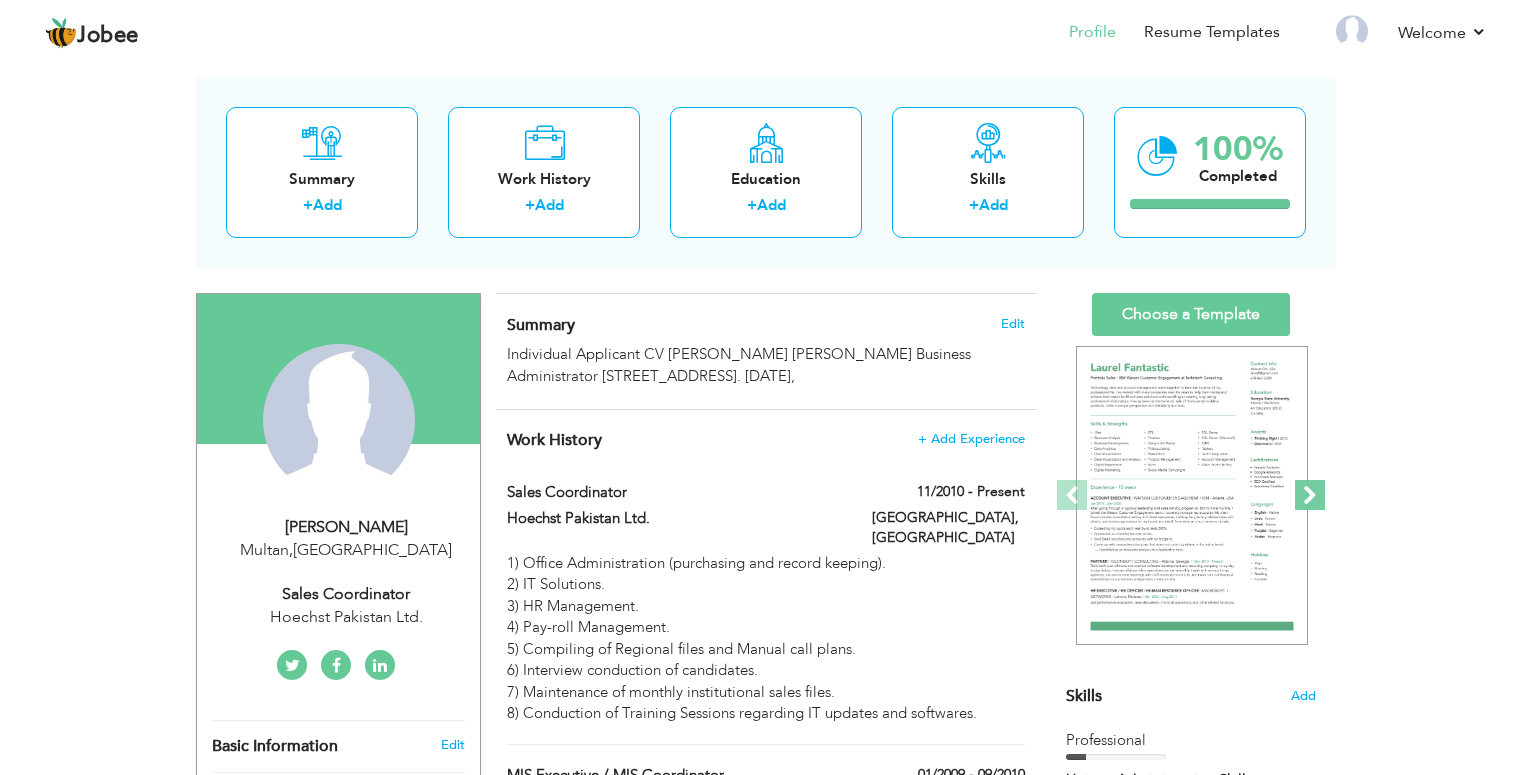 click at bounding box center (1310, 495) 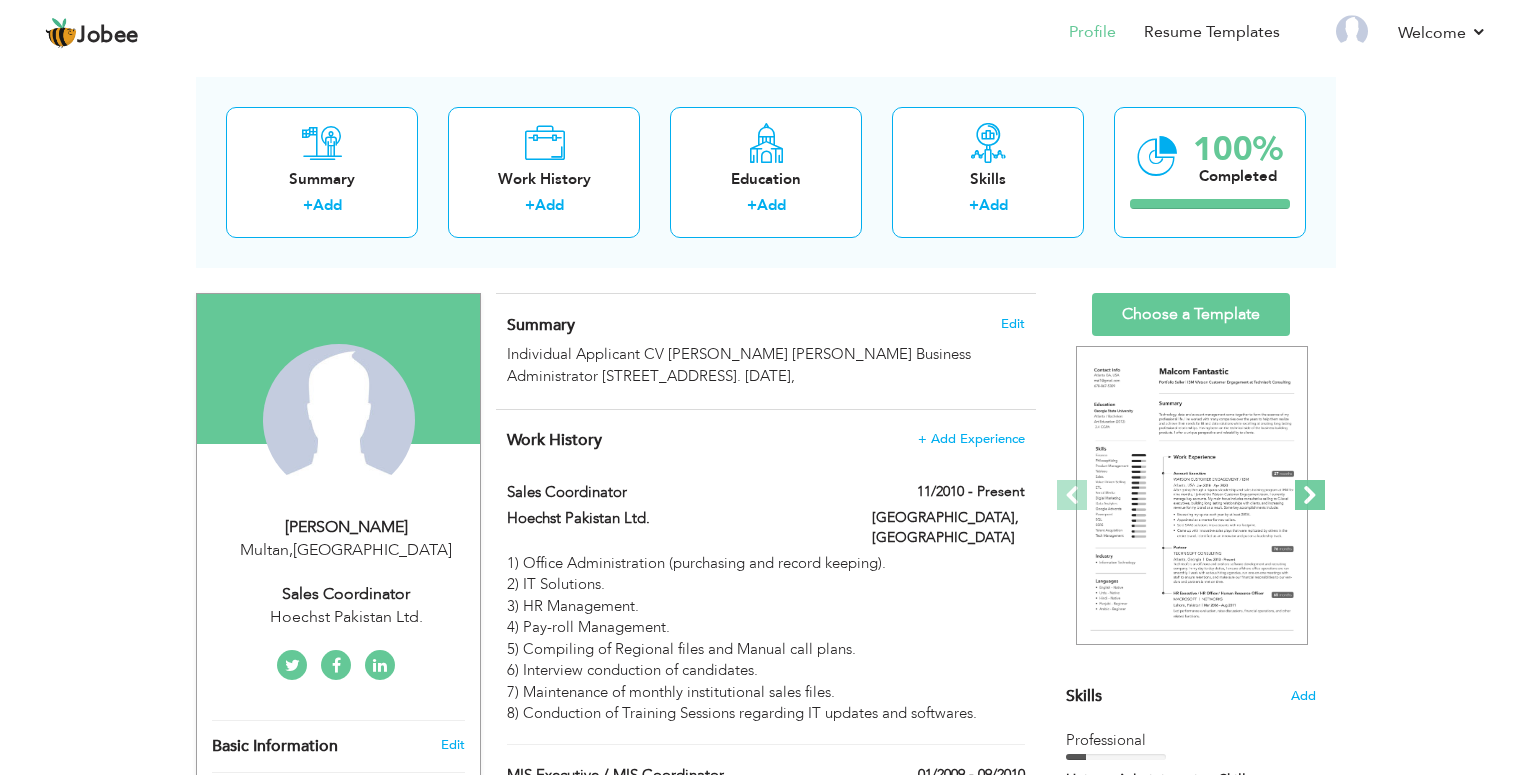 click at bounding box center (1310, 495) 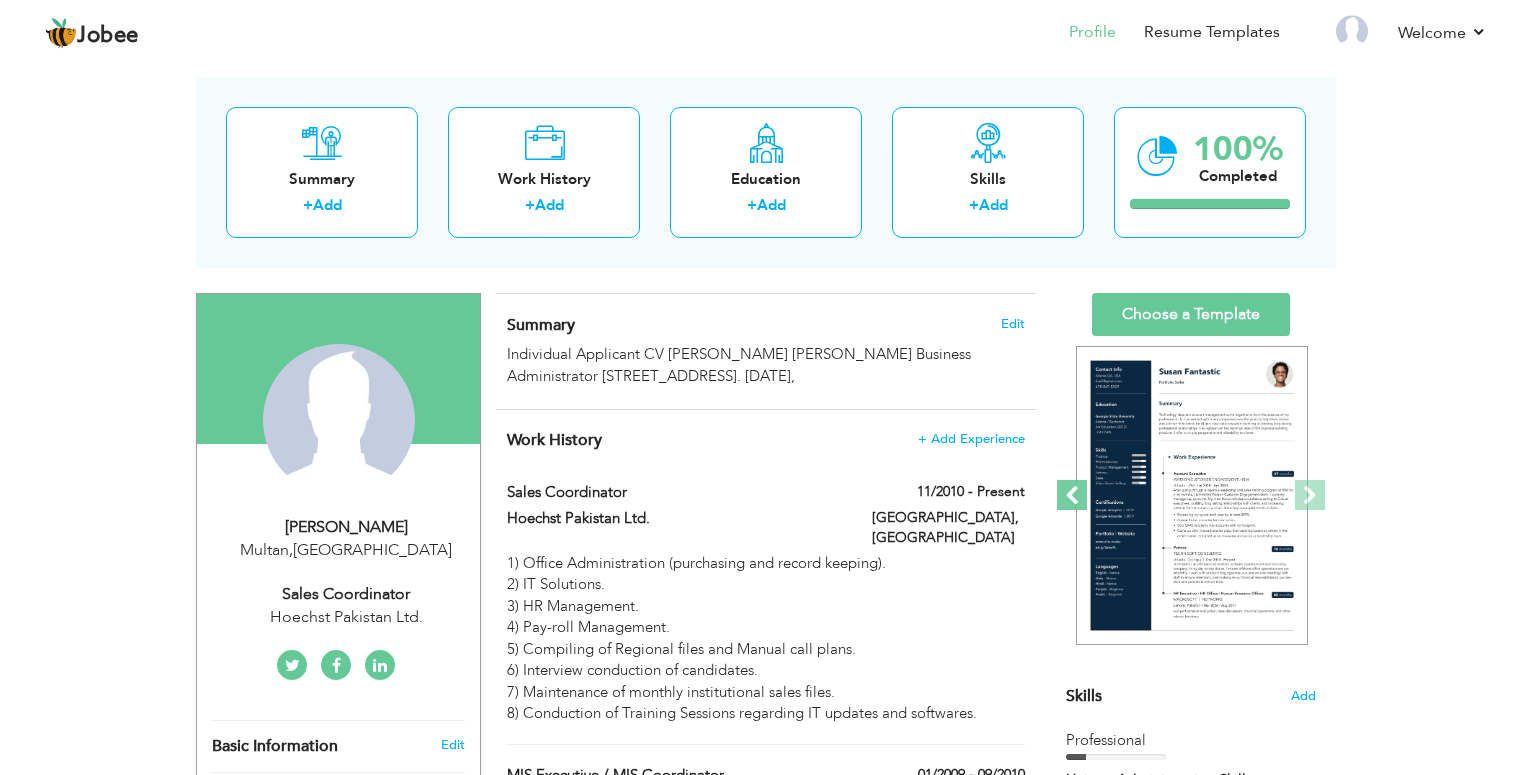 click at bounding box center [1072, 495] 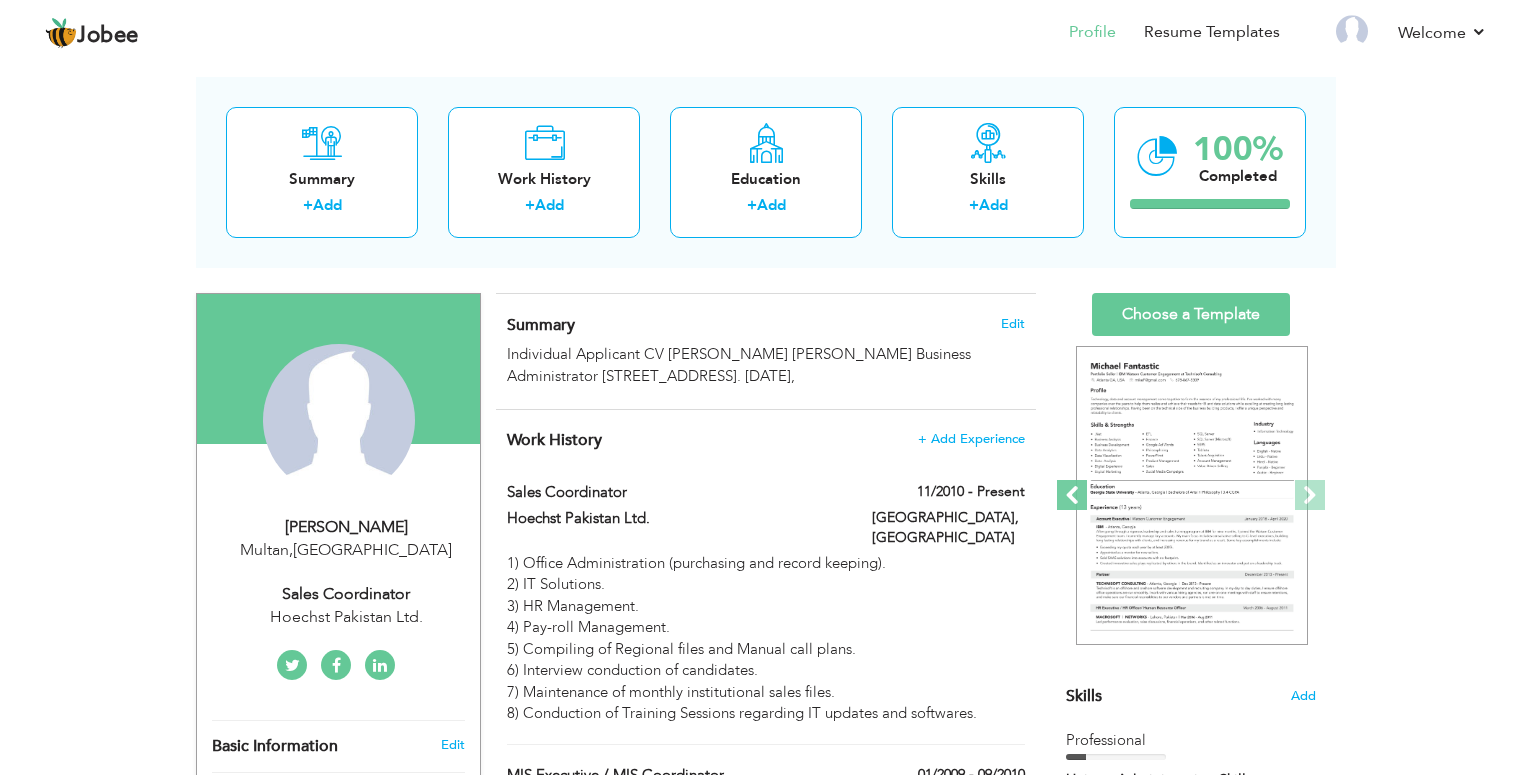 click at bounding box center [1072, 495] 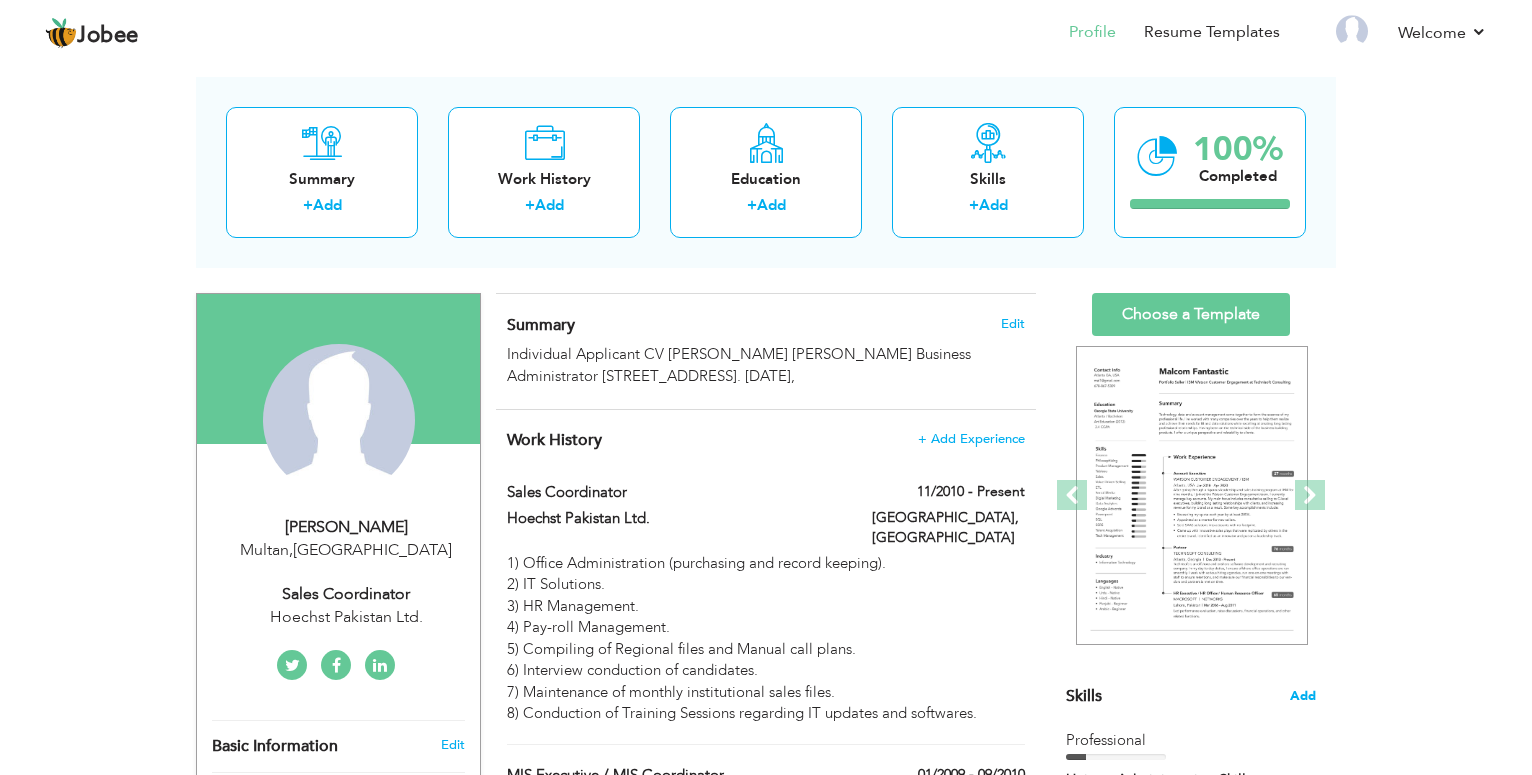 click on "Add" at bounding box center (1303, 696) 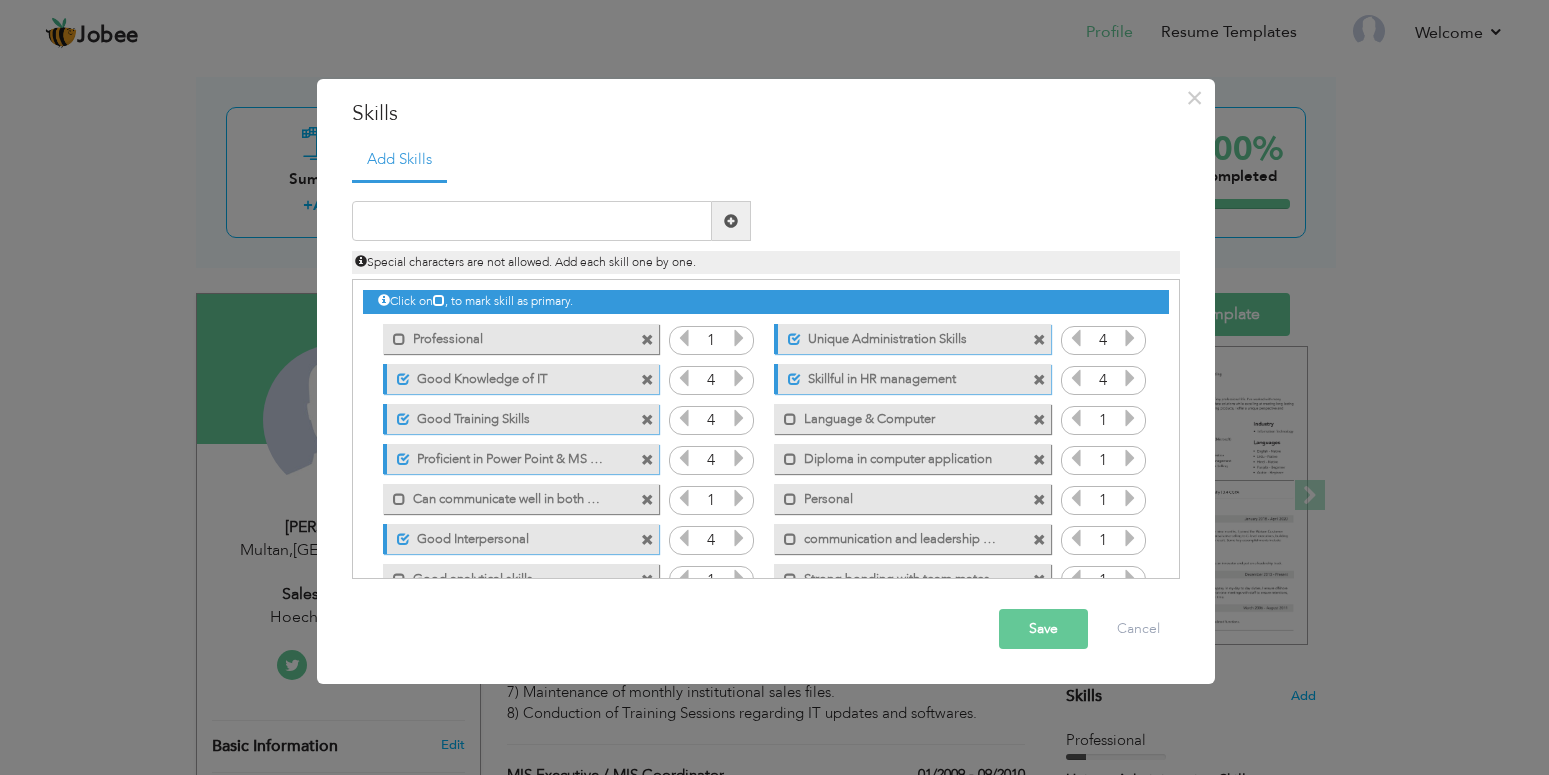 click on "Save" at bounding box center [1043, 629] 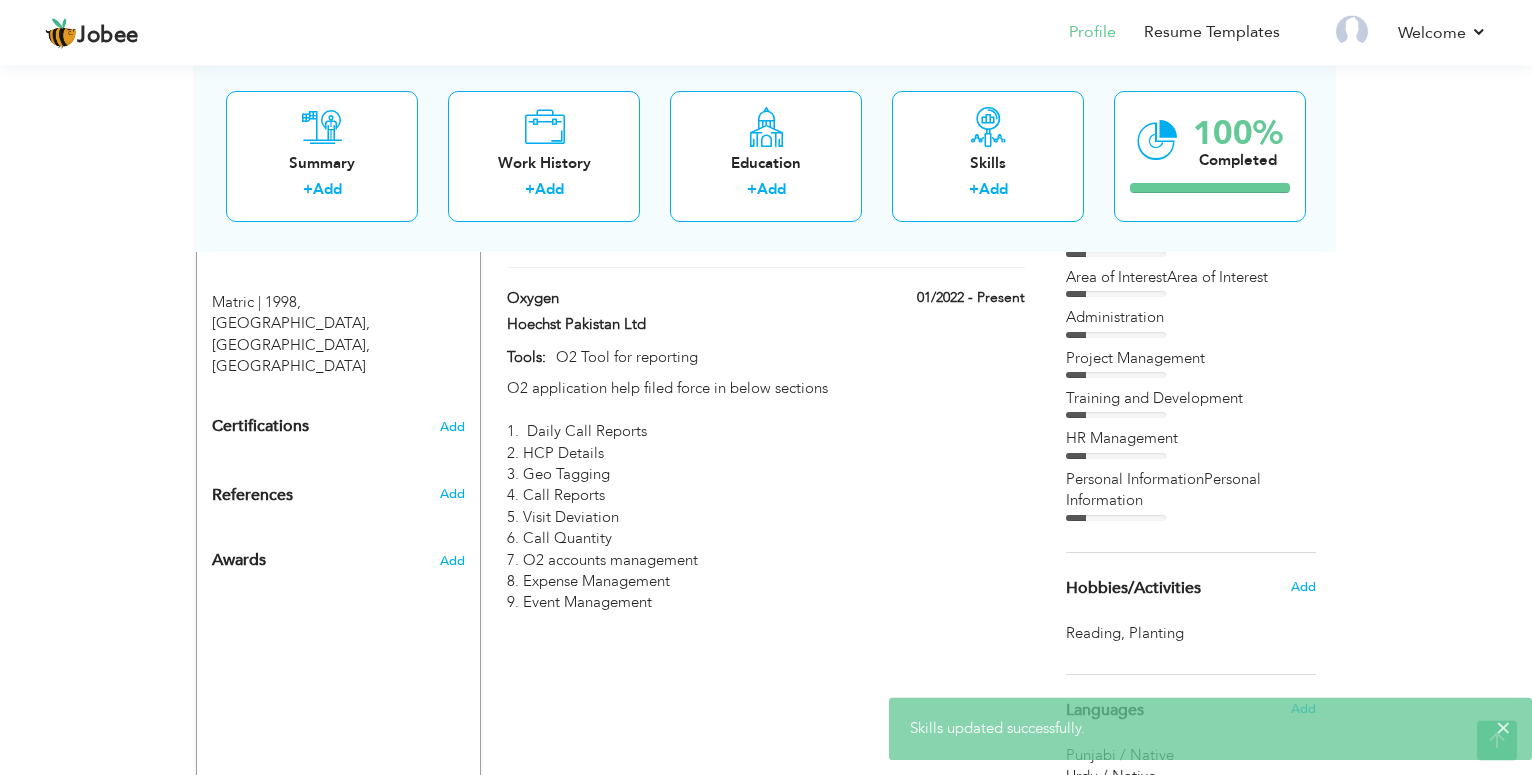 scroll, scrollTop: 1328, scrollLeft: 0, axis: vertical 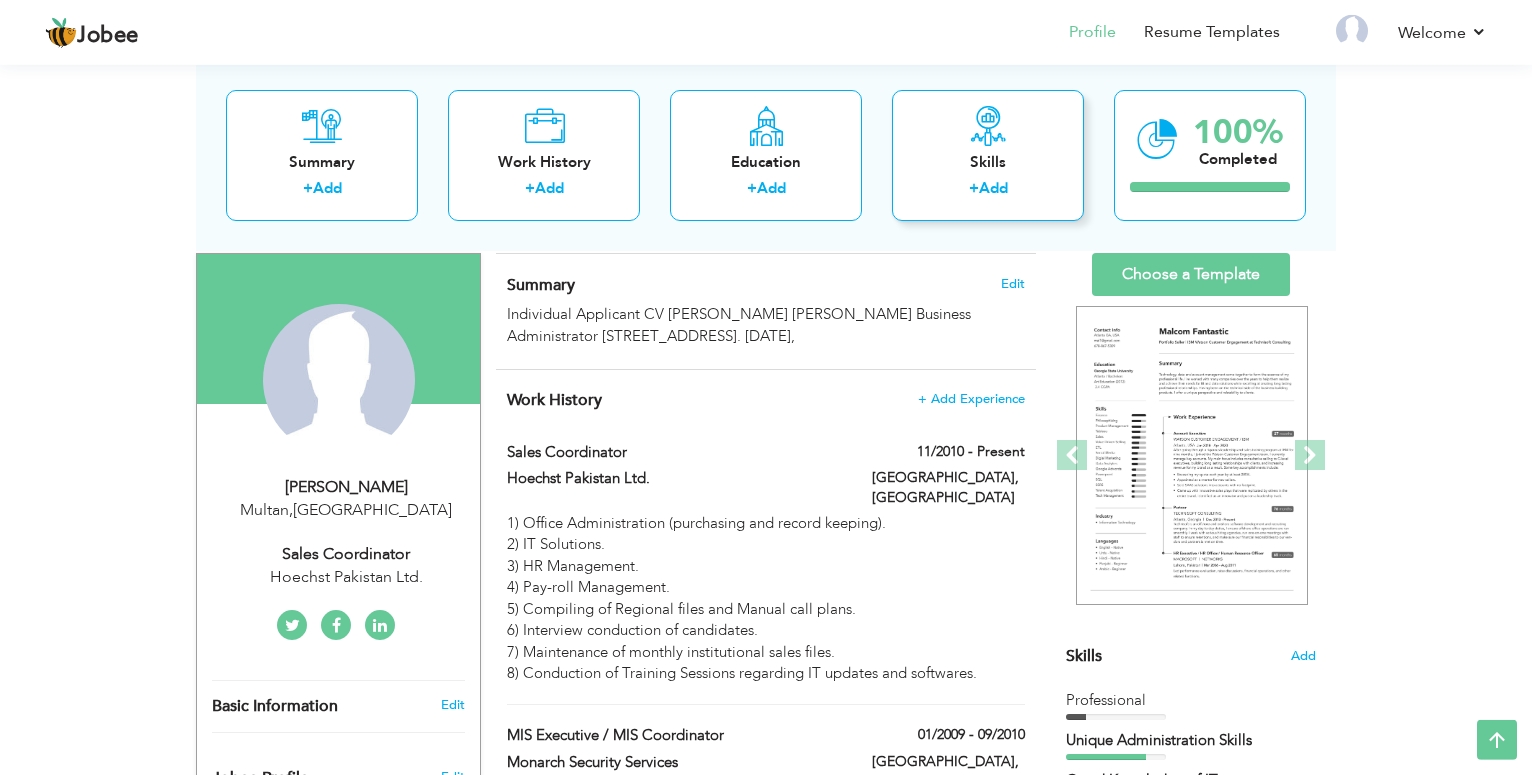 click on "Skills" at bounding box center [988, 162] 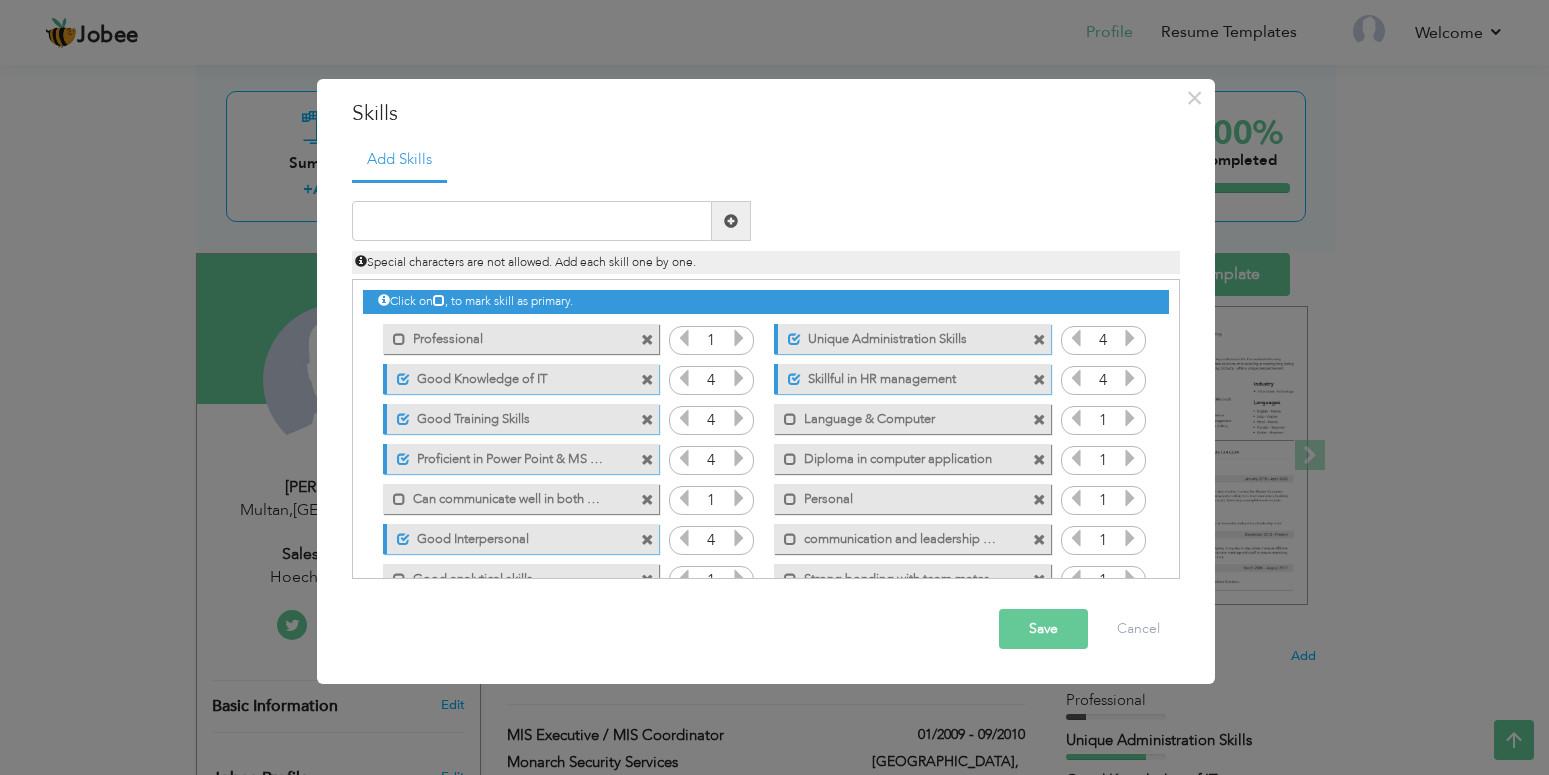 click at bounding box center [739, 338] 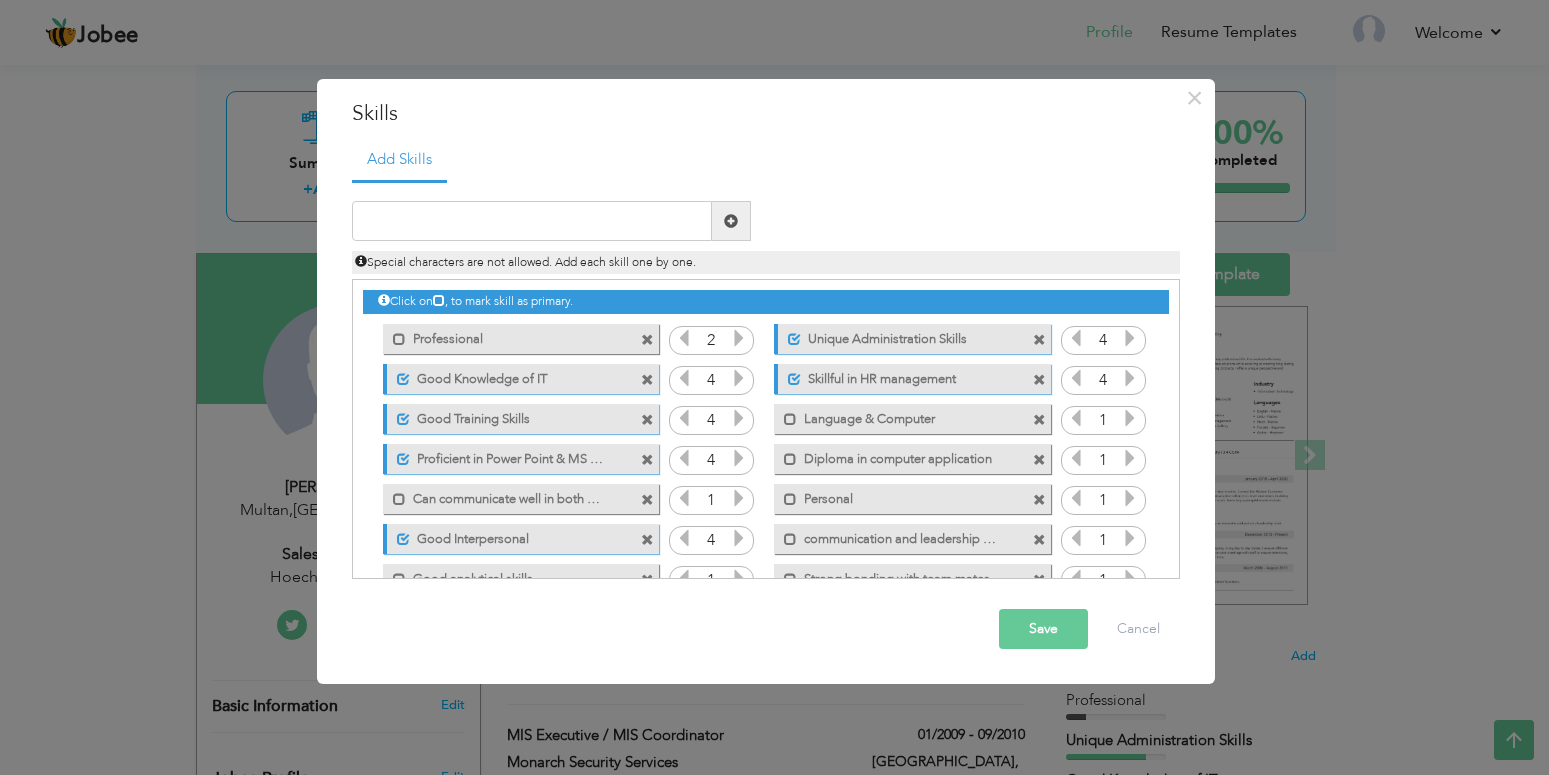 click at bounding box center [739, 338] 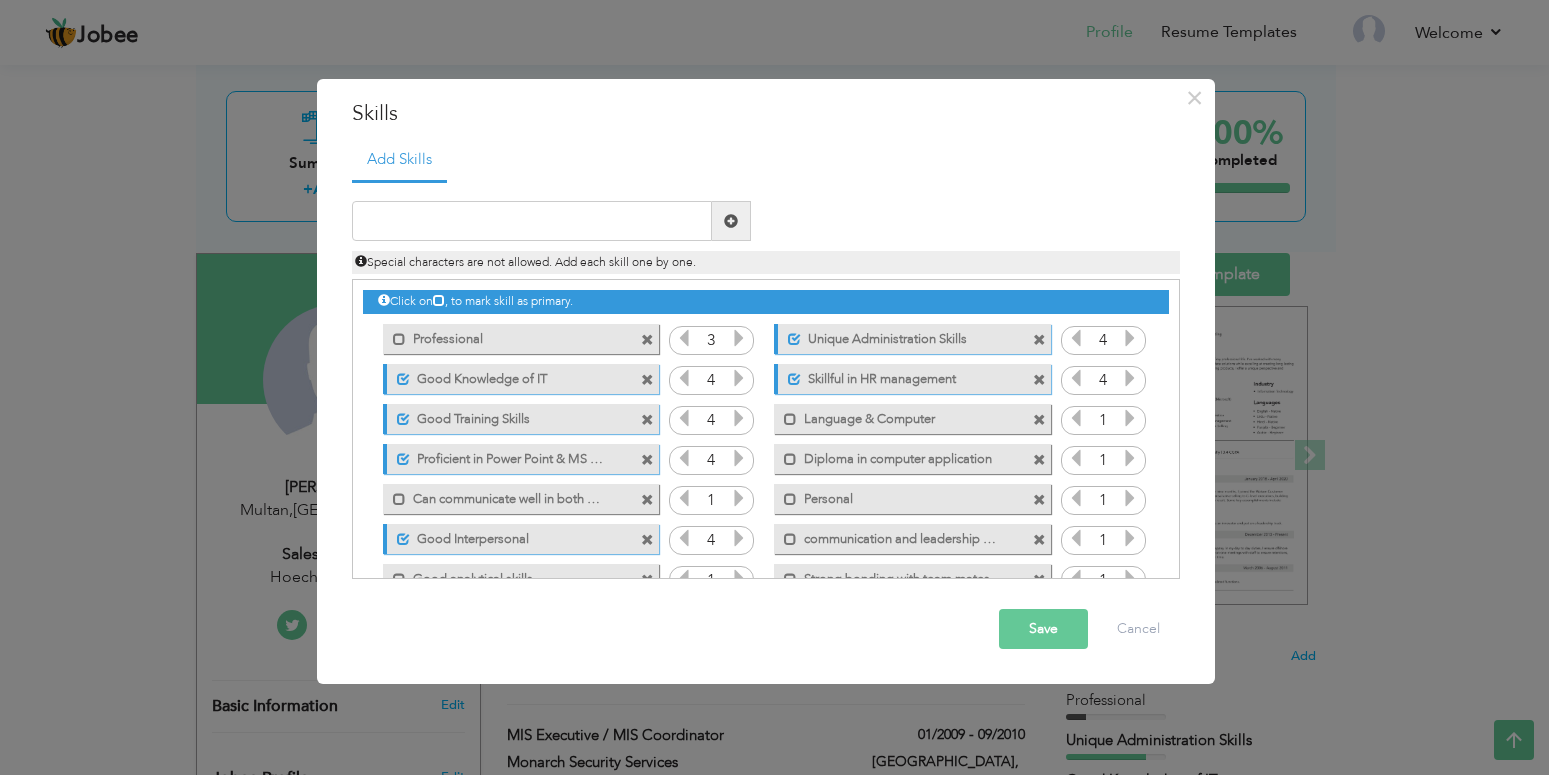 click at bounding box center (739, 338) 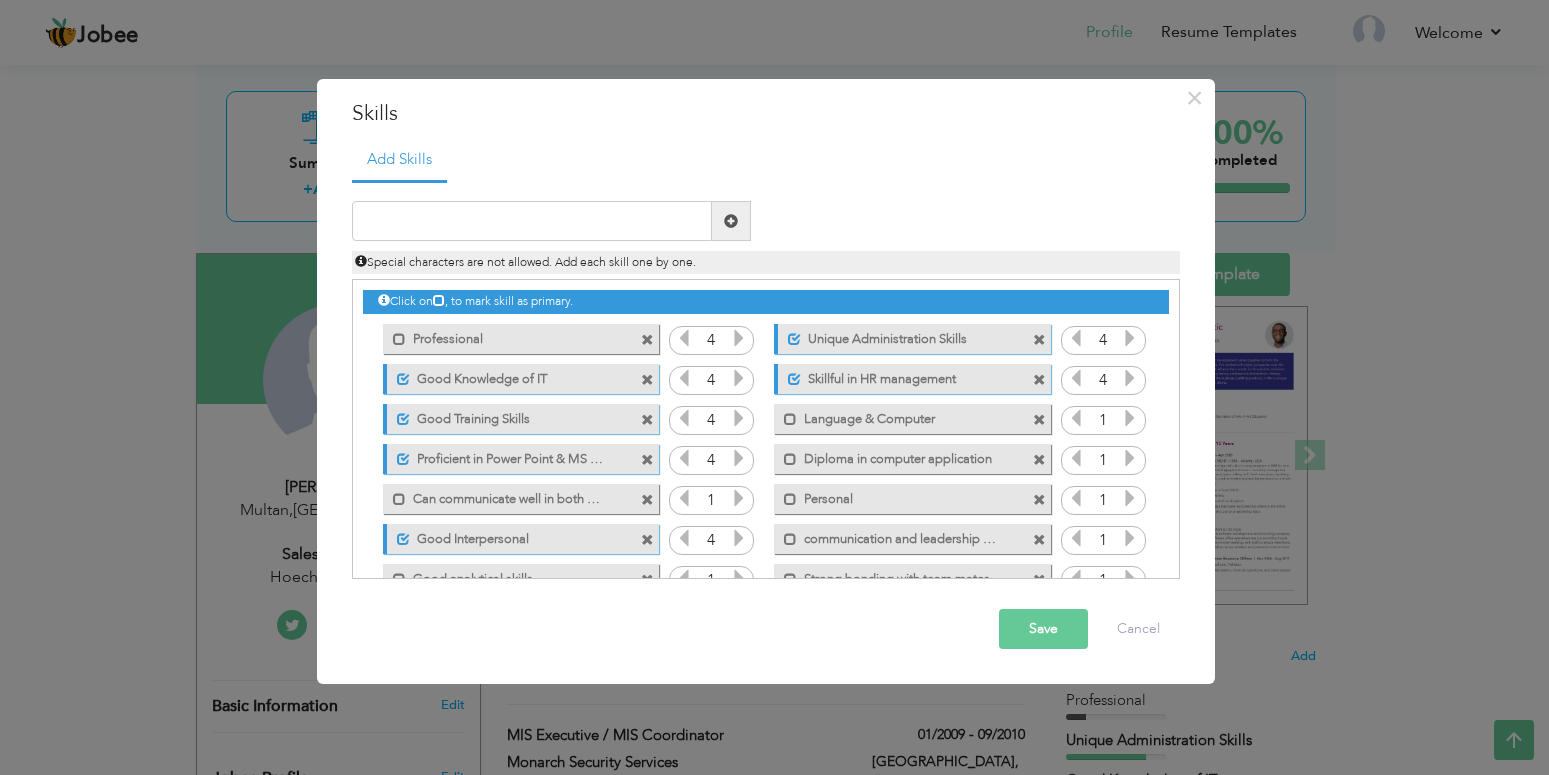 click at bounding box center (1130, 458) 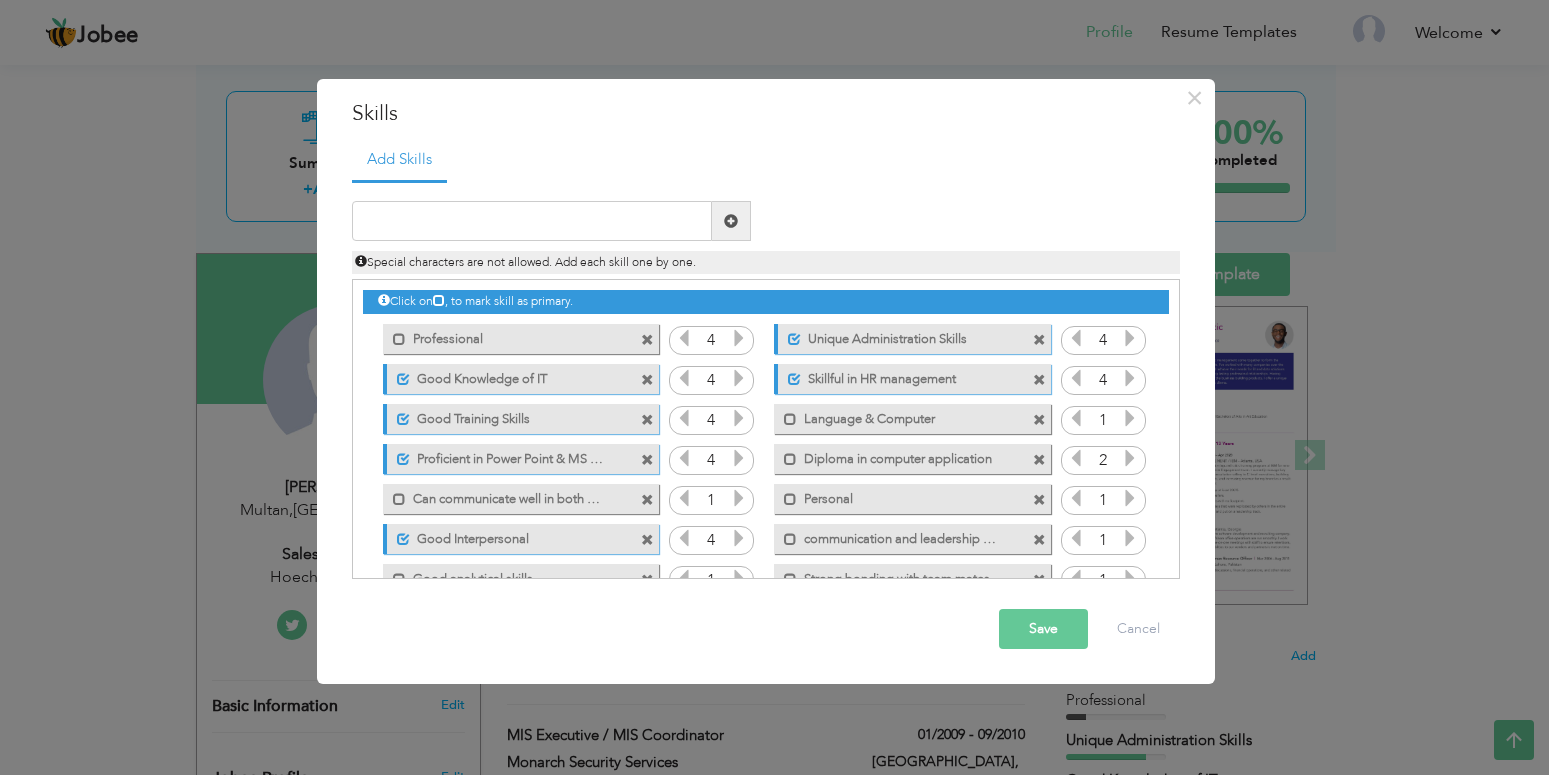 click at bounding box center (1130, 458) 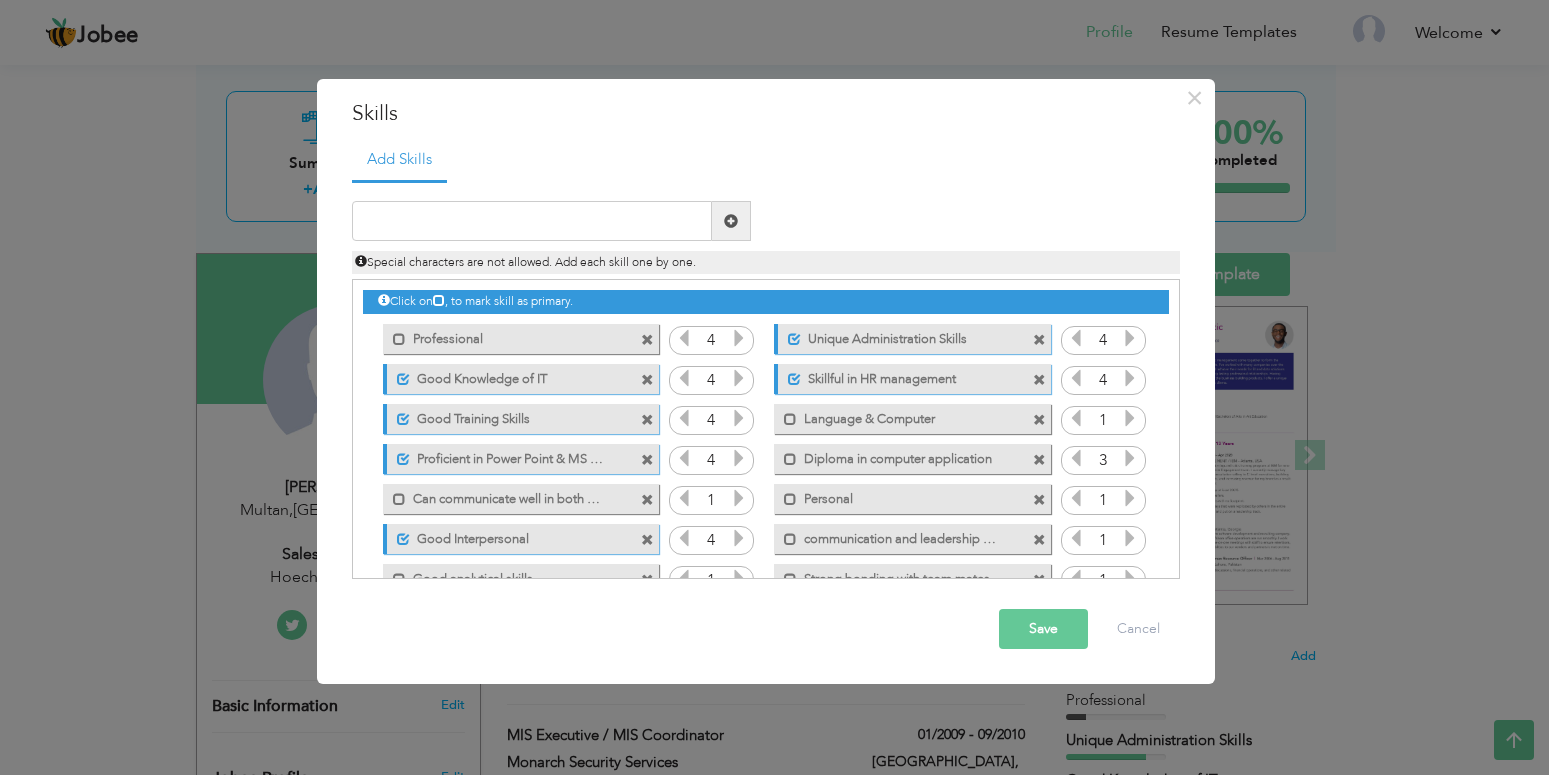 click at bounding box center [1130, 418] 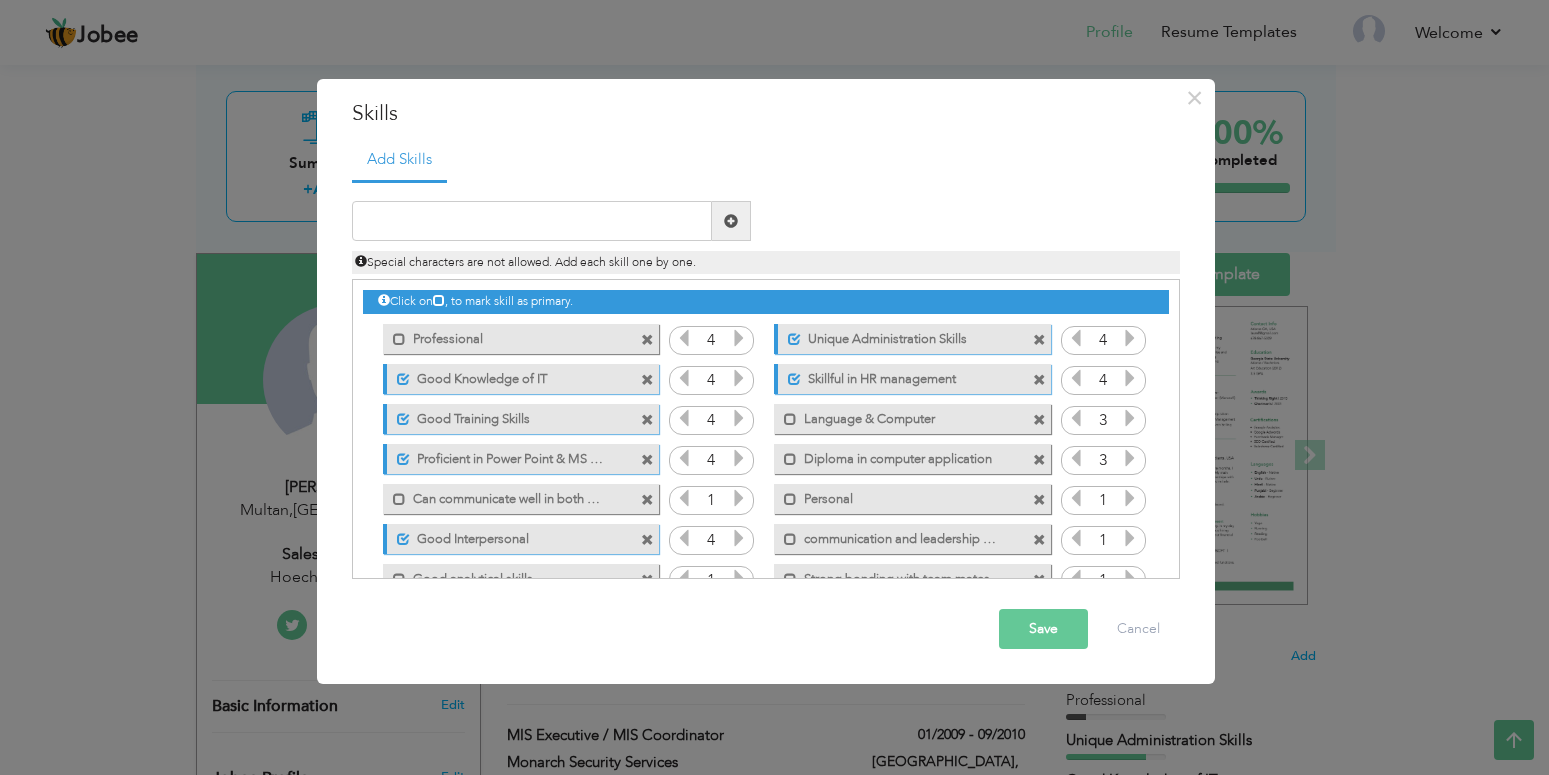 click at bounding box center [1130, 418] 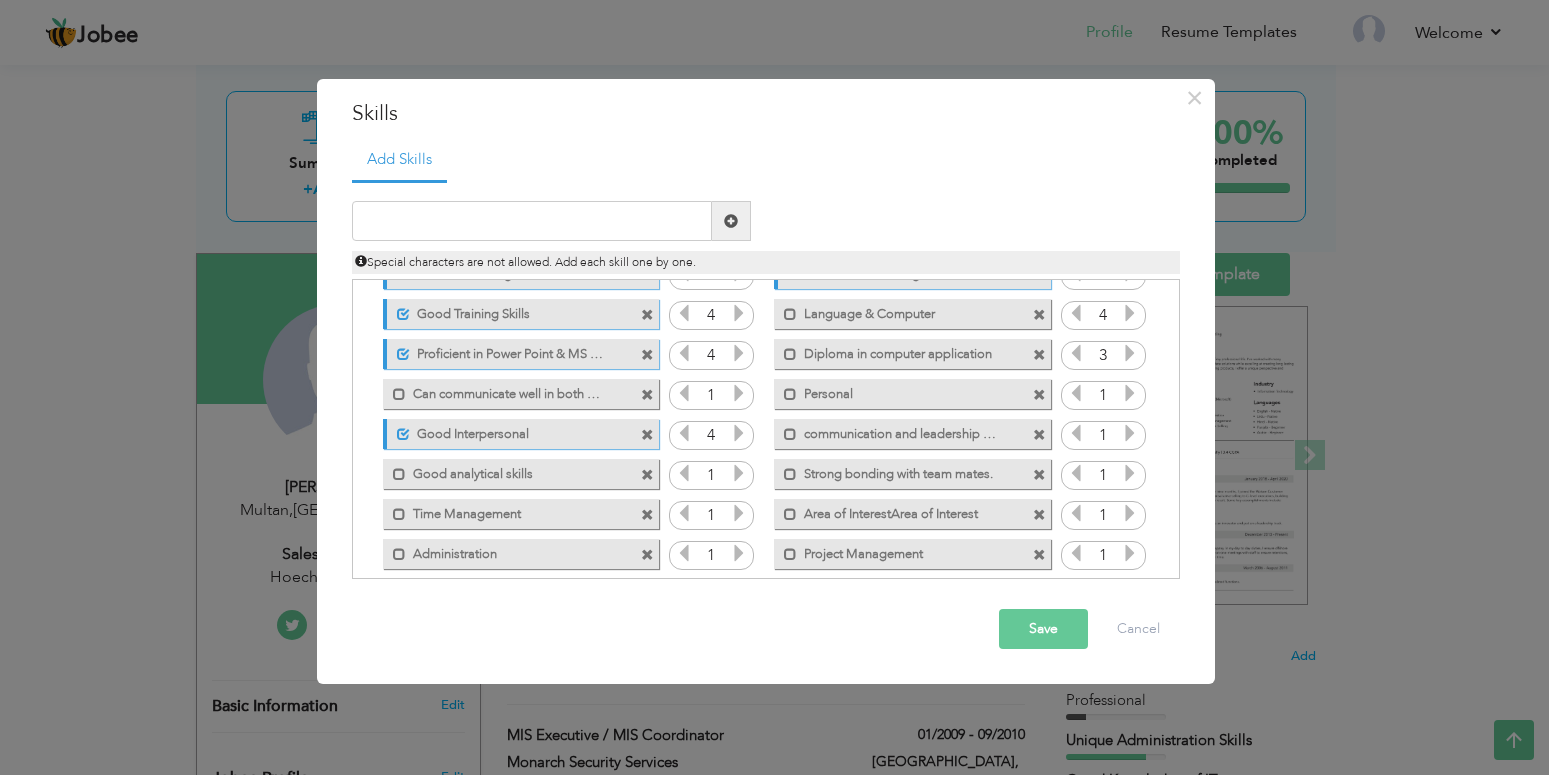 click at bounding box center [739, 393] 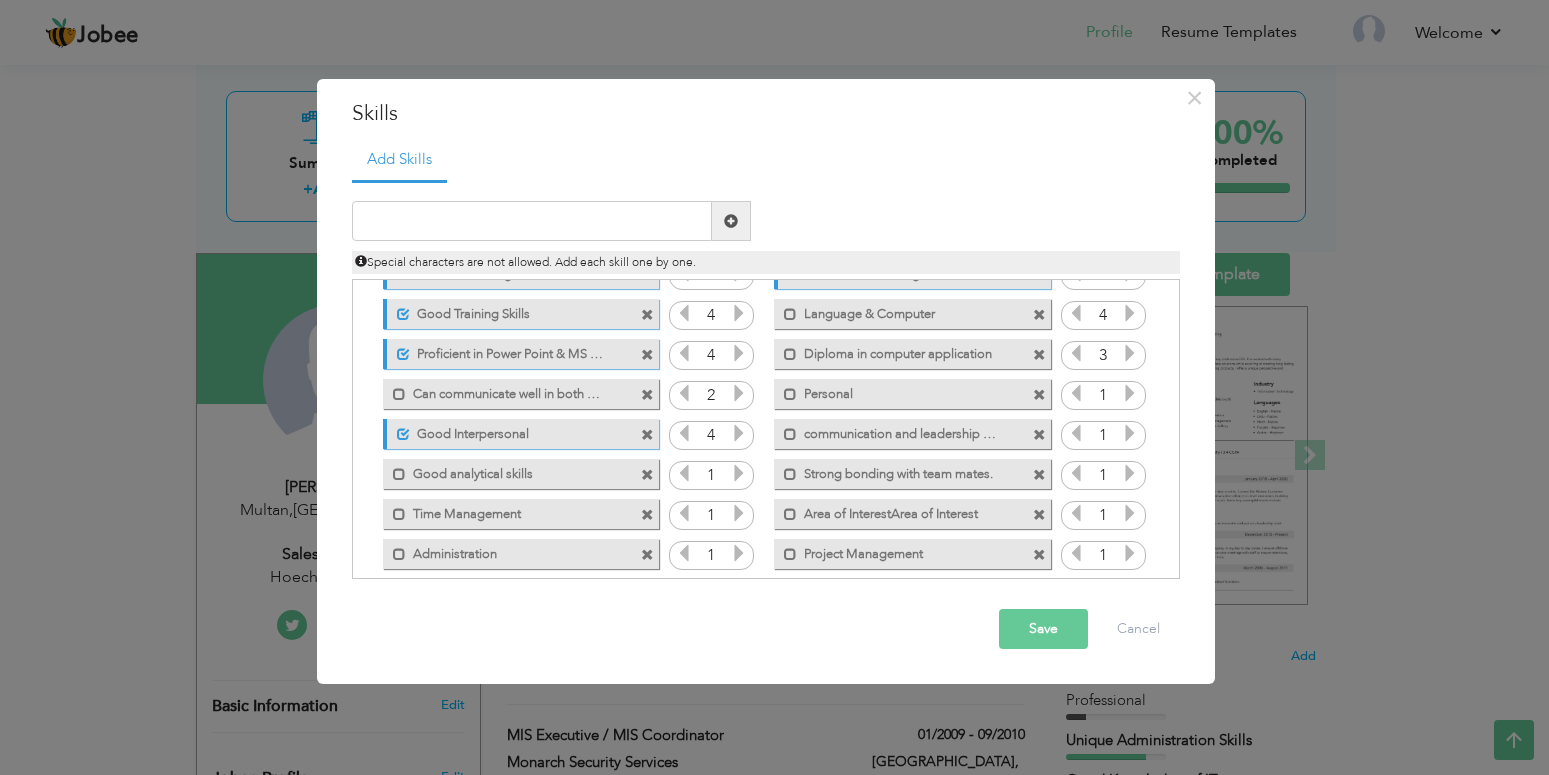 click at bounding box center (739, 393) 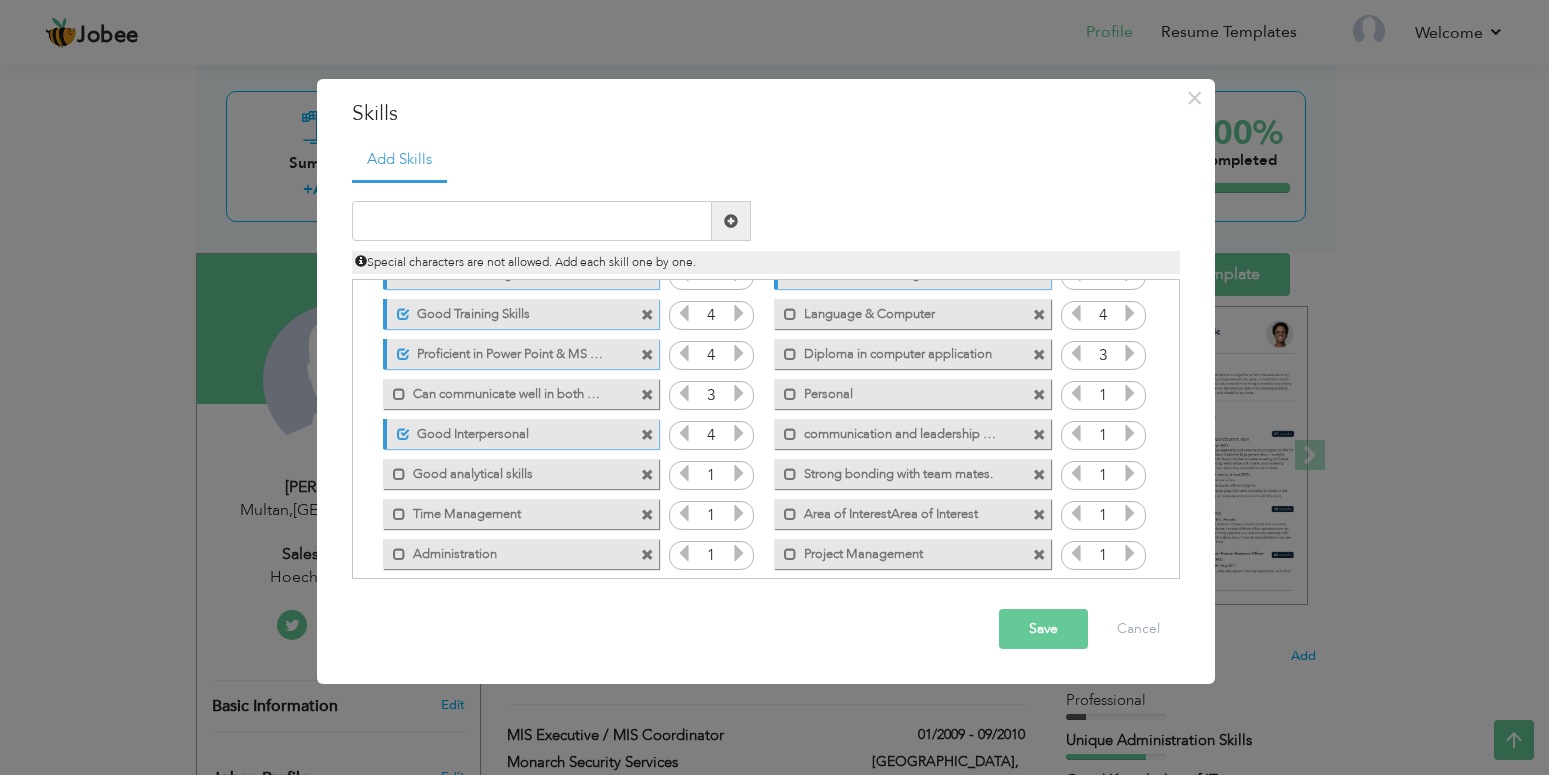 click at bounding box center (739, 473) 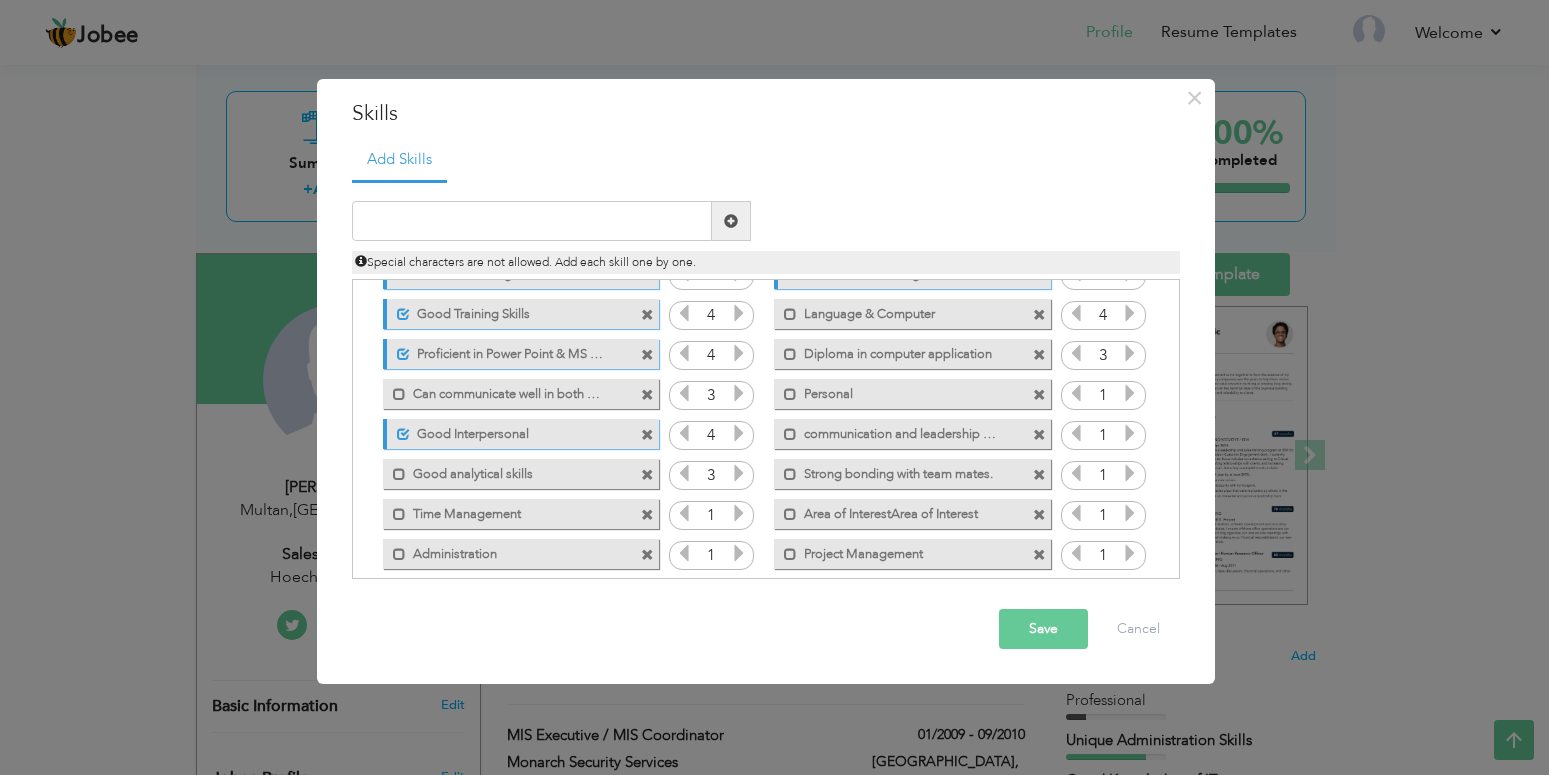 click at bounding box center [739, 473] 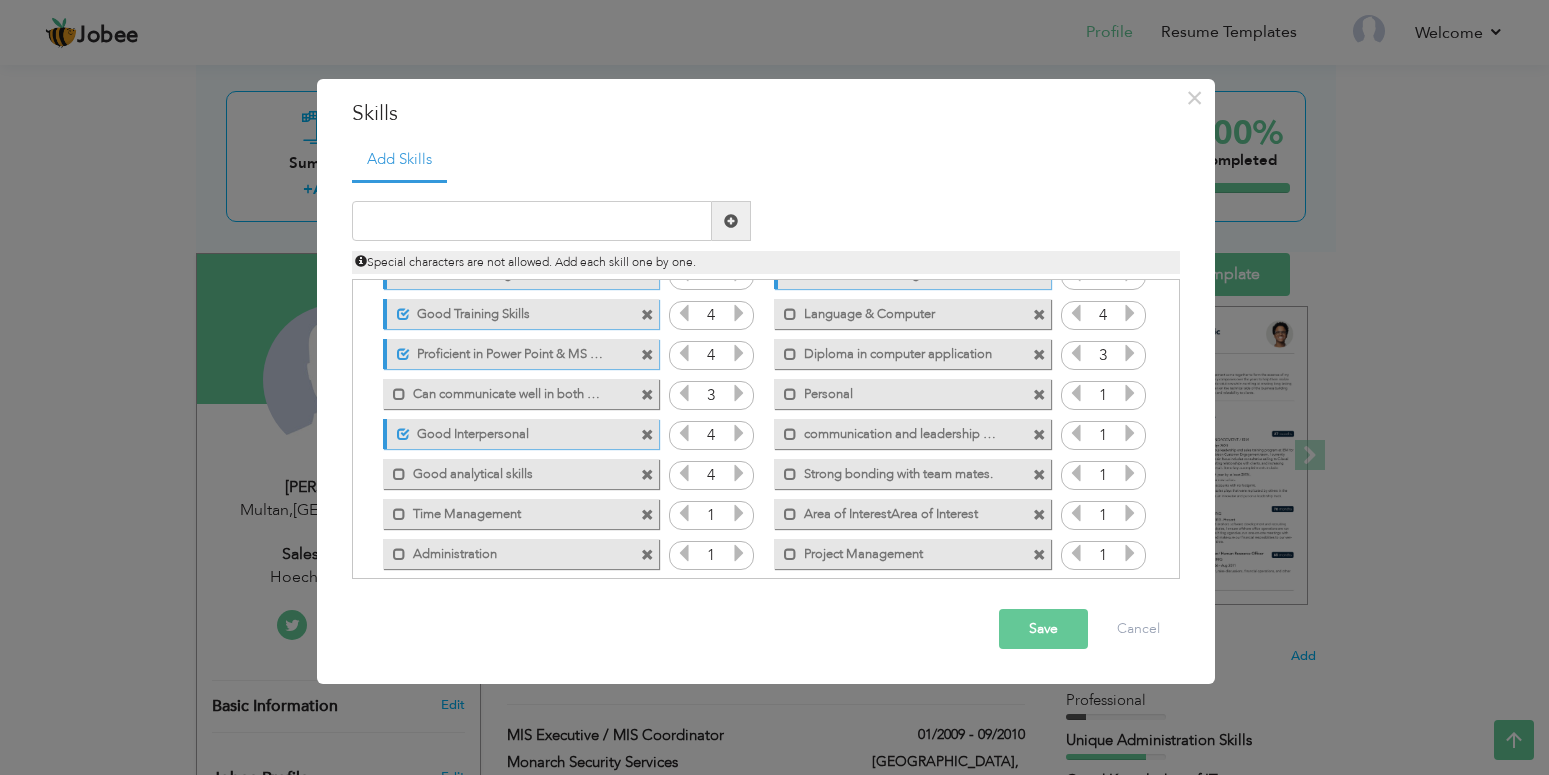 click at bounding box center [739, 513] 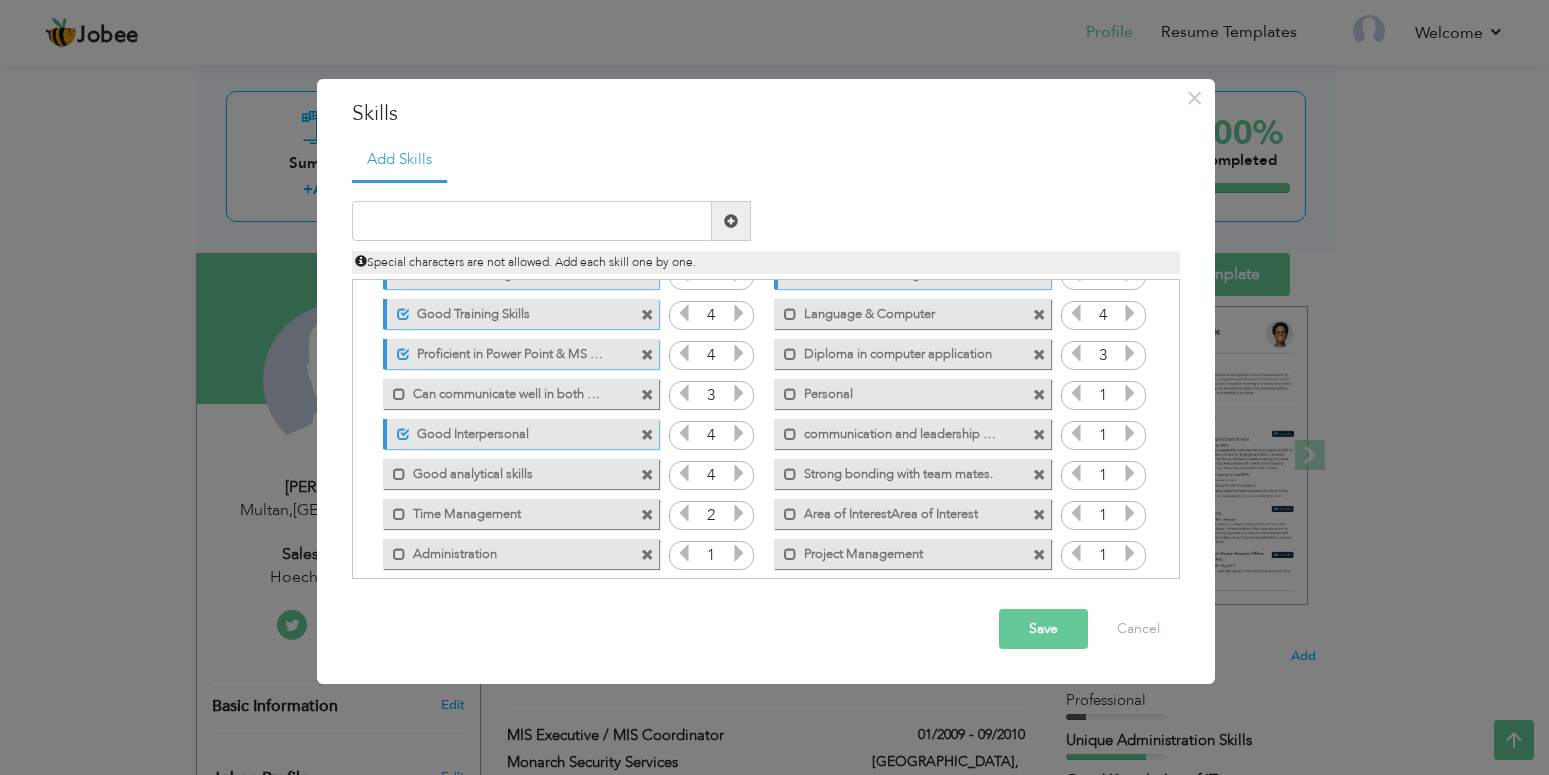 click at bounding box center (739, 513) 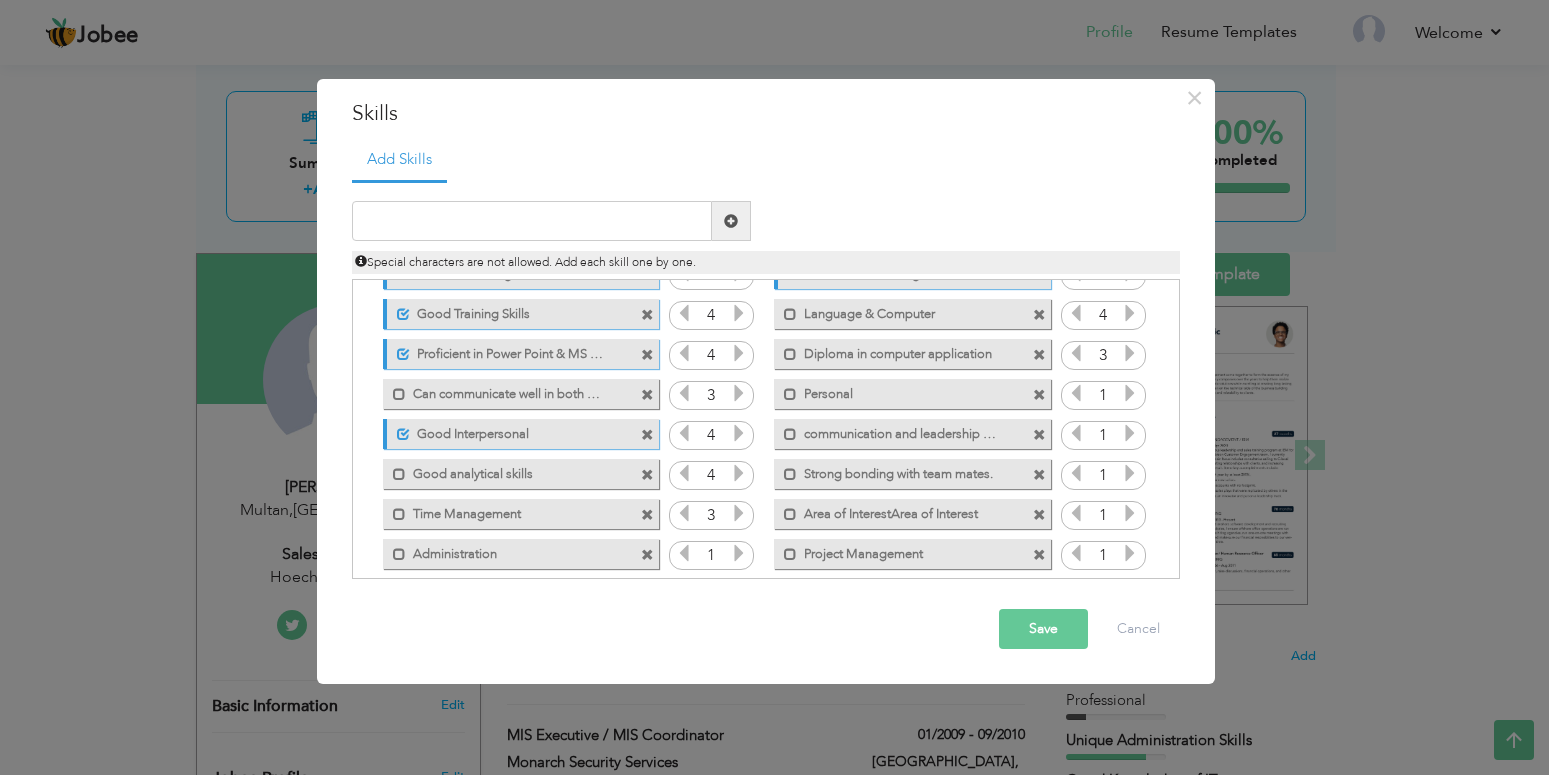 click at bounding box center [739, 553] 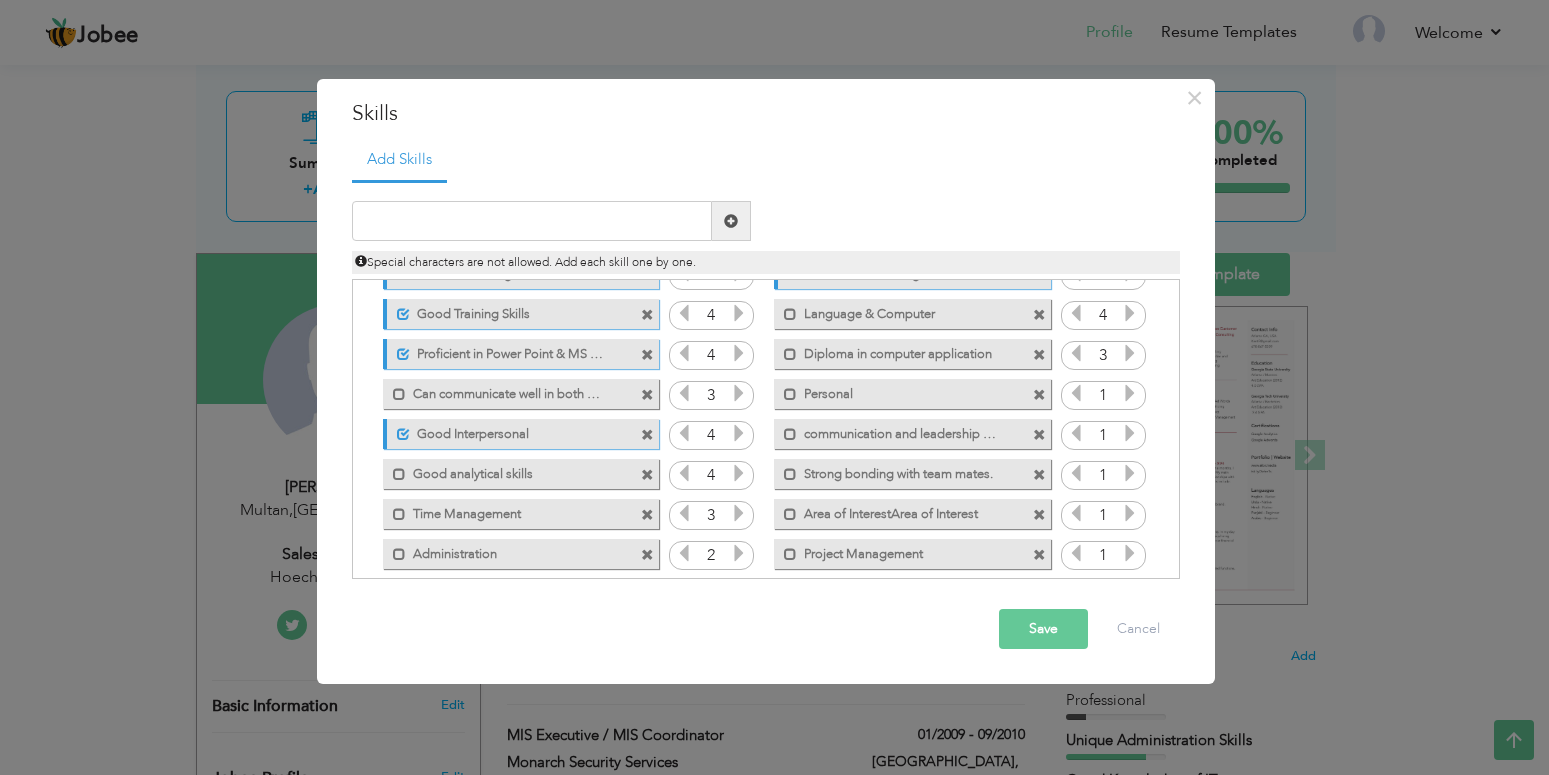 click at bounding box center (739, 553) 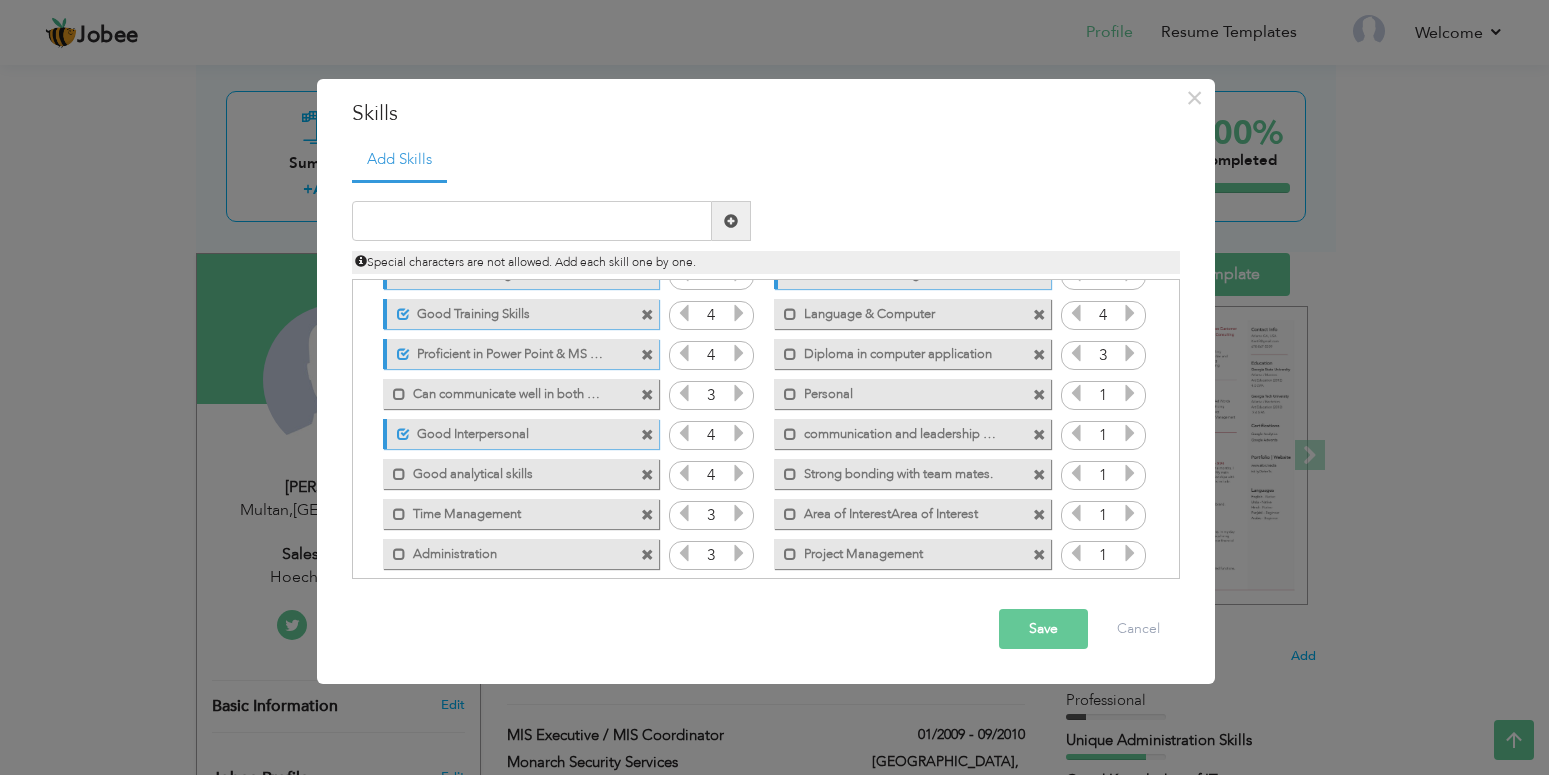 click at bounding box center (739, 553) 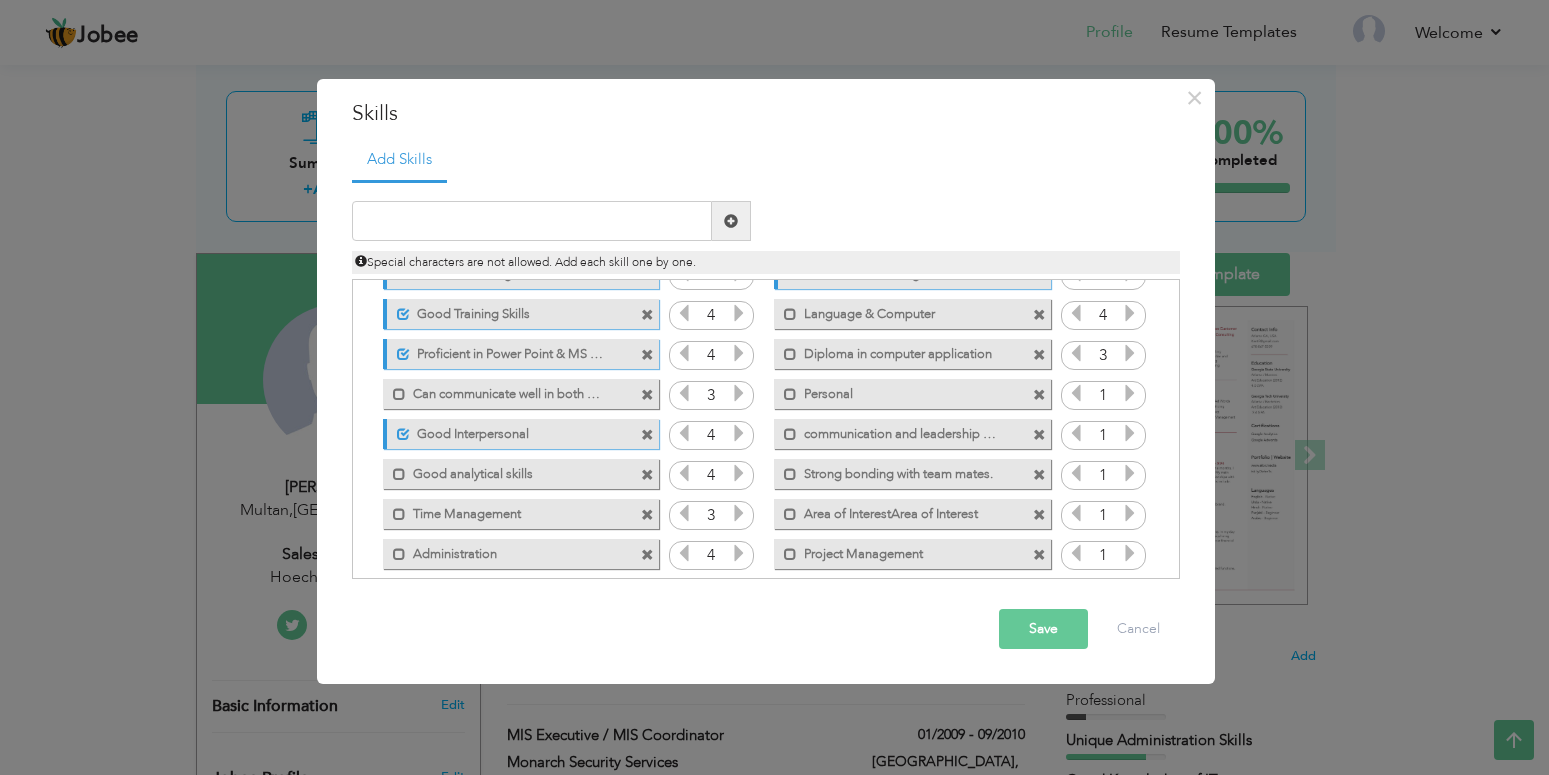 click at bounding box center [1130, 553] 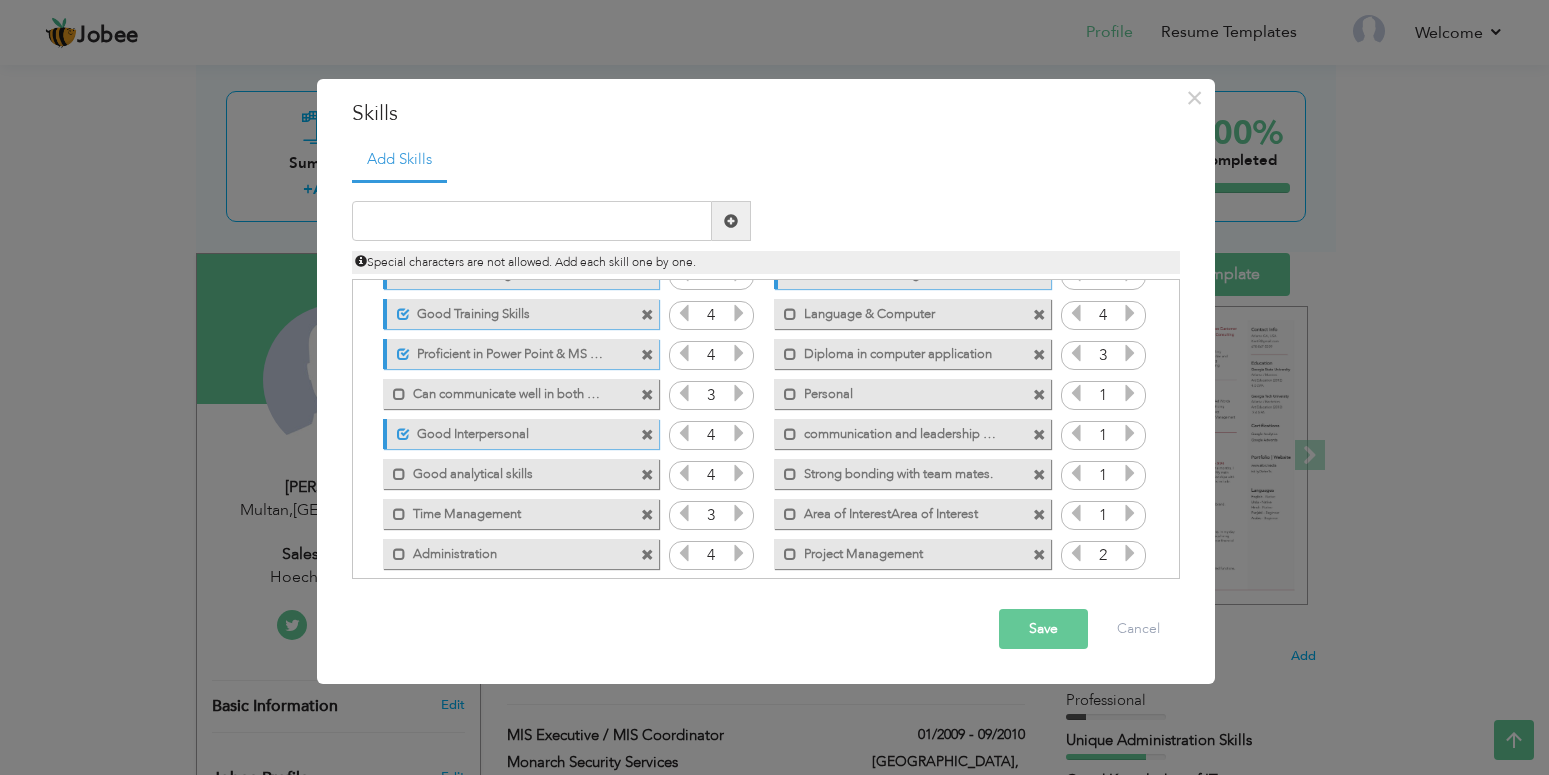 click at bounding box center (1130, 553) 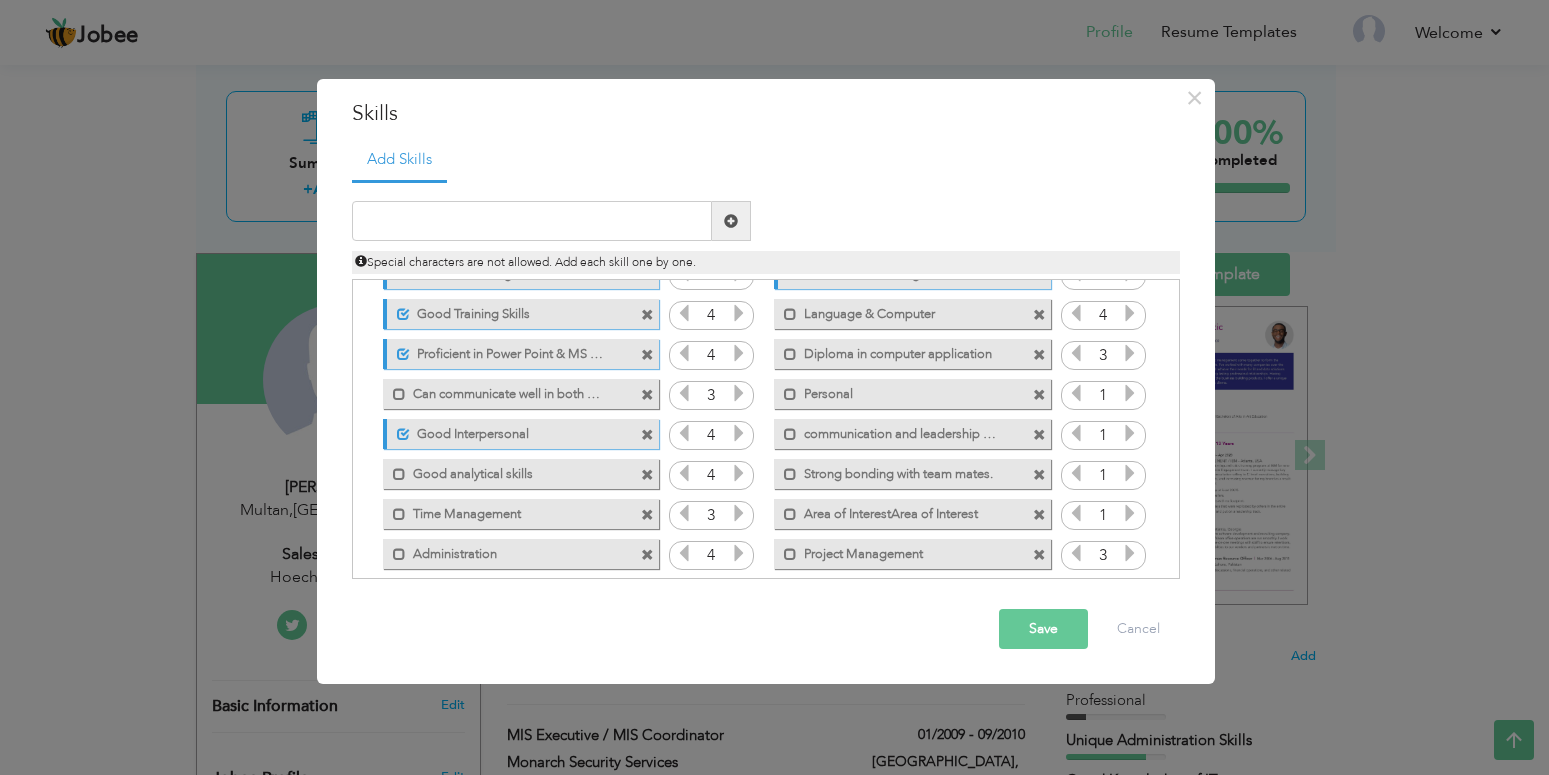 click at bounding box center (1039, 515) 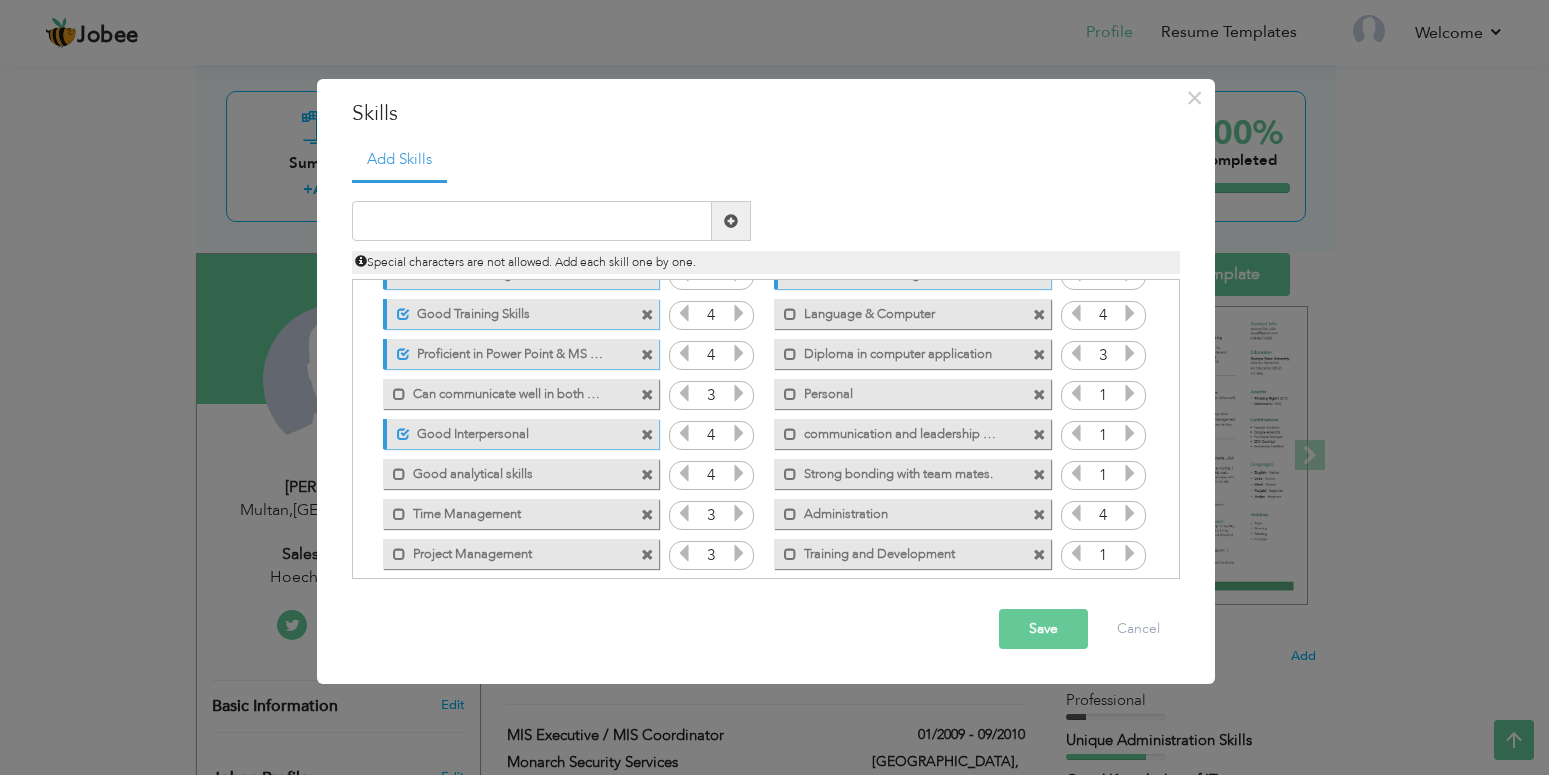 click at bounding box center [1130, 473] 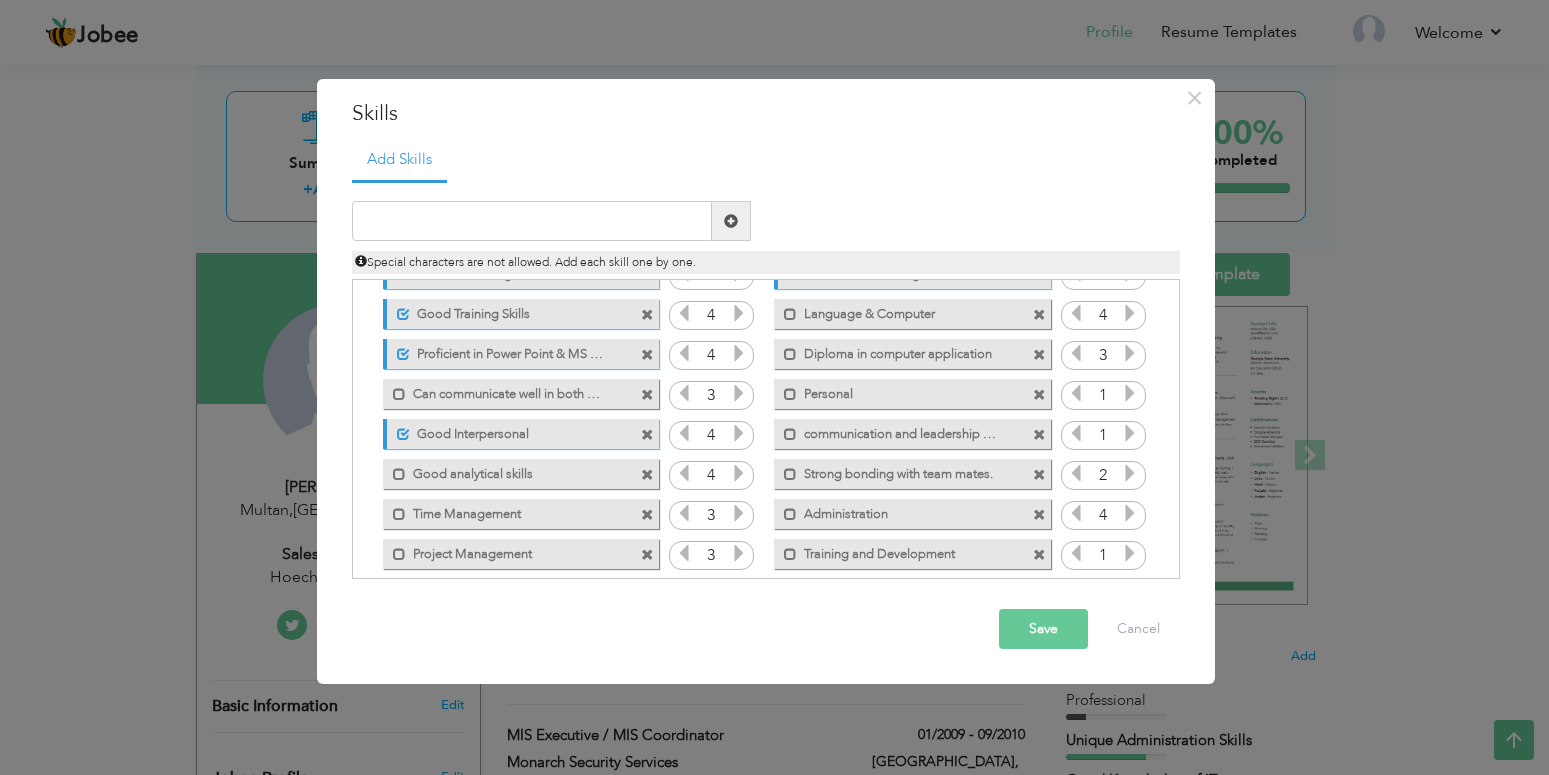 click at bounding box center [1130, 473] 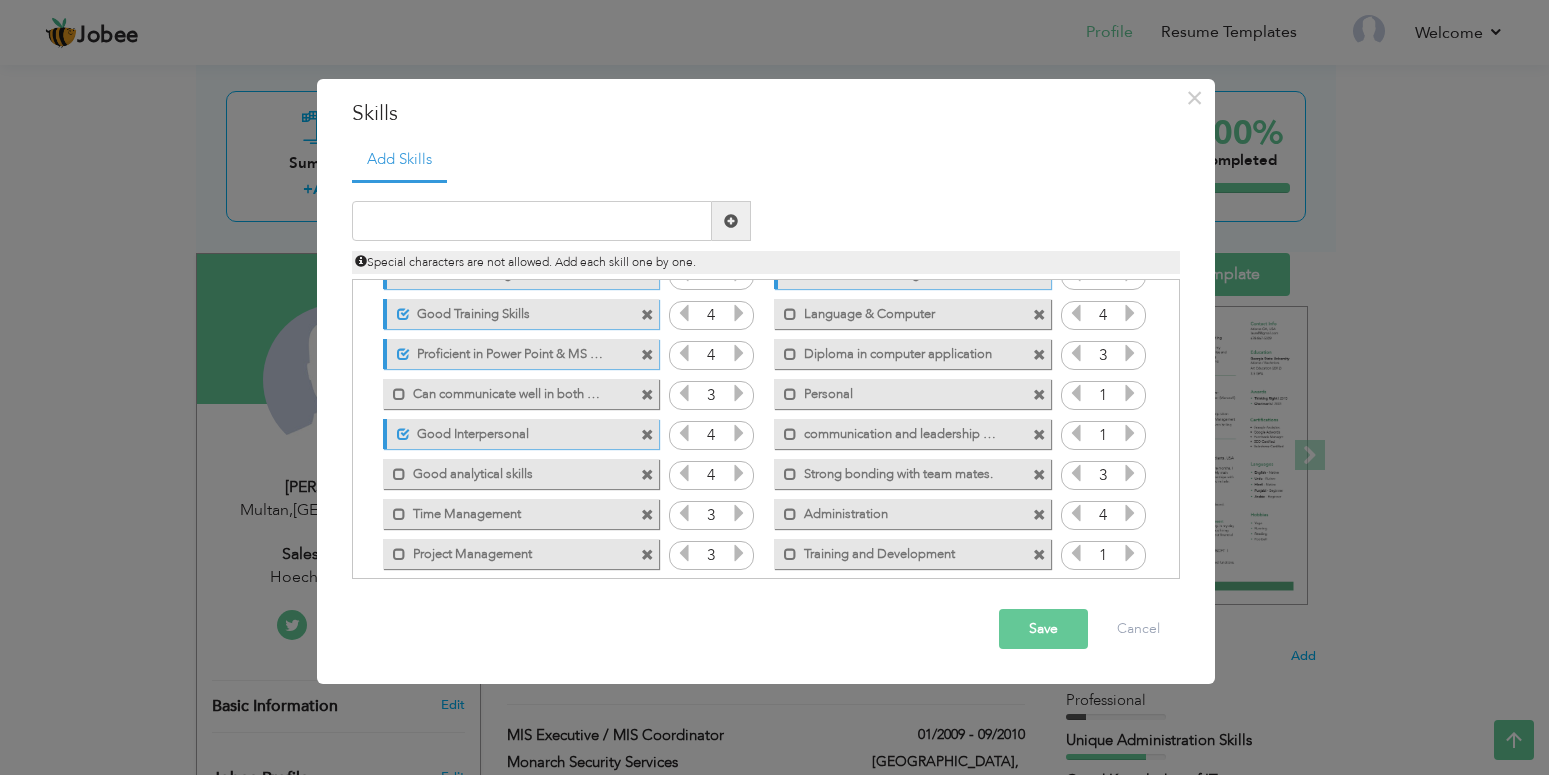 click at bounding box center (1130, 473) 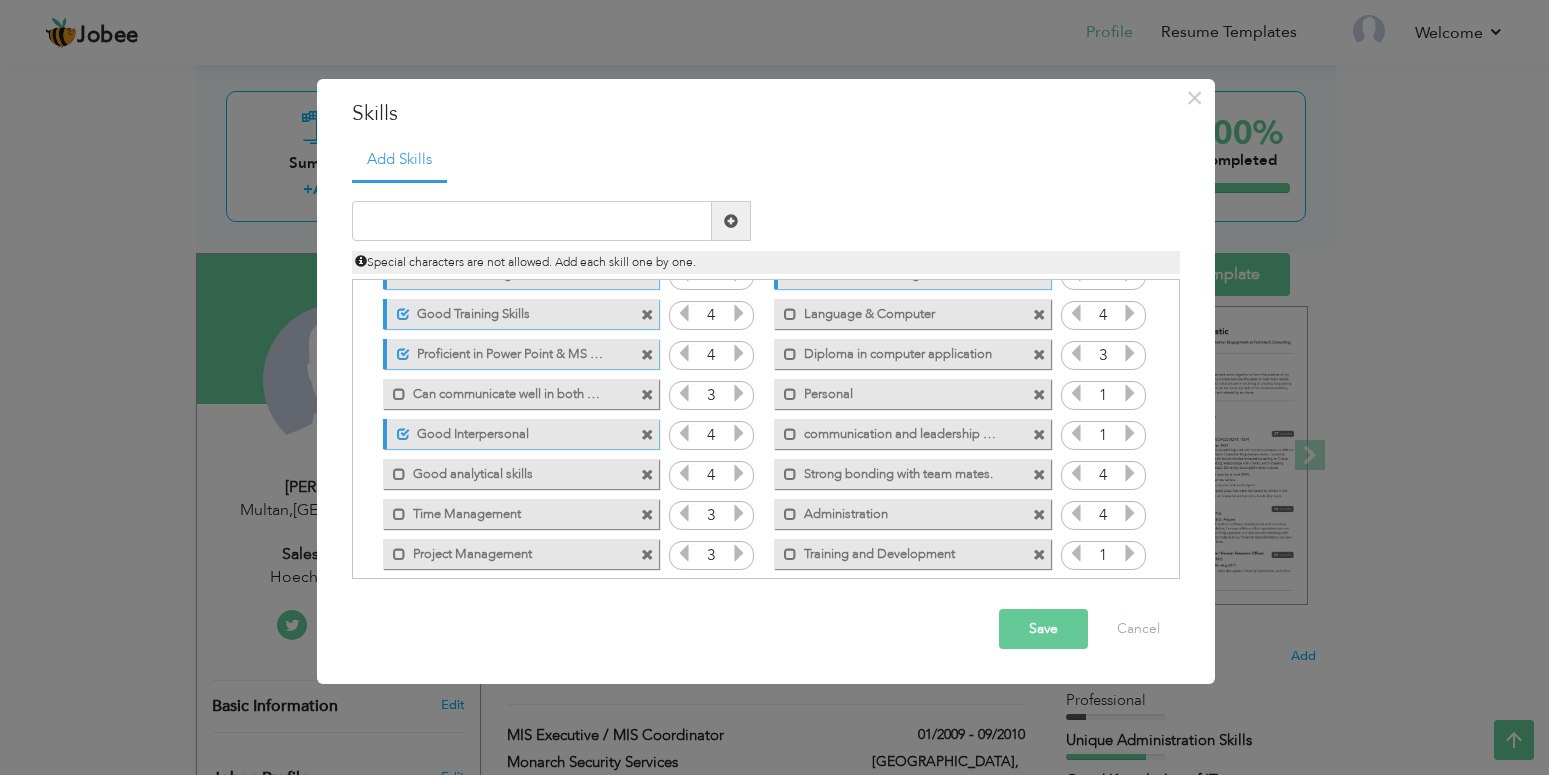 click at bounding box center [1130, 433] 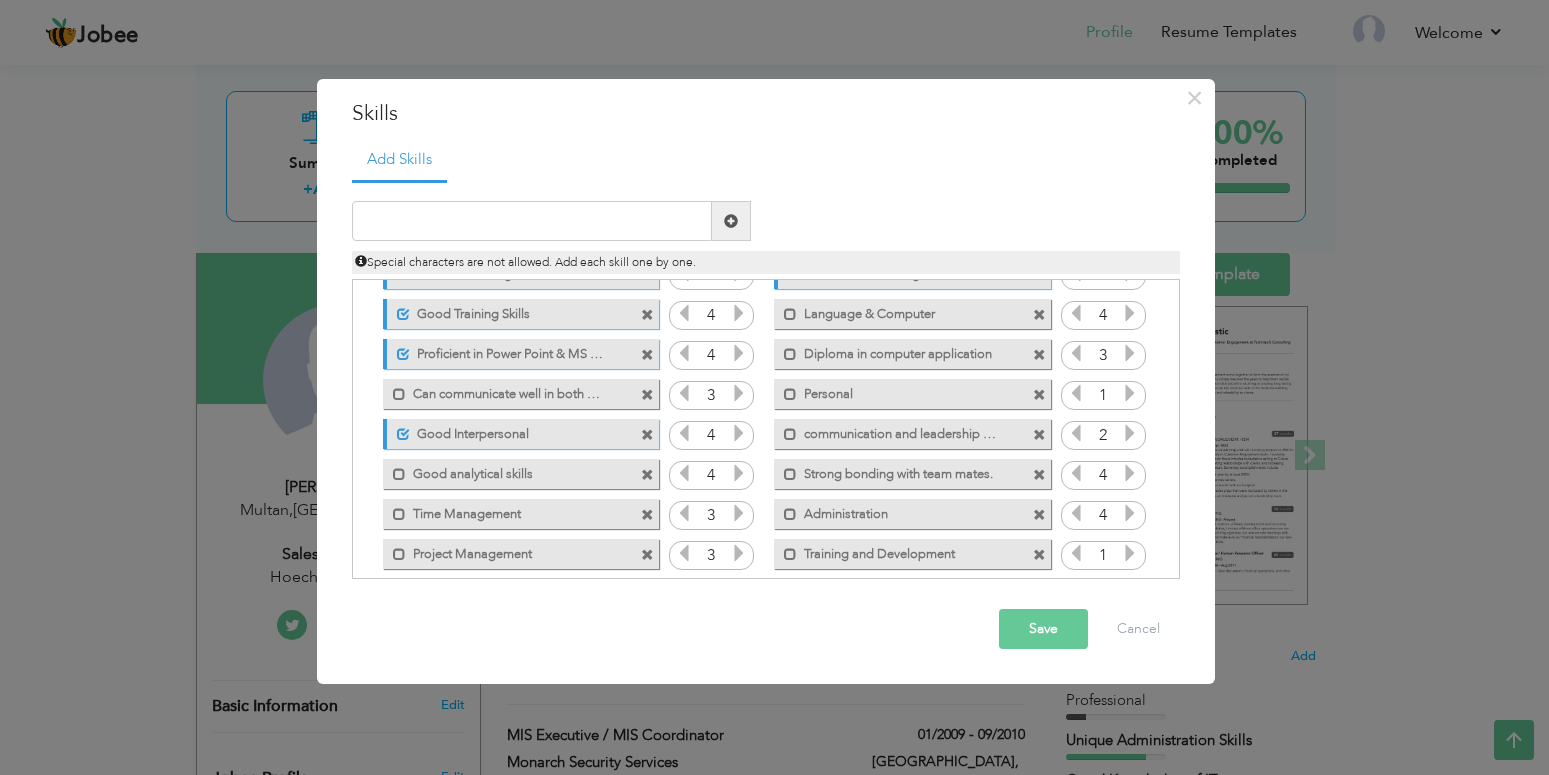 click at bounding box center [1130, 433] 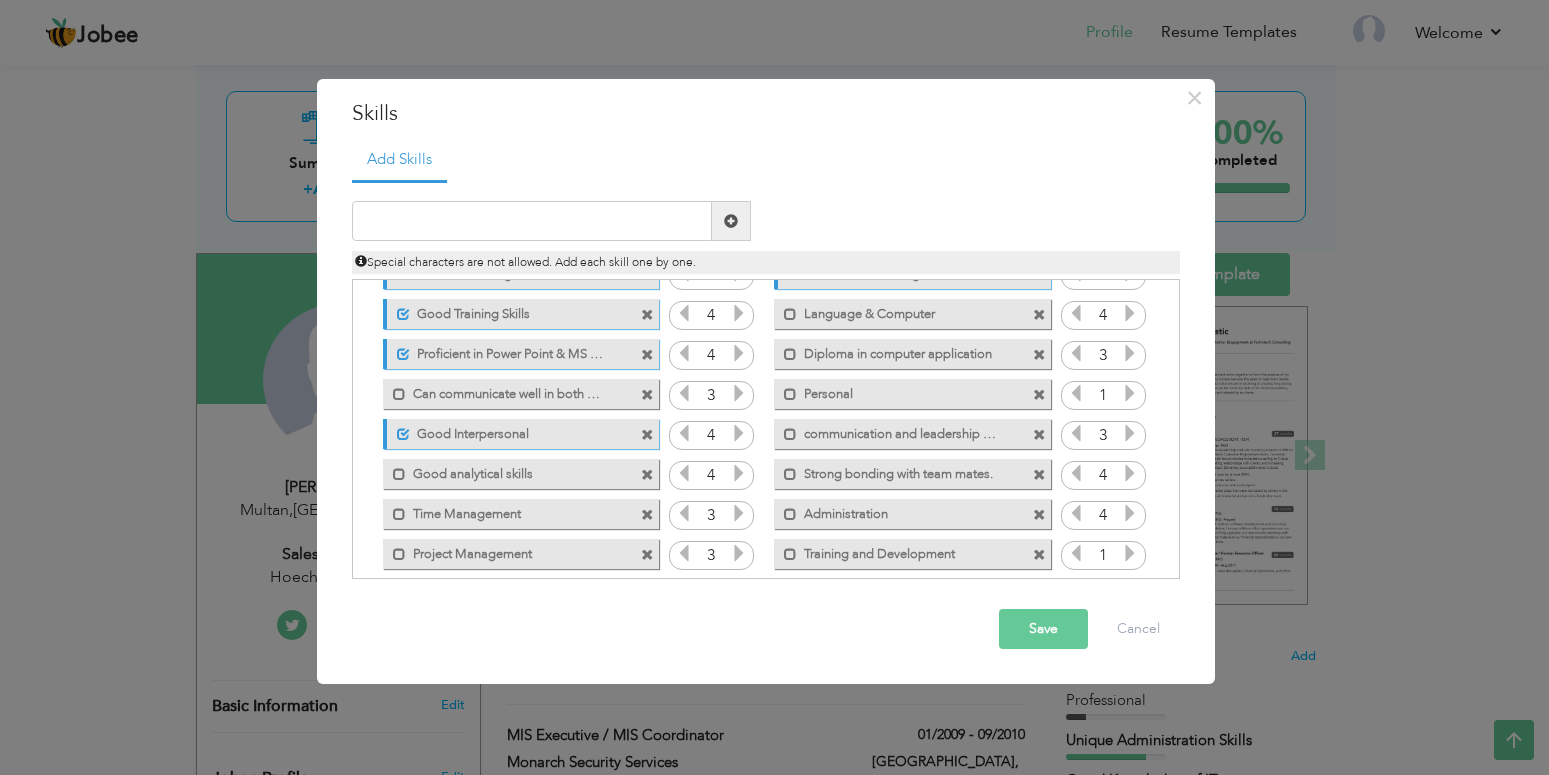 click at bounding box center (1130, 393) 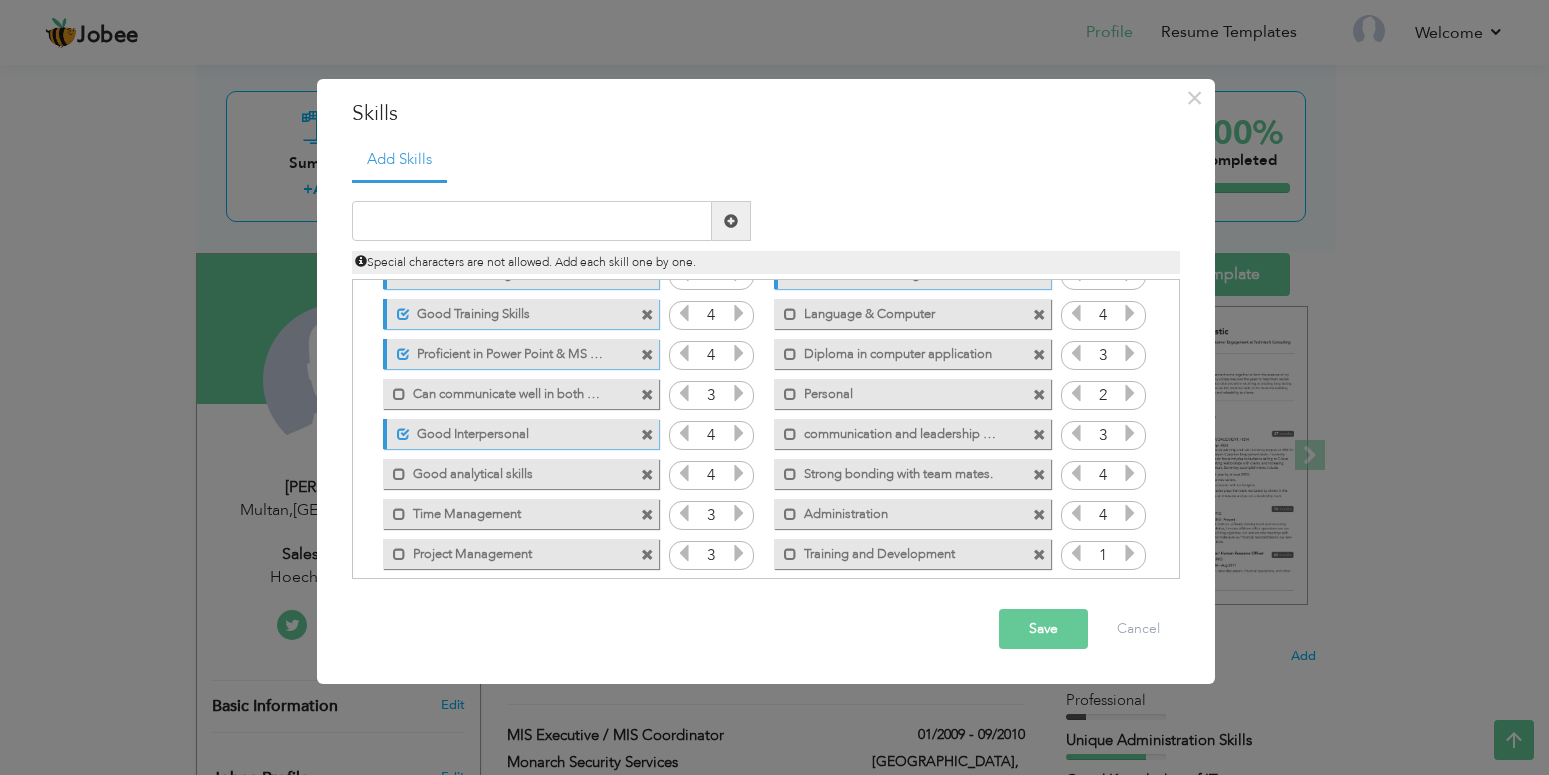 click at bounding box center [1130, 393] 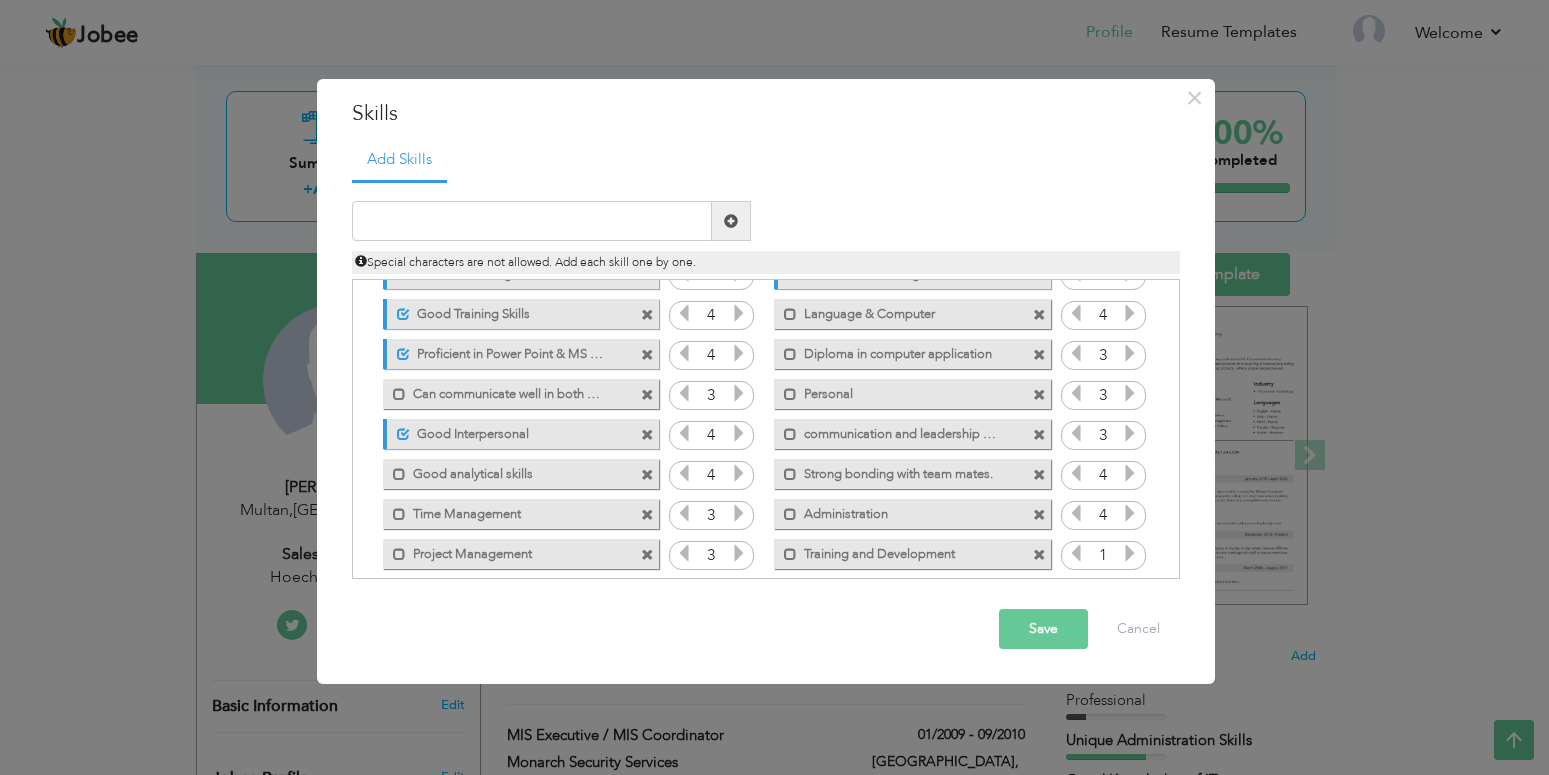 click at bounding box center (1039, 395) 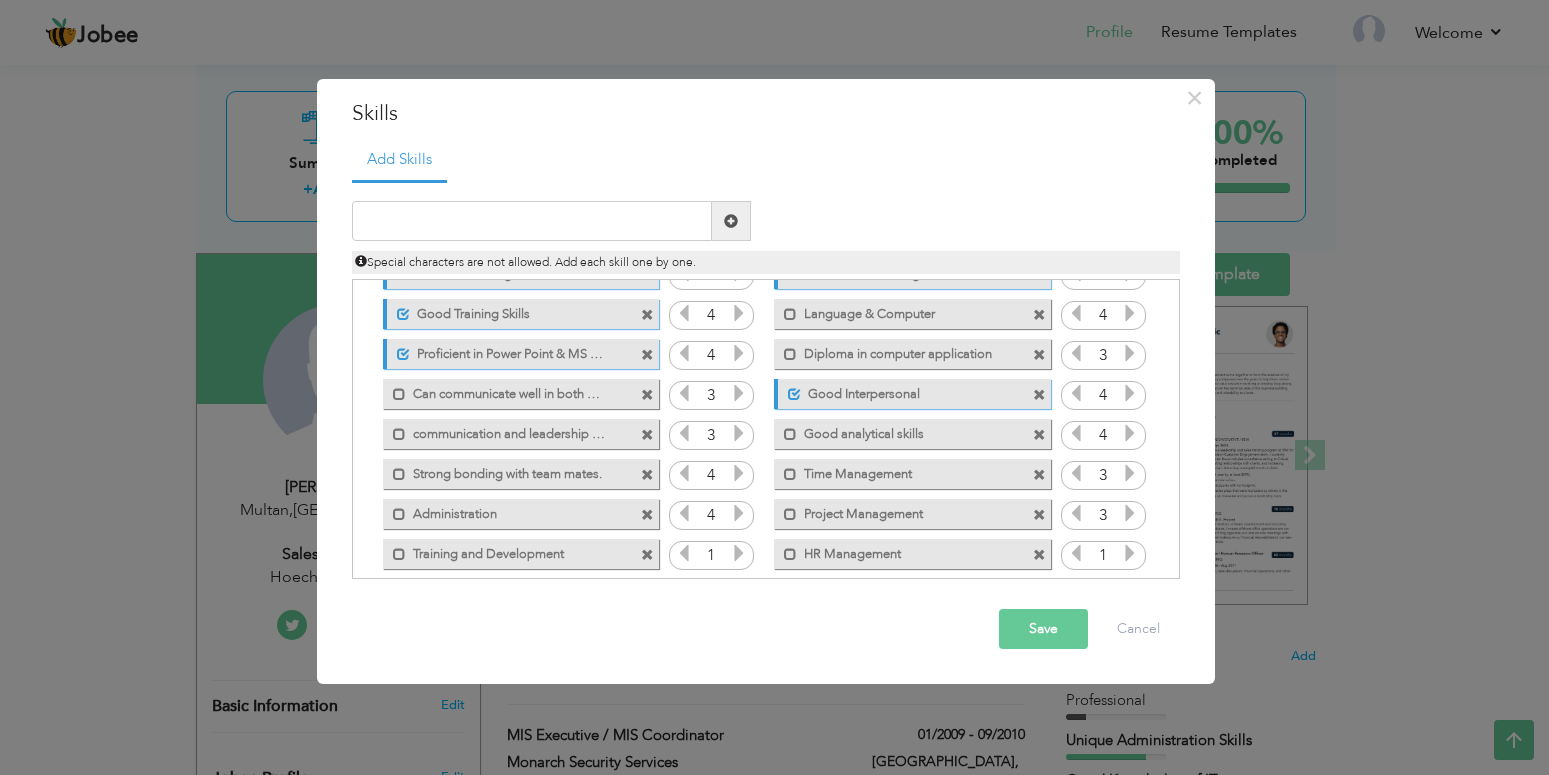 scroll, scrollTop: 165, scrollLeft: 0, axis: vertical 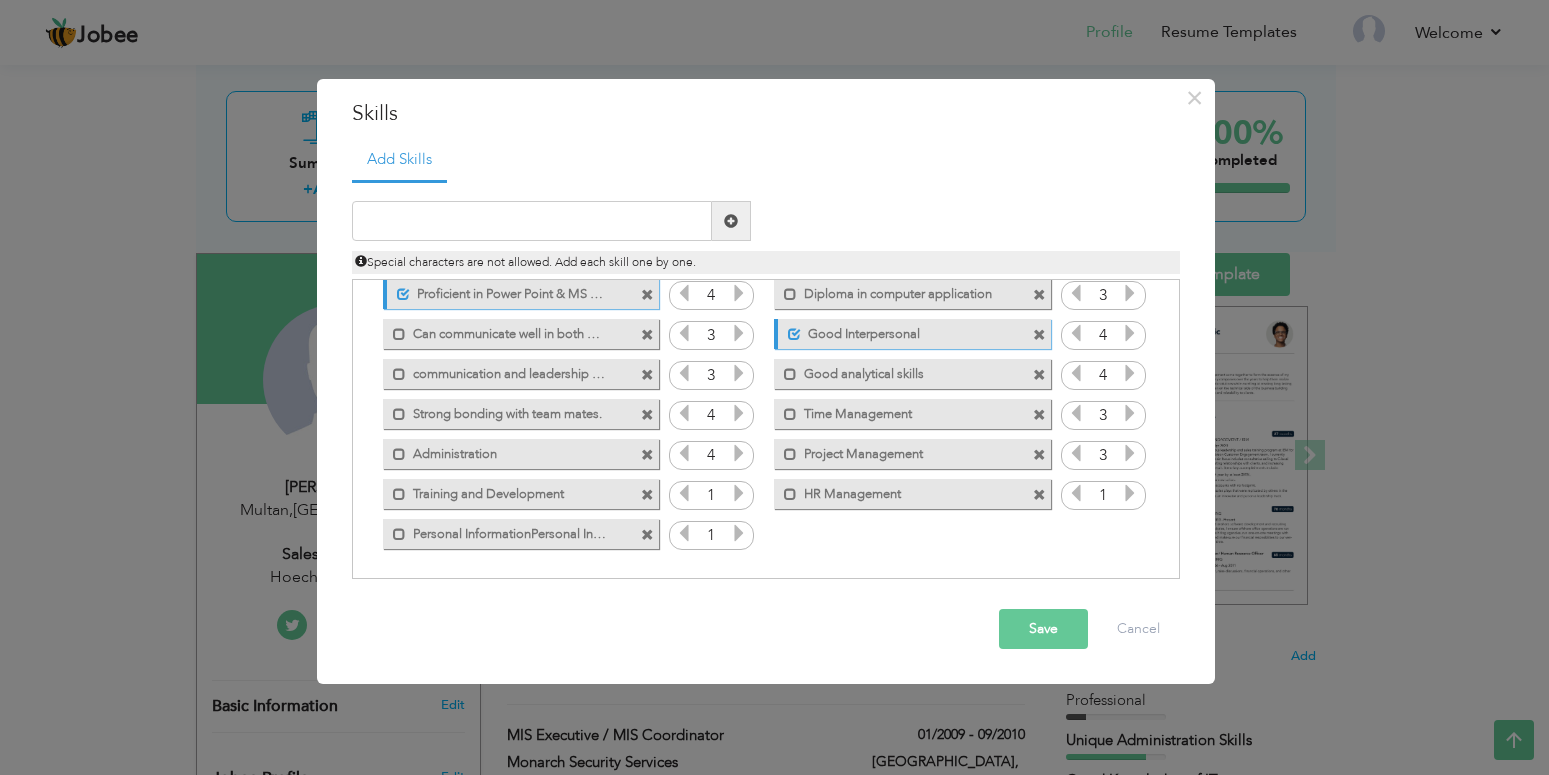 click at bounding box center (1130, 493) 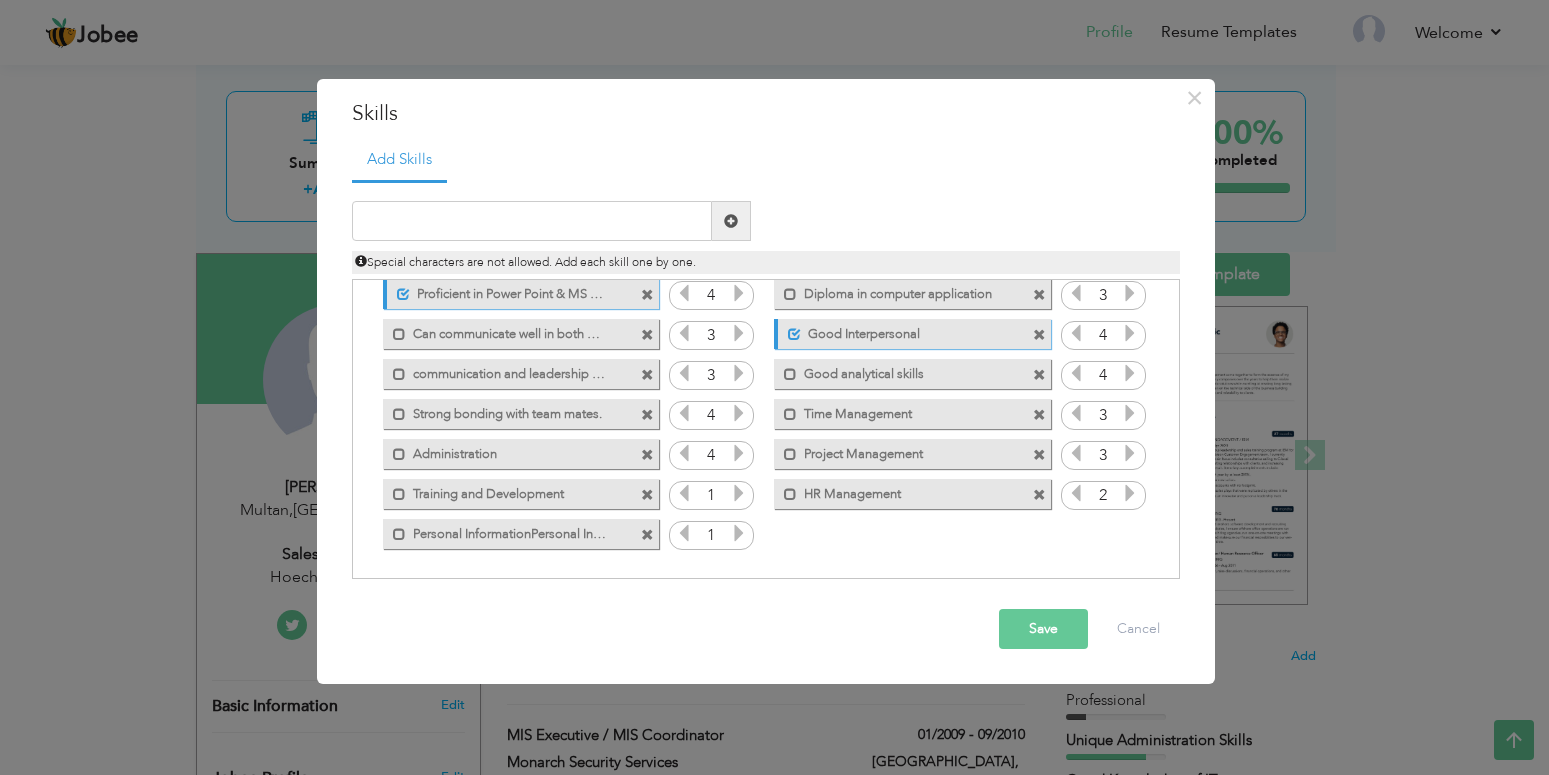 click at bounding box center (1130, 493) 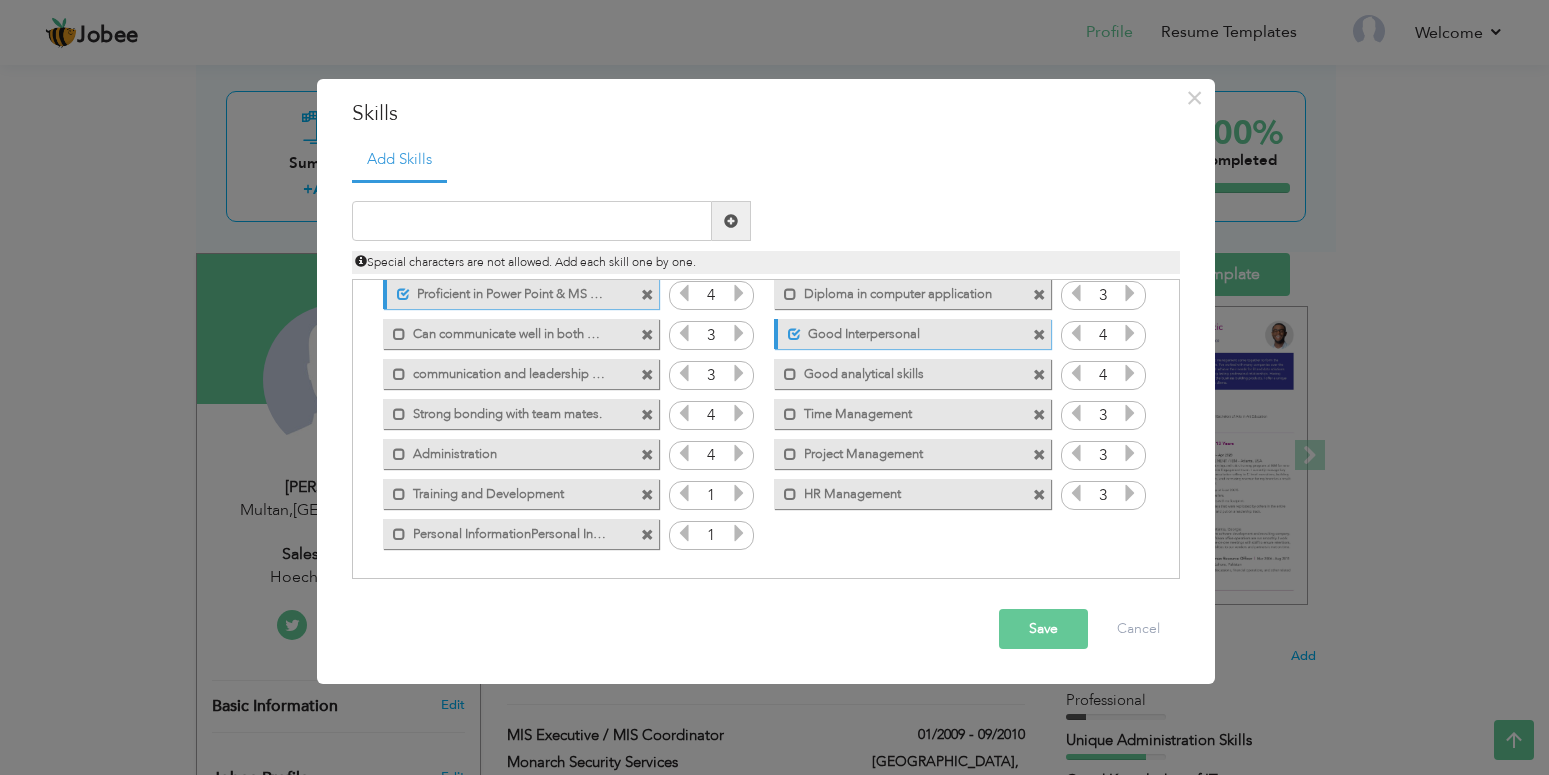 click at bounding box center [739, 493] 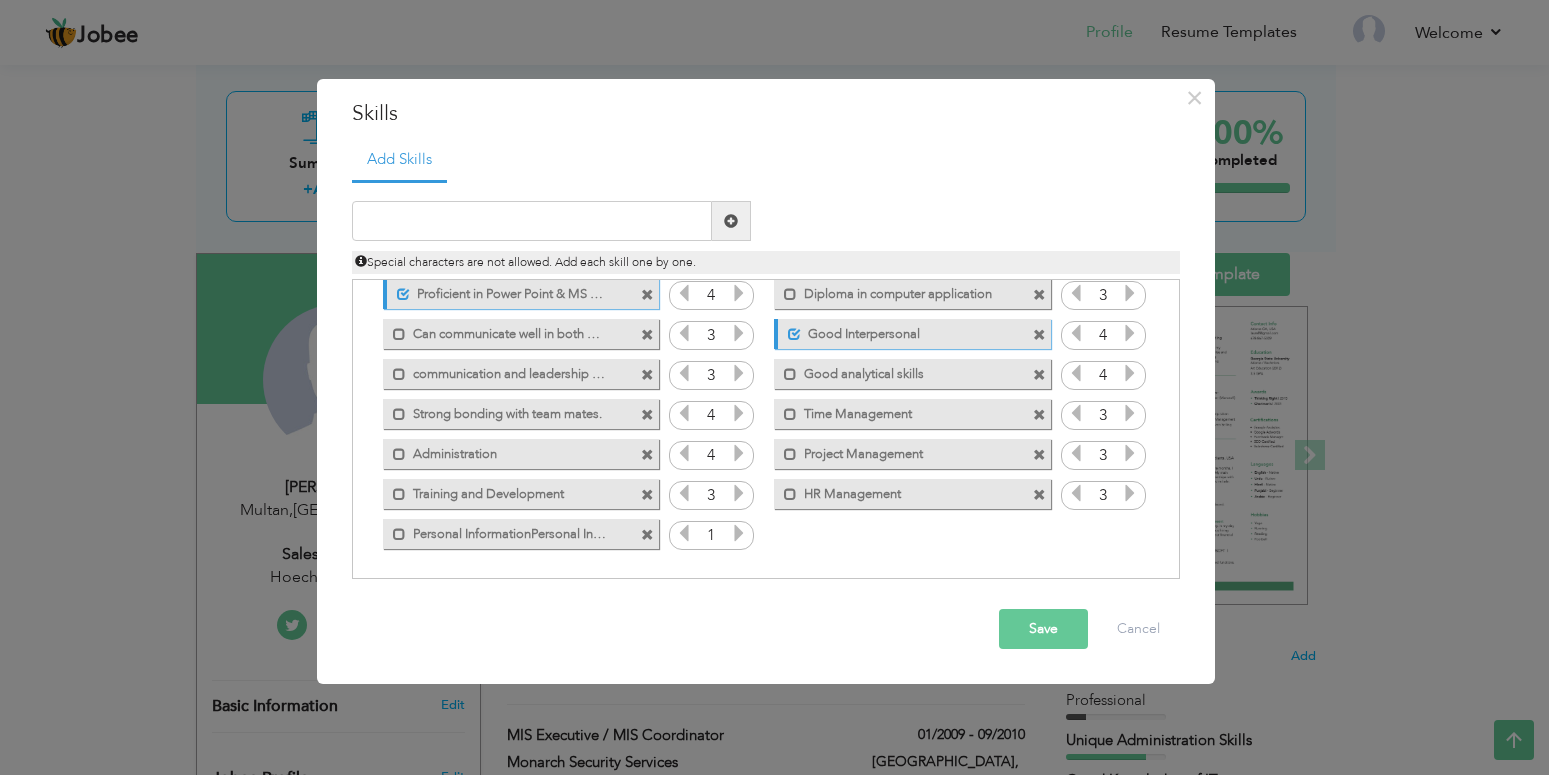 click at bounding box center (647, 535) 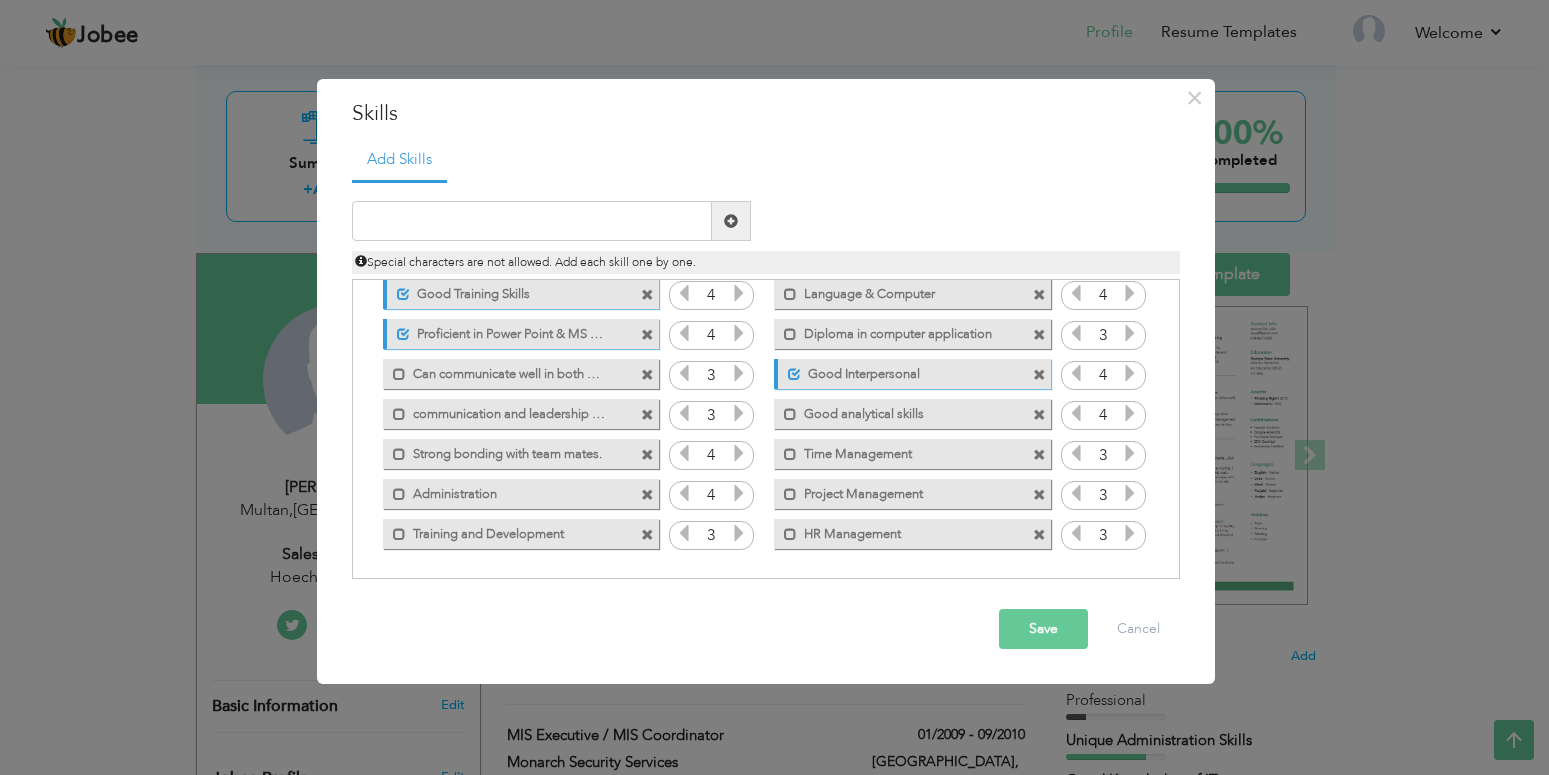 click on "Save" at bounding box center (1043, 629) 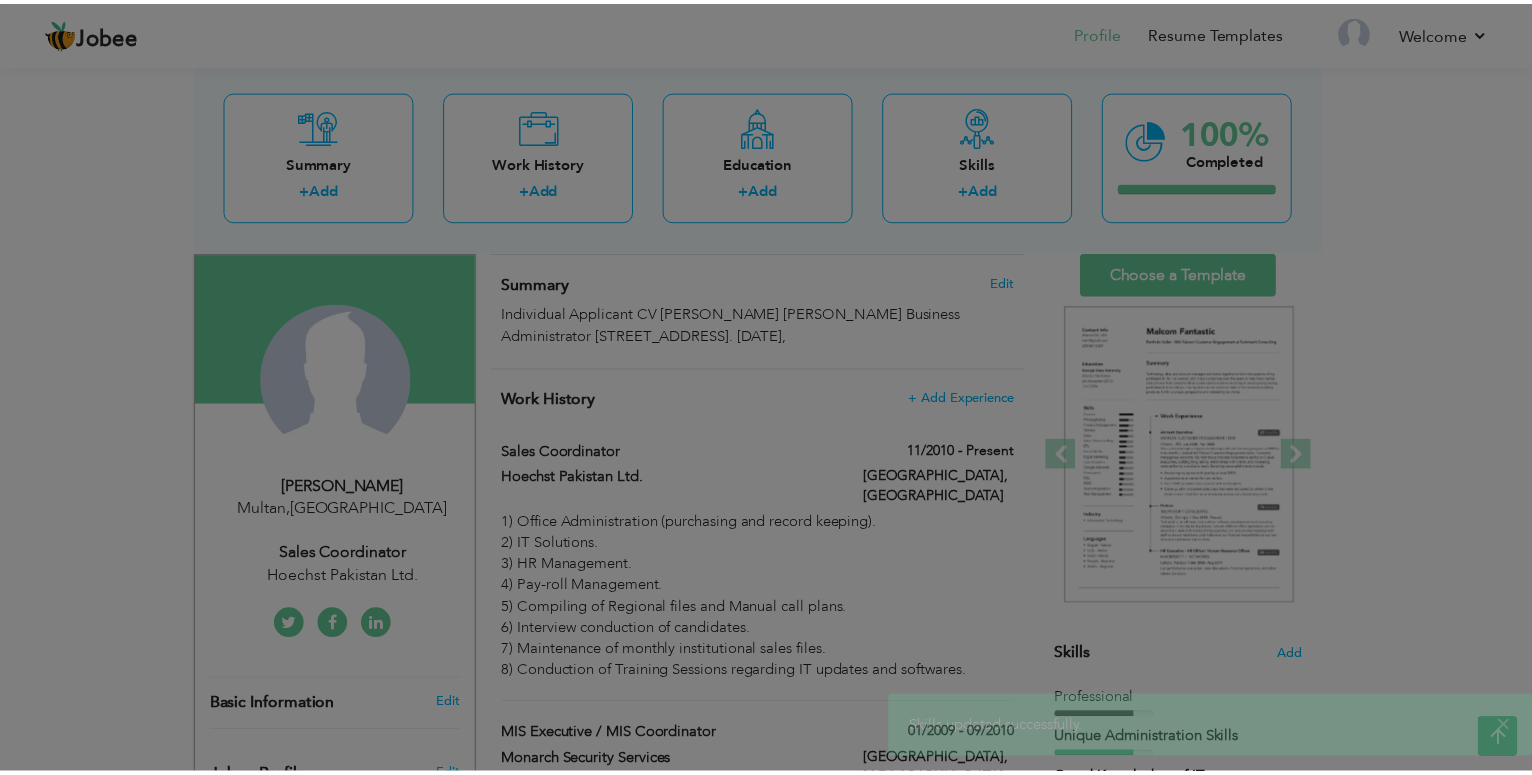 scroll, scrollTop: 0, scrollLeft: 0, axis: both 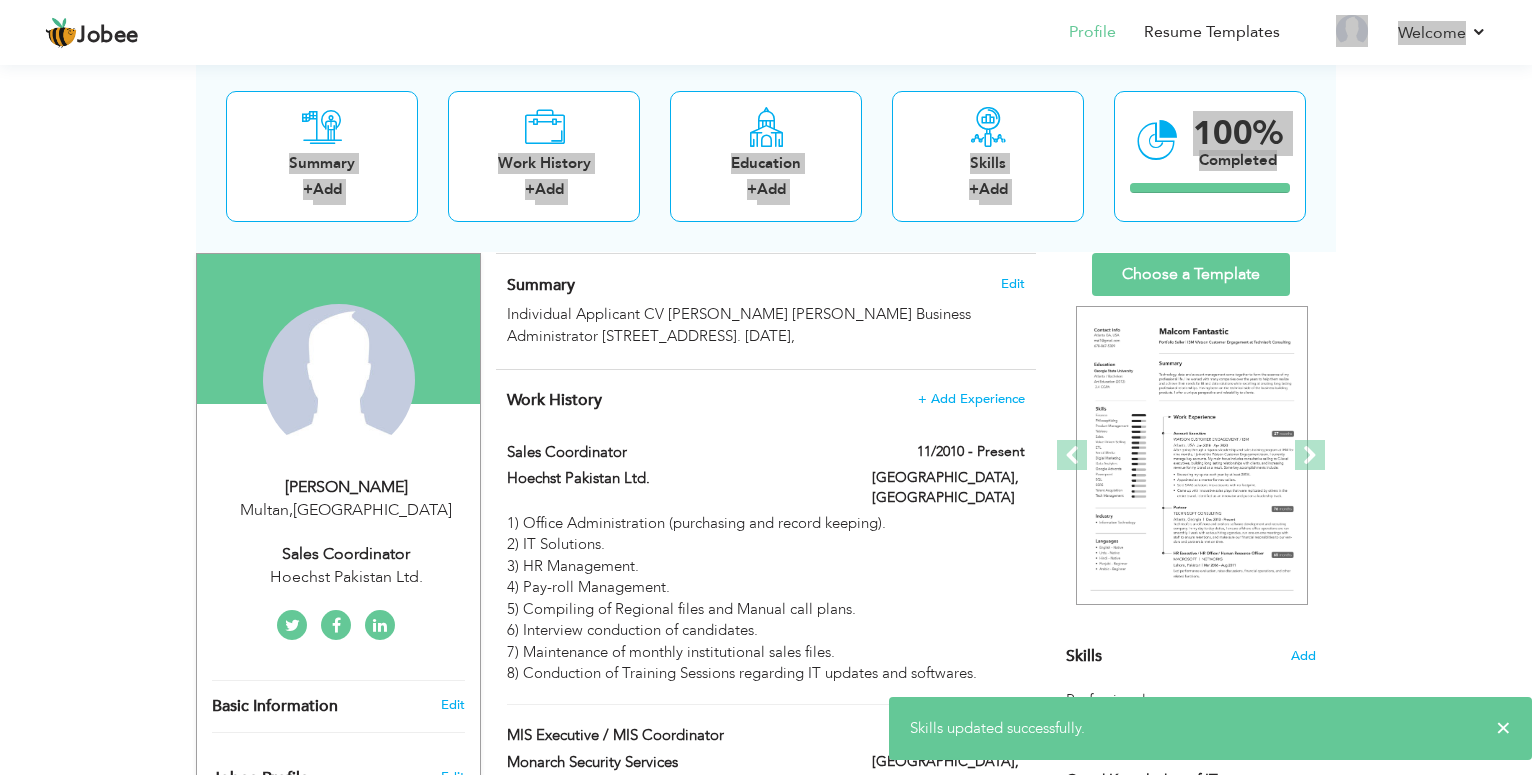 drag, startPoint x: 1417, startPoint y: 380, endPoint x: 1349, endPoint y: 63, distance: 324.21136 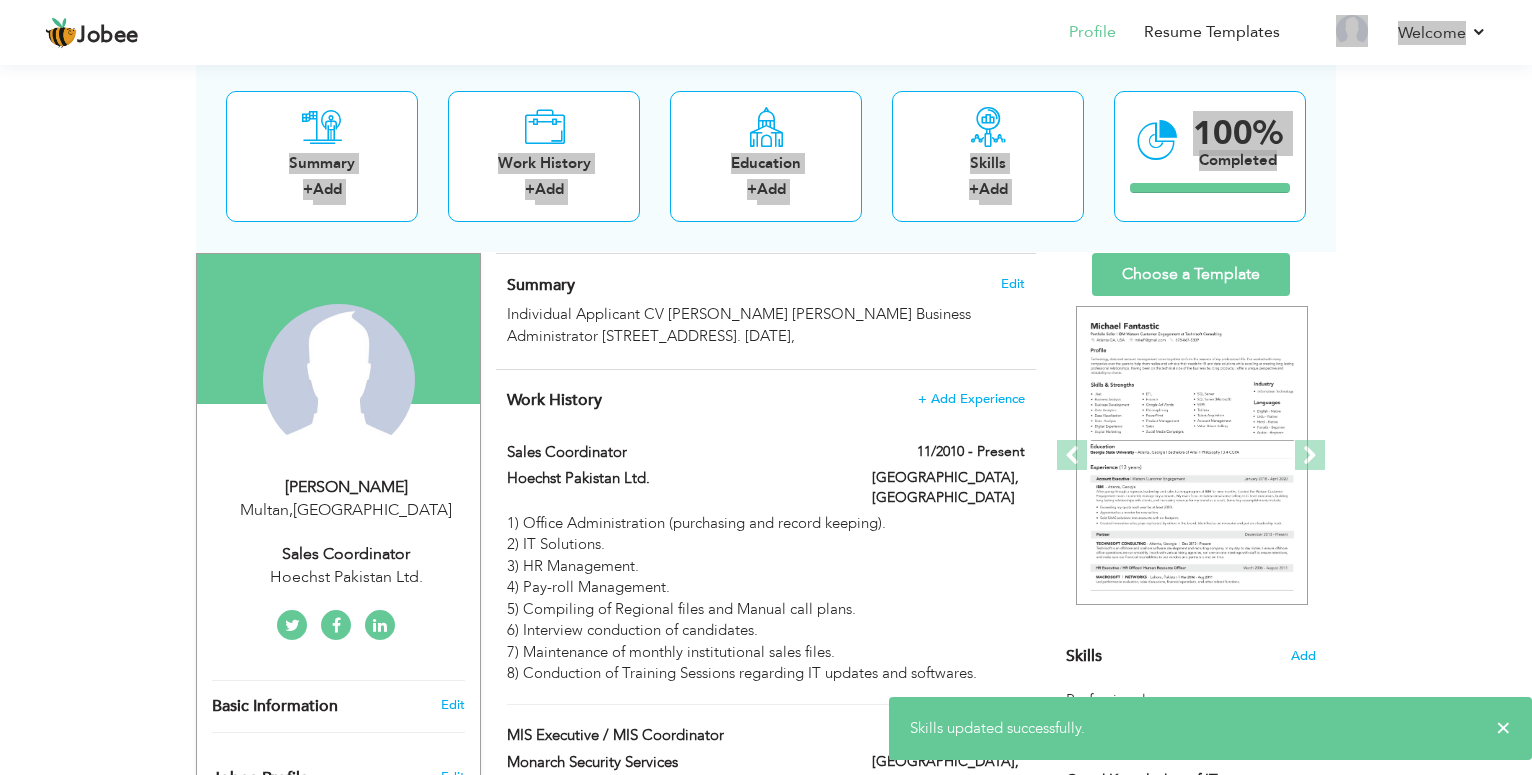 click on "View Resume
Export PDF
Profile
Summary
Public Link
Experience
Education
Awards
Work Histroy
Projects
Certifications
Skills
Preferred Job City" at bounding box center [766, 986] 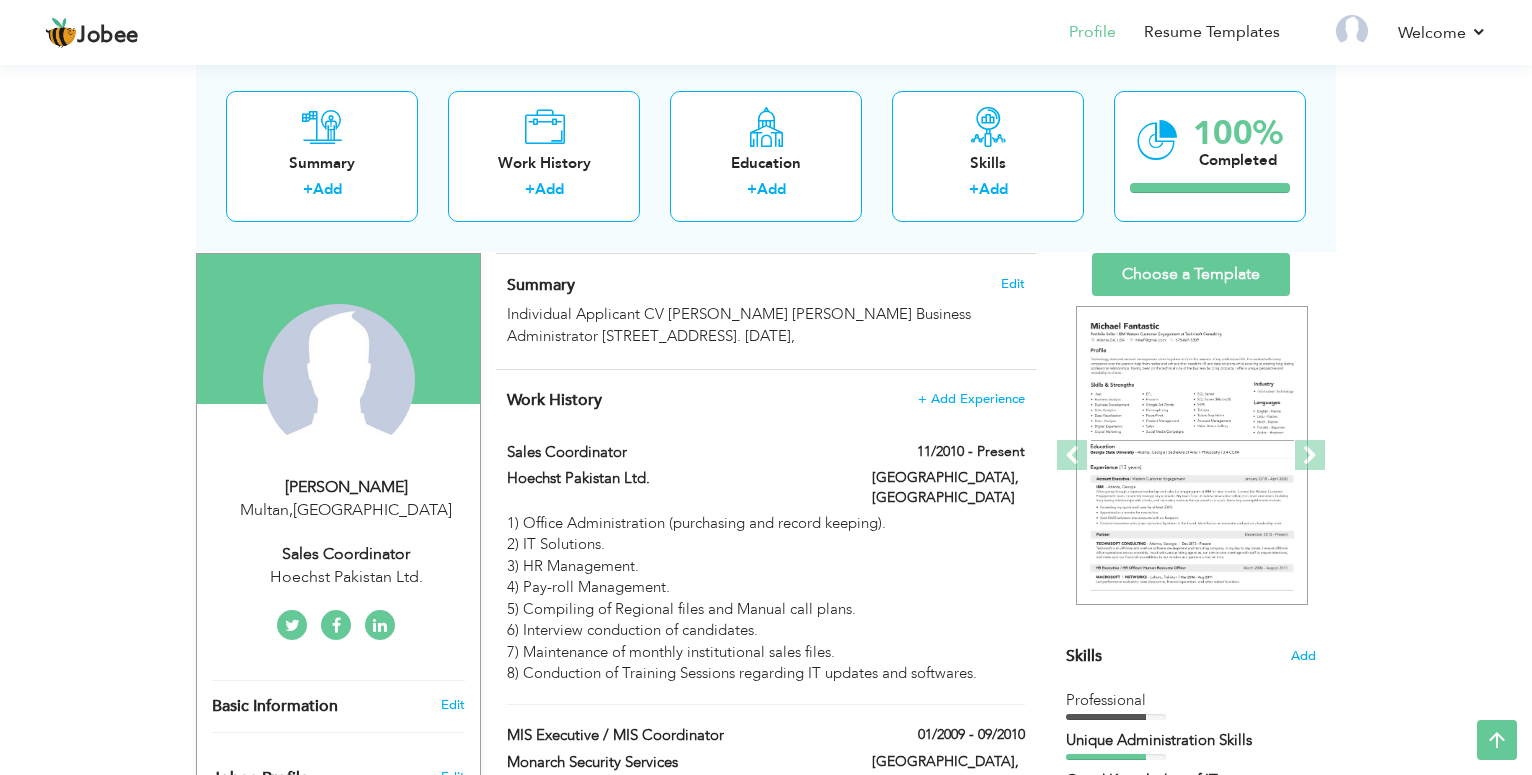 drag, startPoint x: 1440, startPoint y: 129, endPoint x: 1453, endPoint y: 190, distance: 62.369865 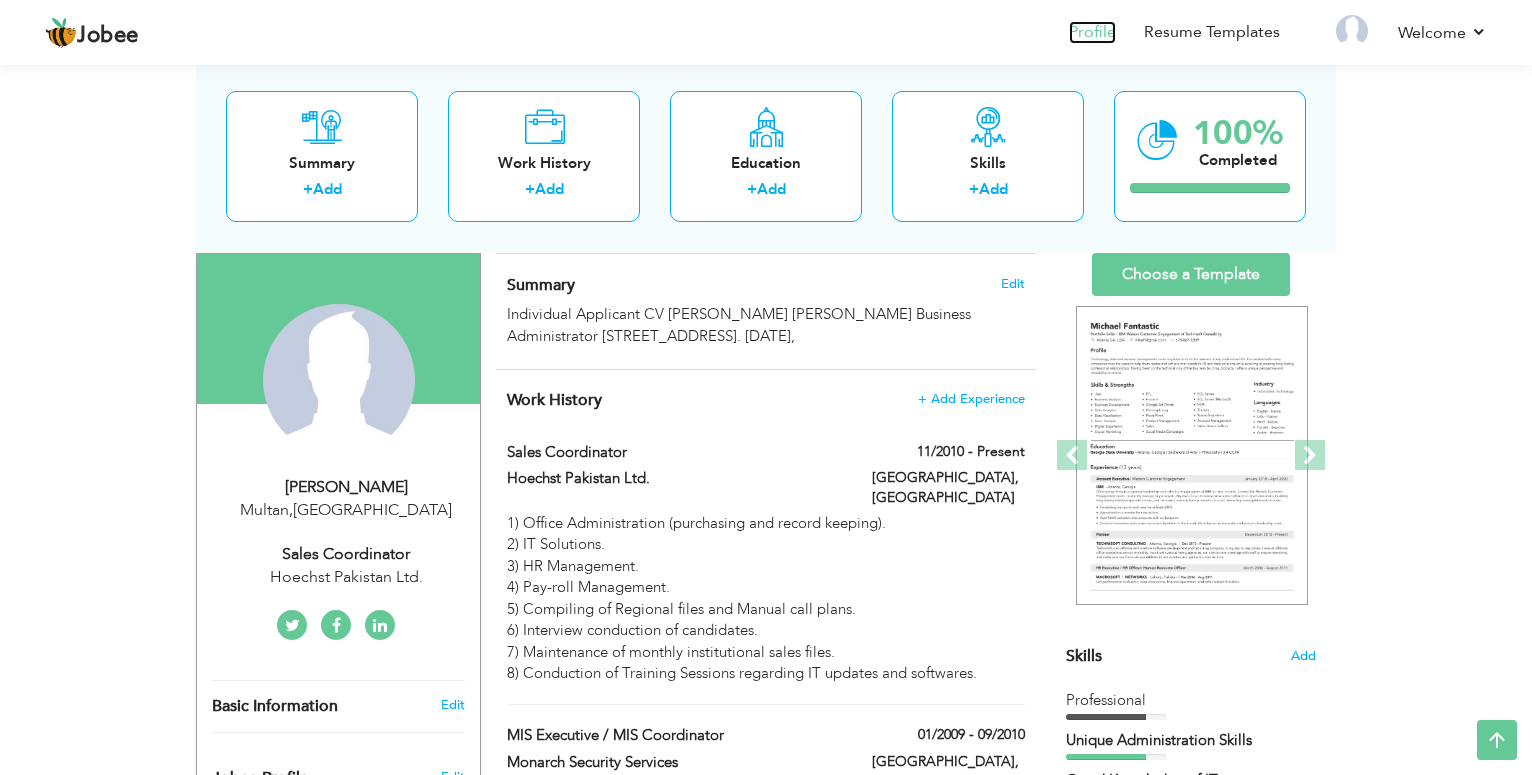click on "Profile" at bounding box center (1092, 32) 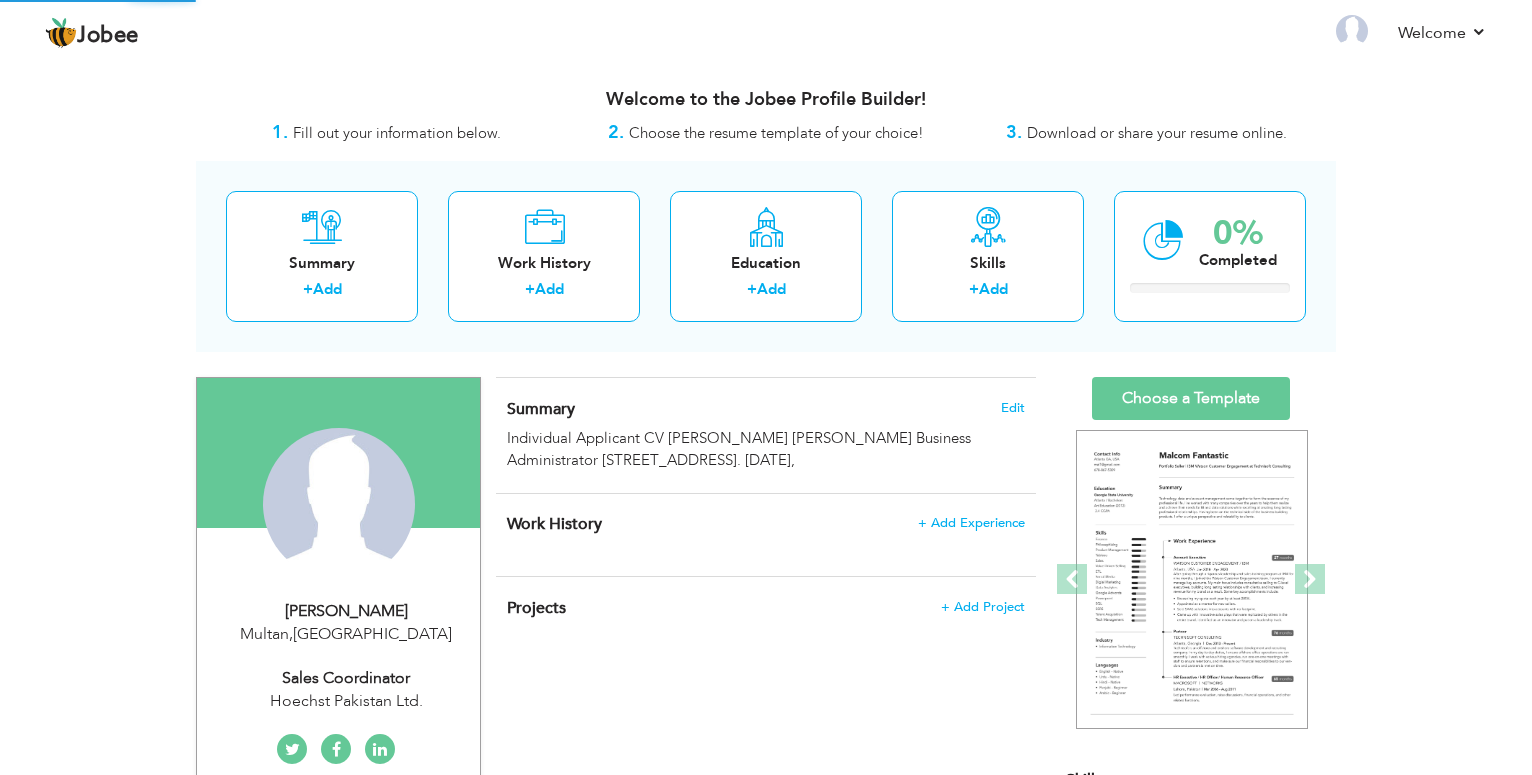 scroll, scrollTop: 0, scrollLeft: 0, axis: both 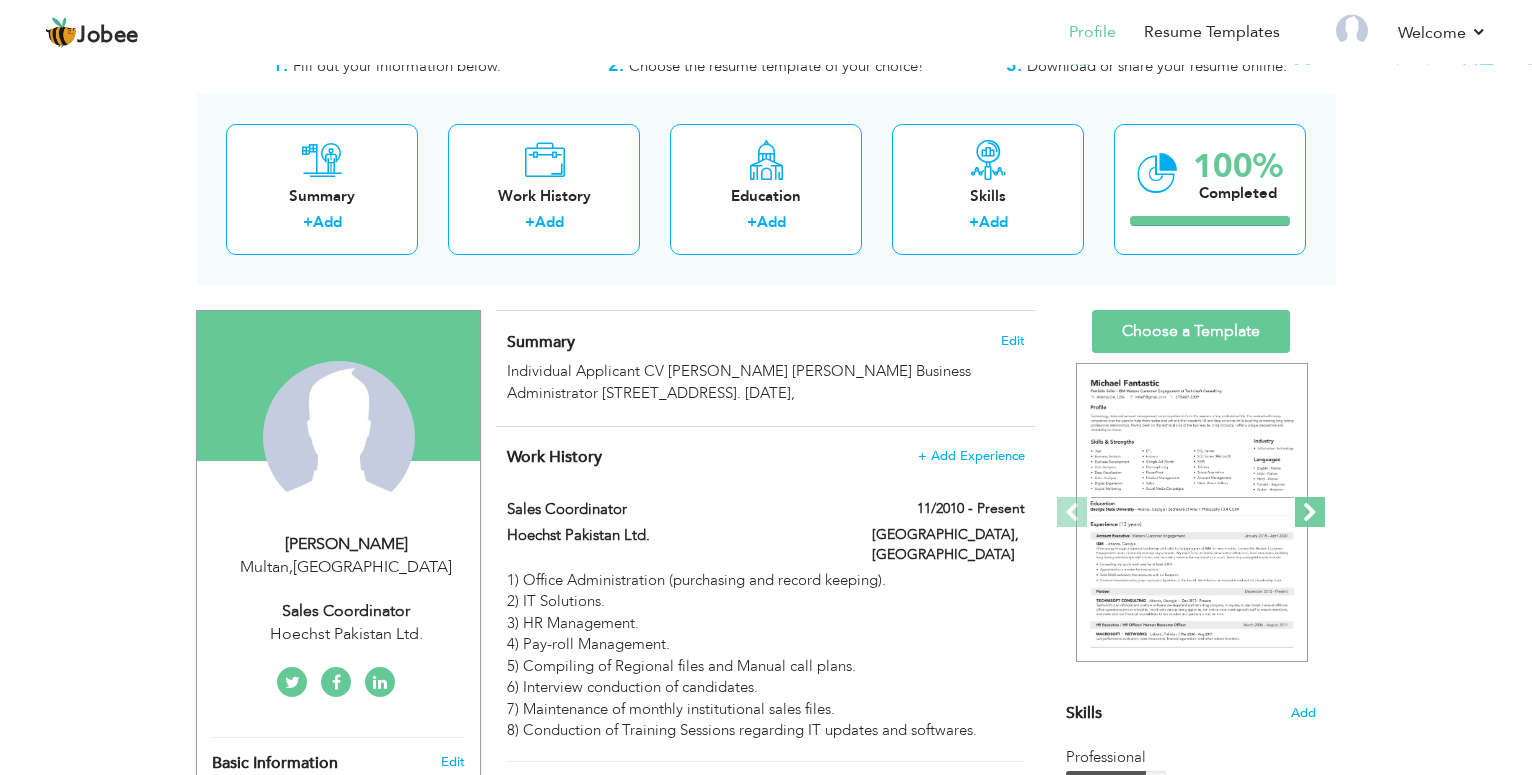 click at bounding box center [1310, 512] 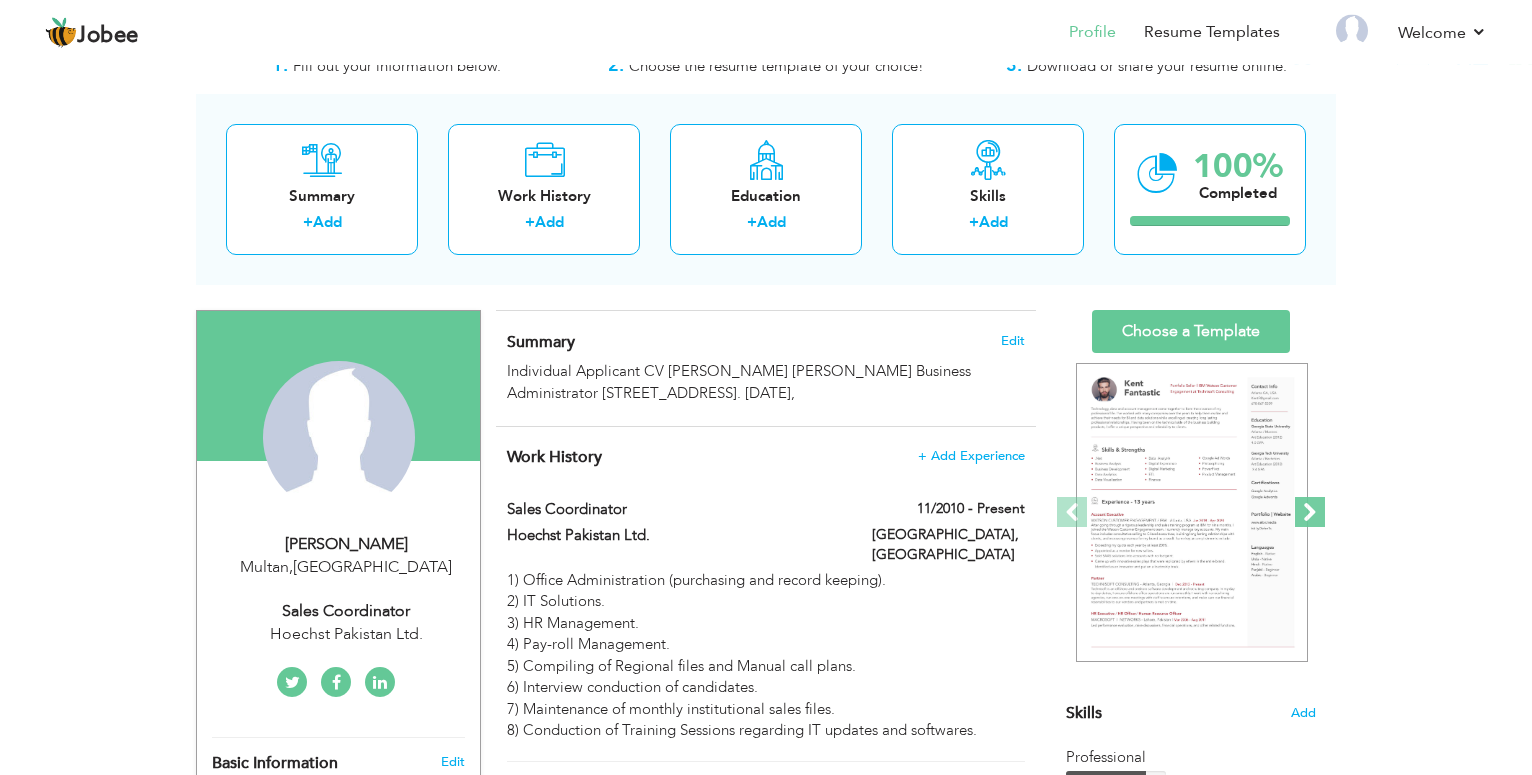 click at bounding box center (1310, 512) 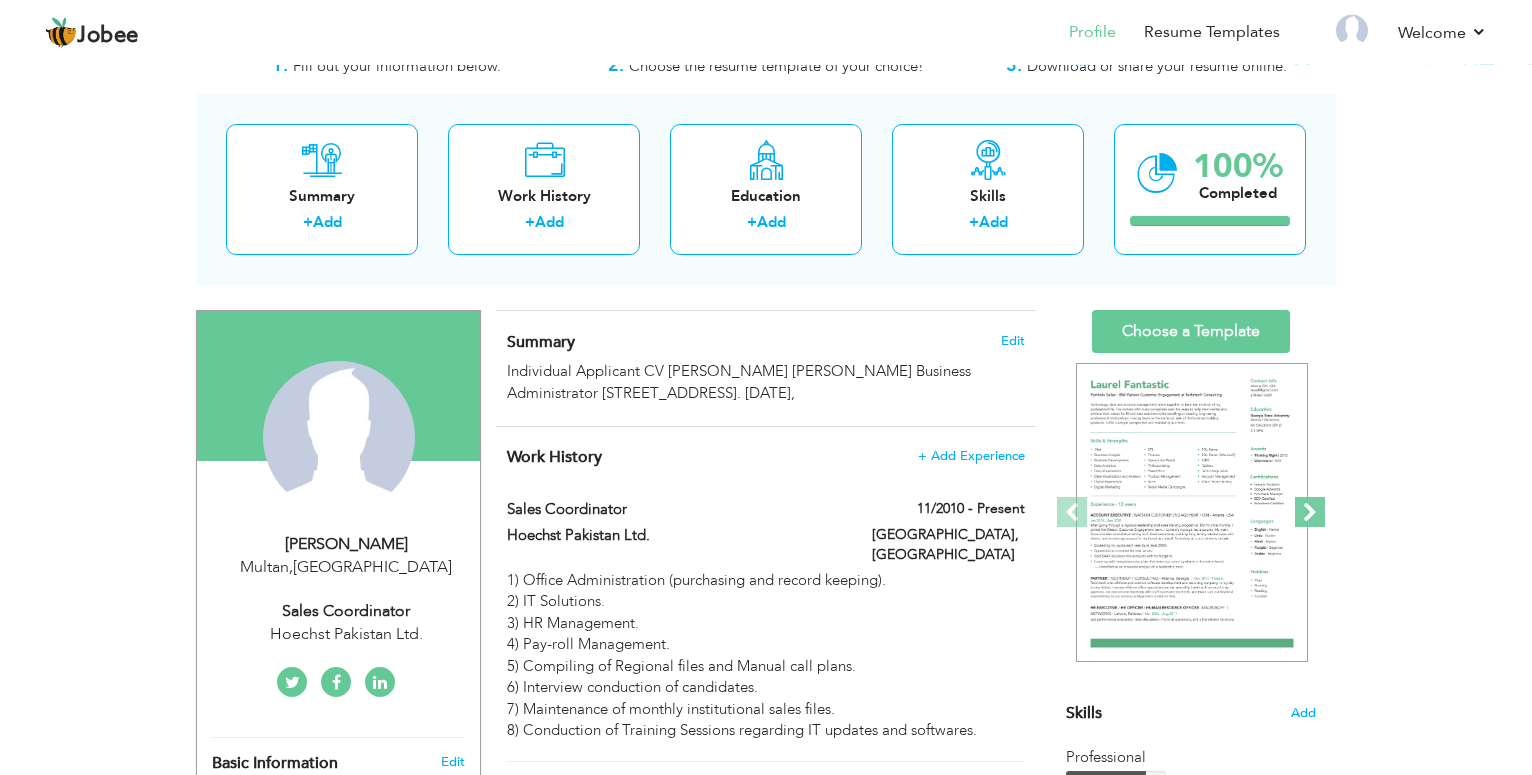 click at bounding box center [1310, 512] 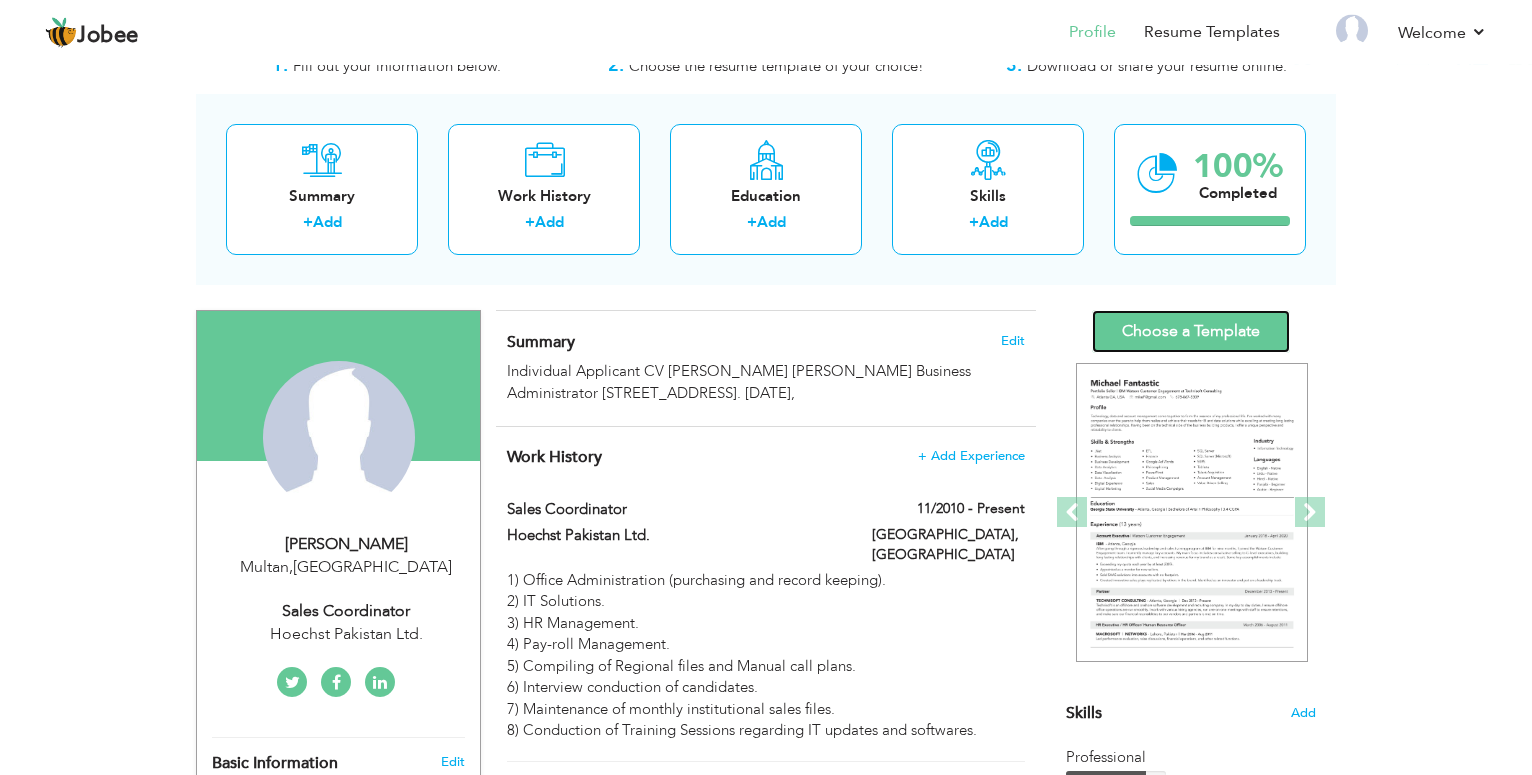 click on "Choose a Template" at bounding box center (1191, 331) 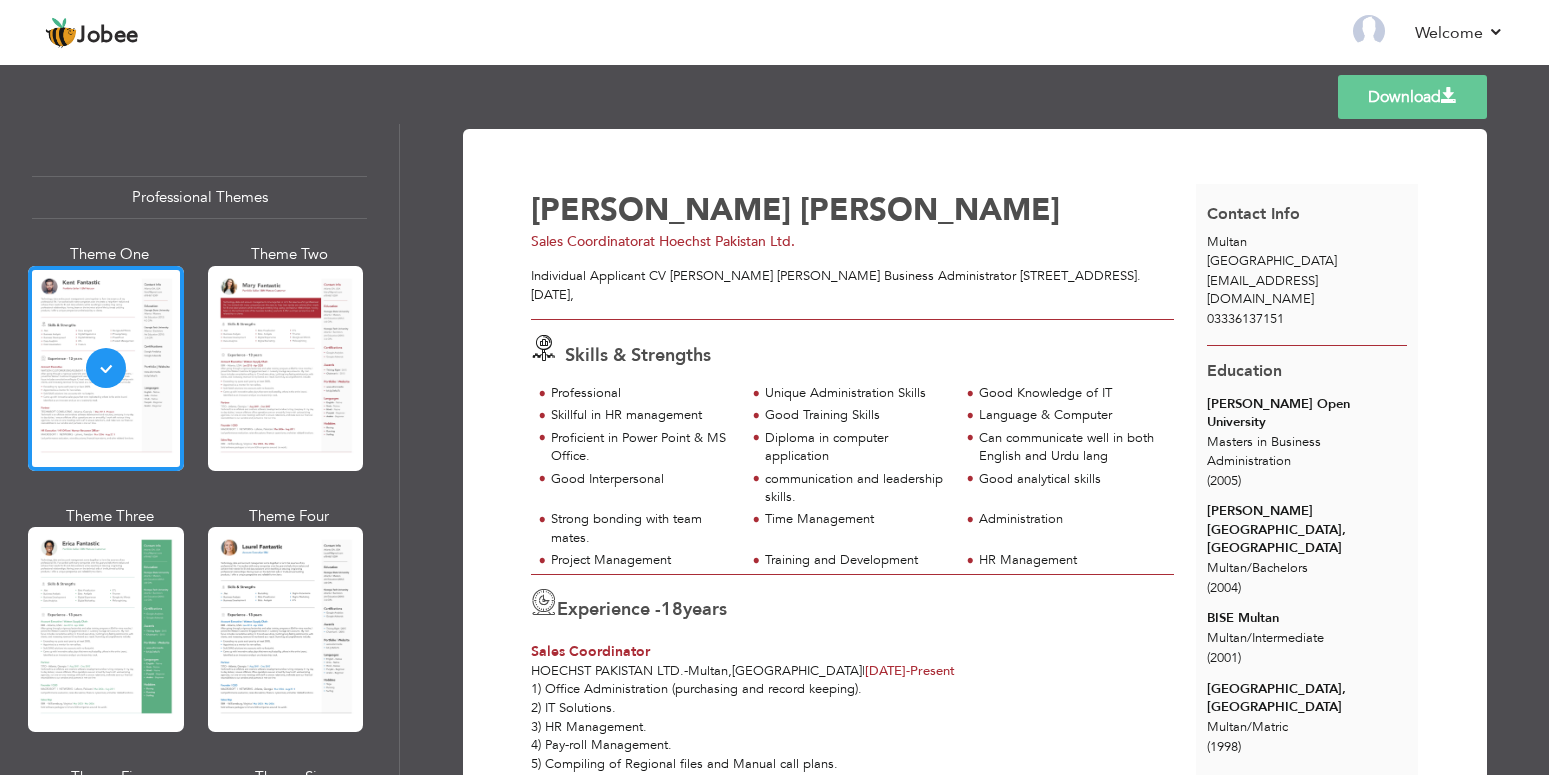scroll, scrollTop: 0, scrollLeft: 0, axis: both 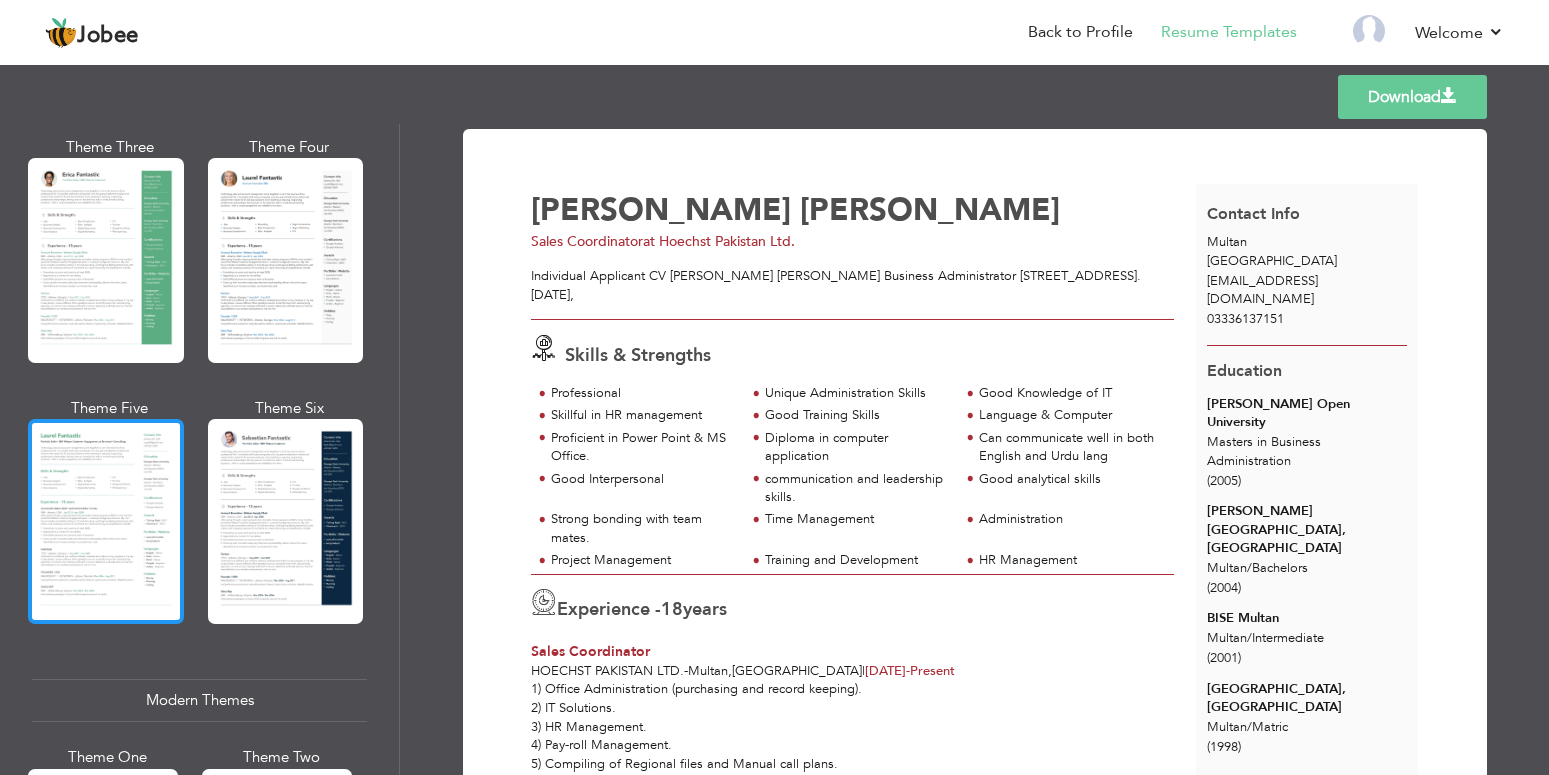 click at bounding box center (106, 521) 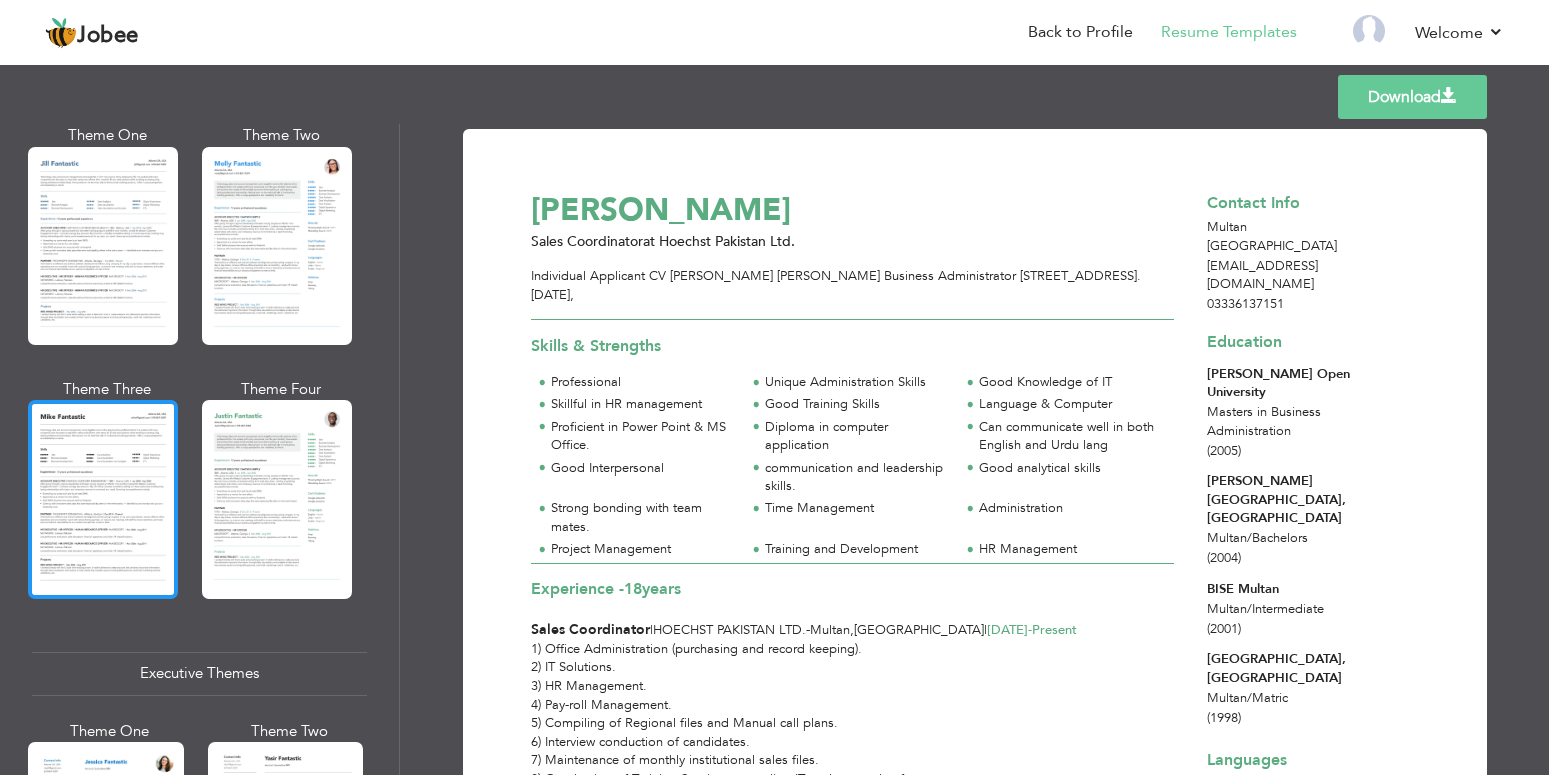 click at bounding box center (103, 499) 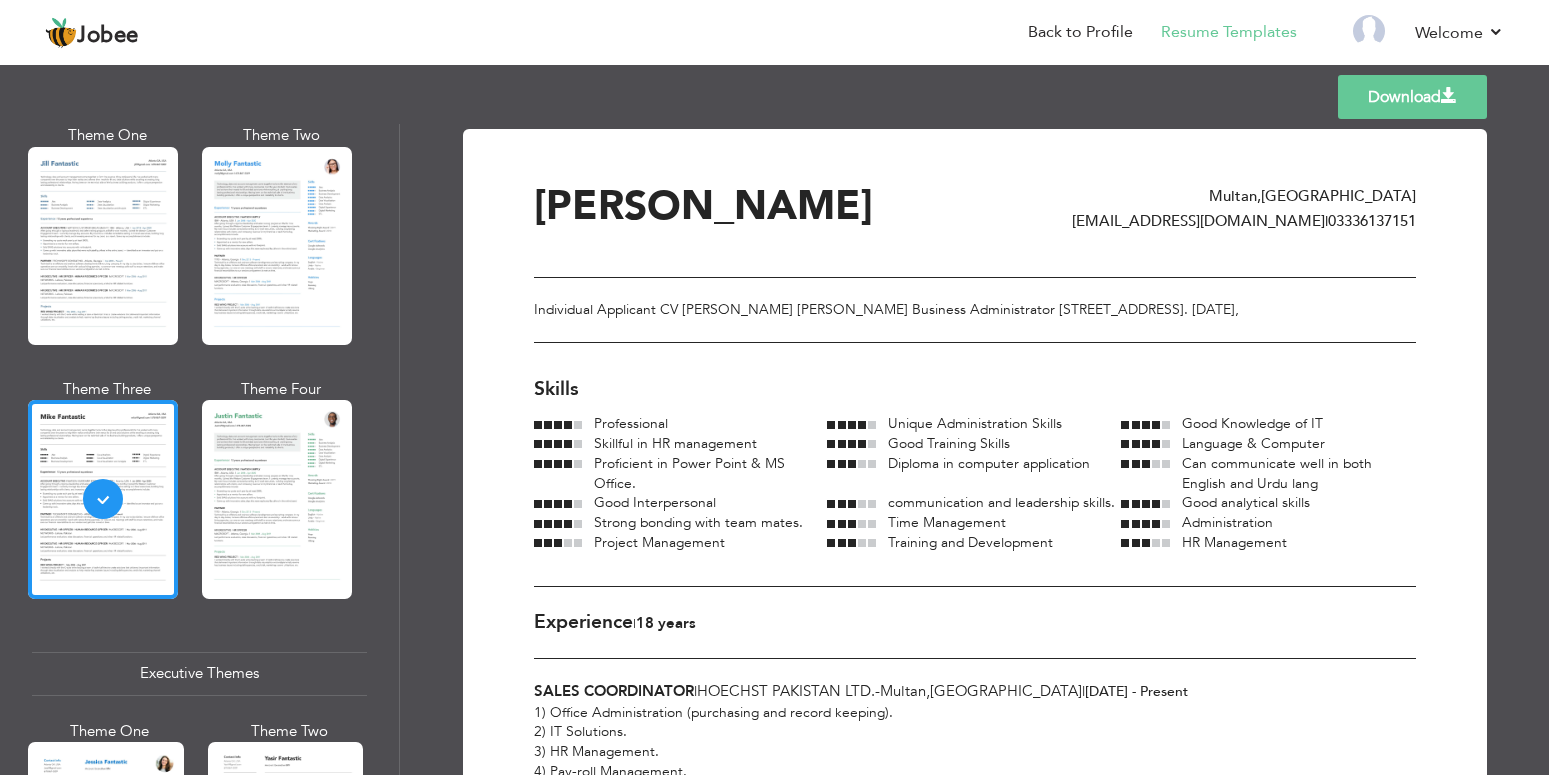 click on "Download" at bounding box center (1412, 97) 